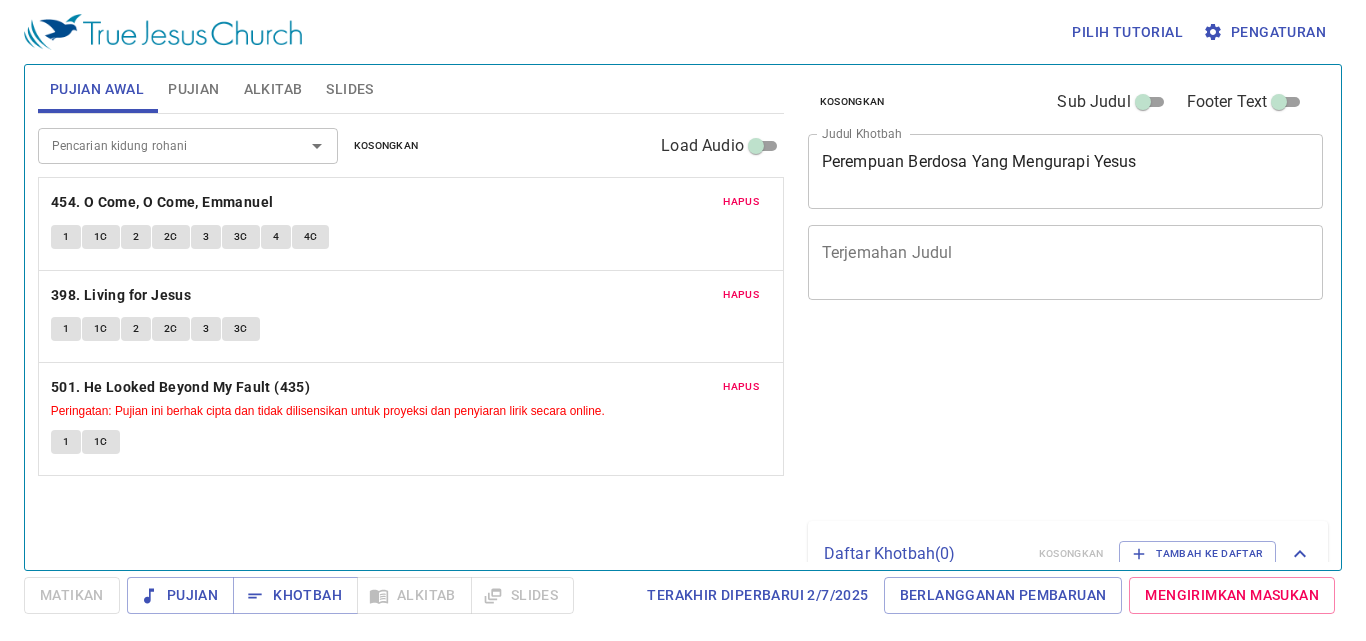 scroll, scrollTop: 0, scrollLeft: 0, axis: both 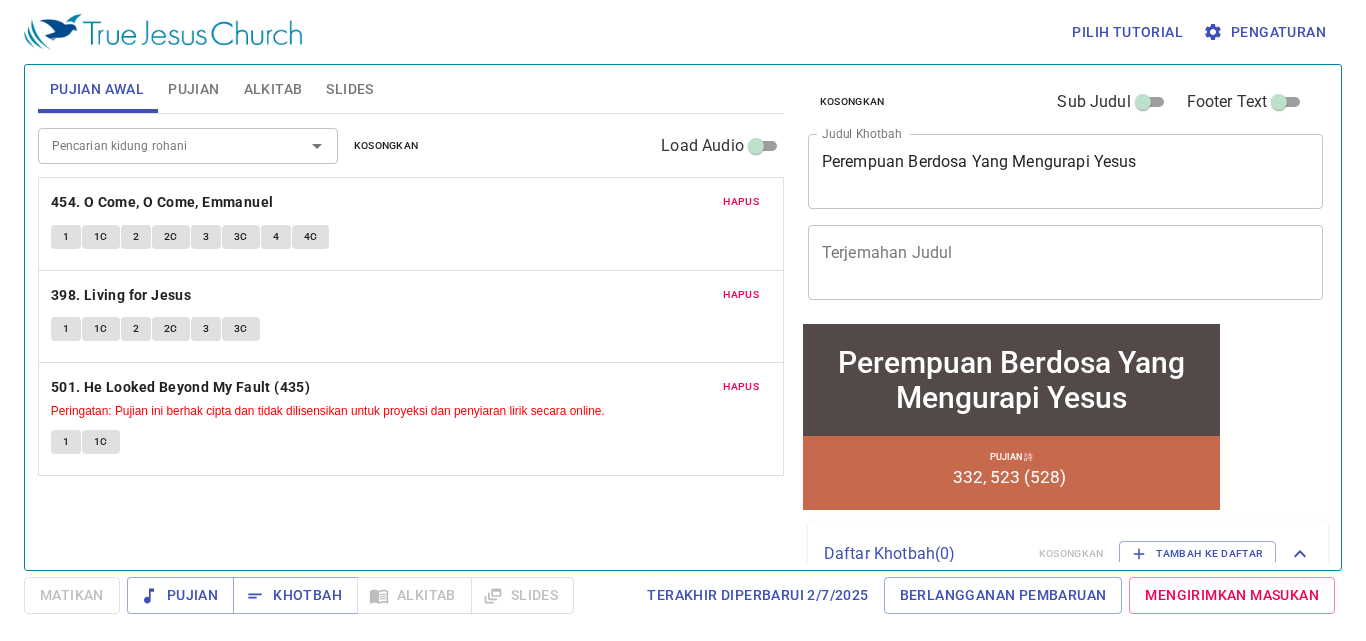 click on "Hapus" at bounding box center [741, 202] 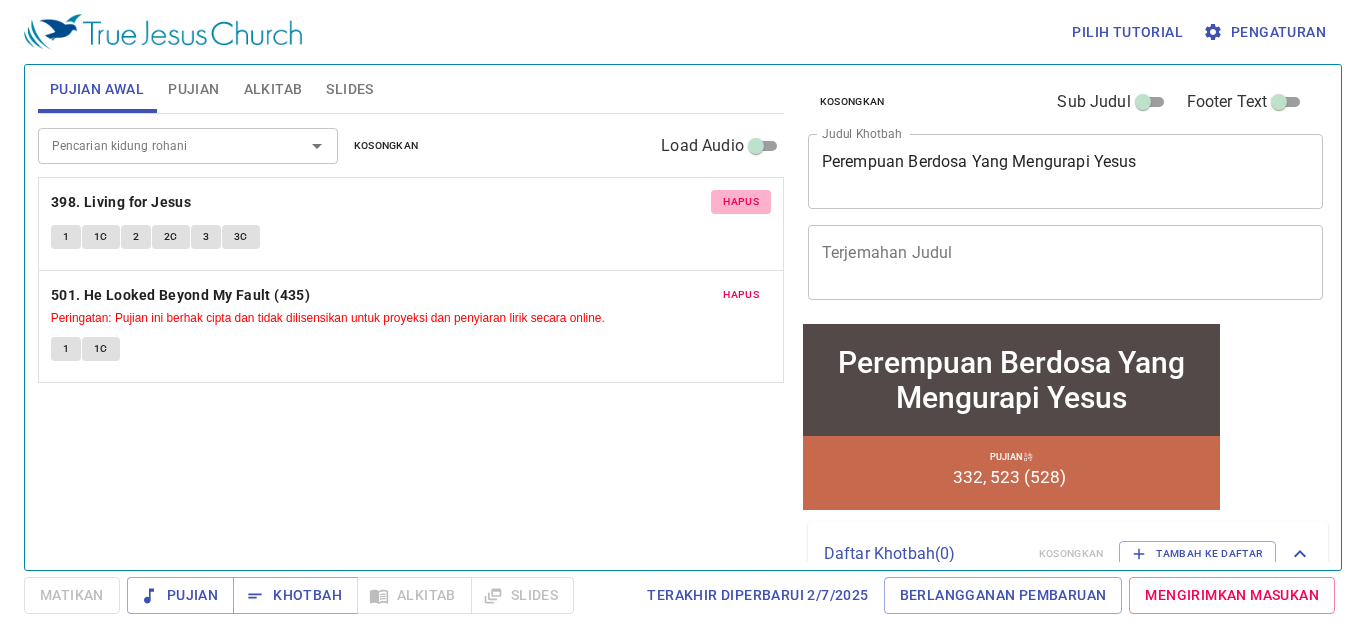 click on "Hapus" at bounding box center [741, 202] 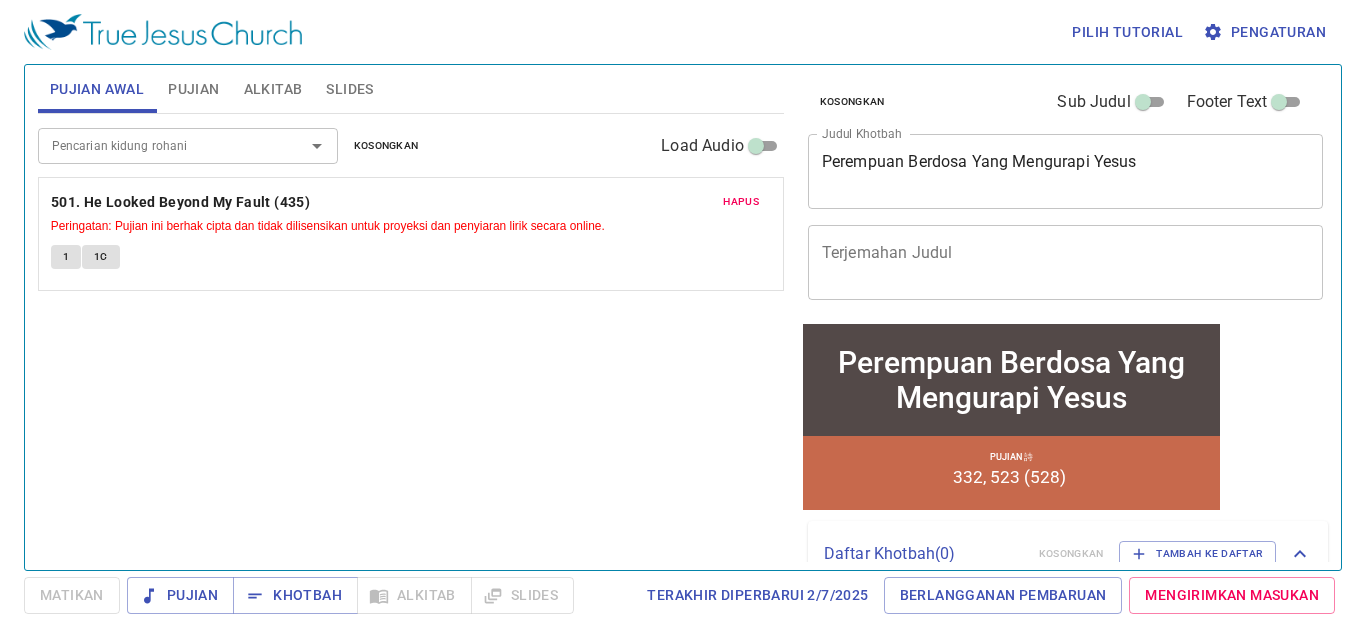click on "Hapus" at bounding box center (741, 202) 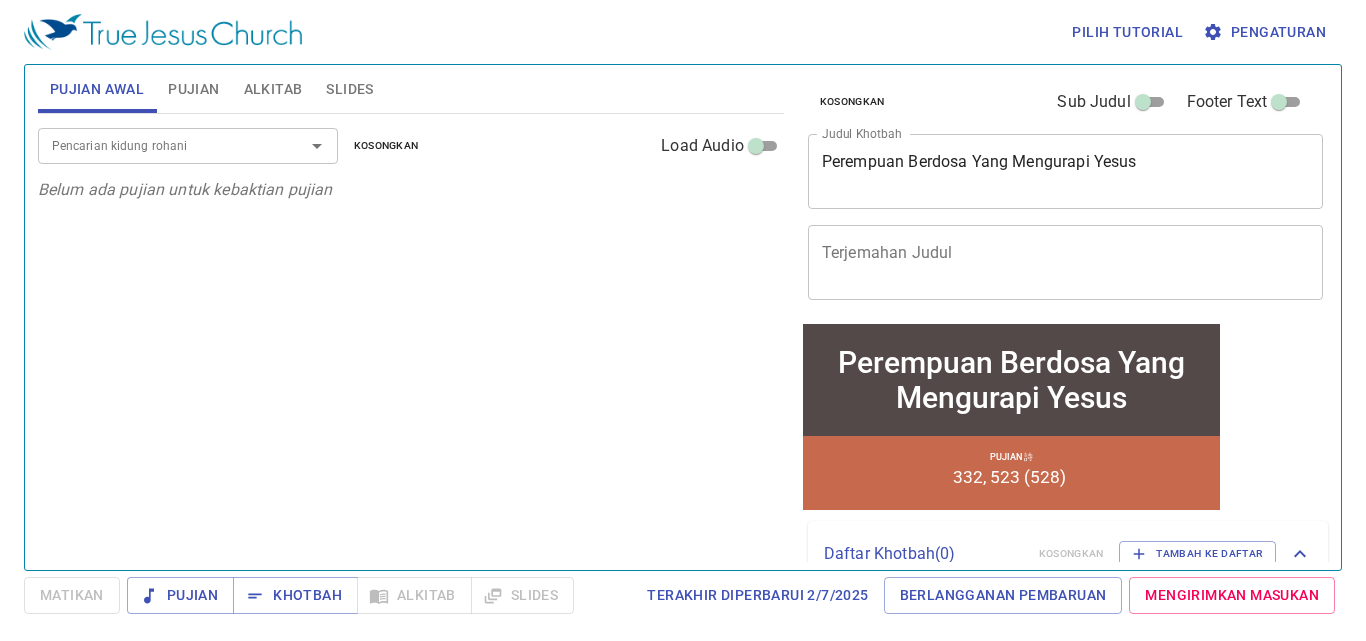 click on "Pujian" at bounding box center [193, 89] 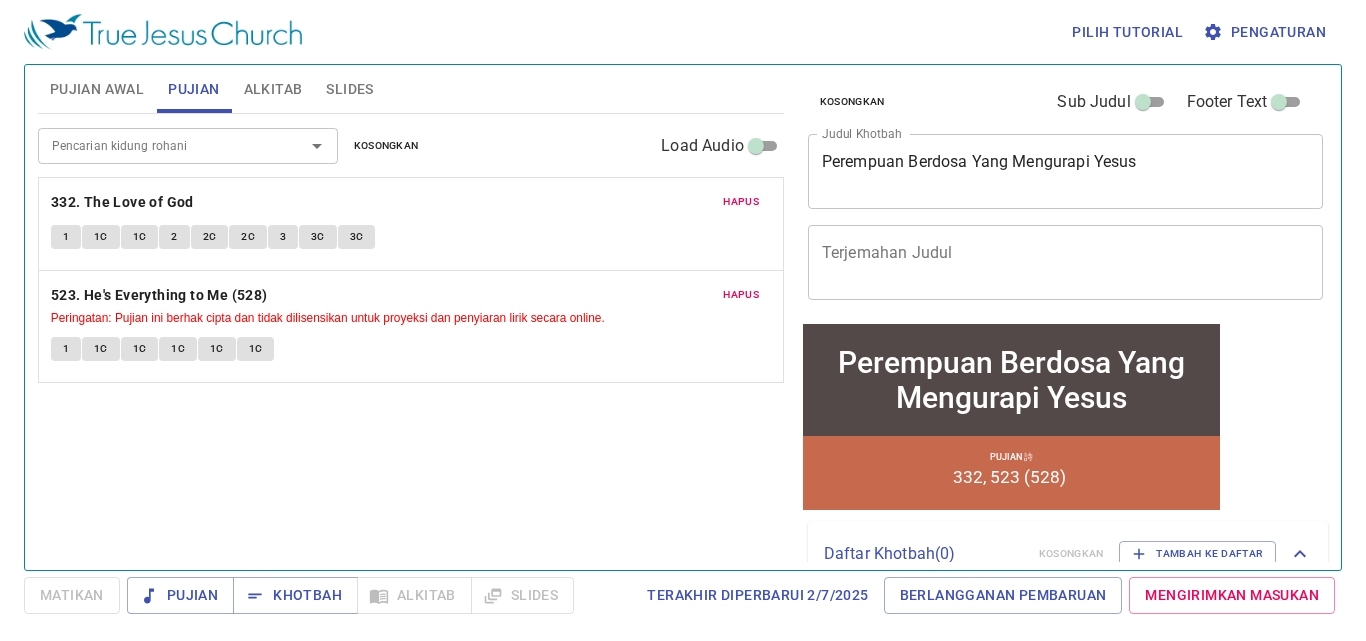 click on "Hapus" at bounding box center [741, 202] 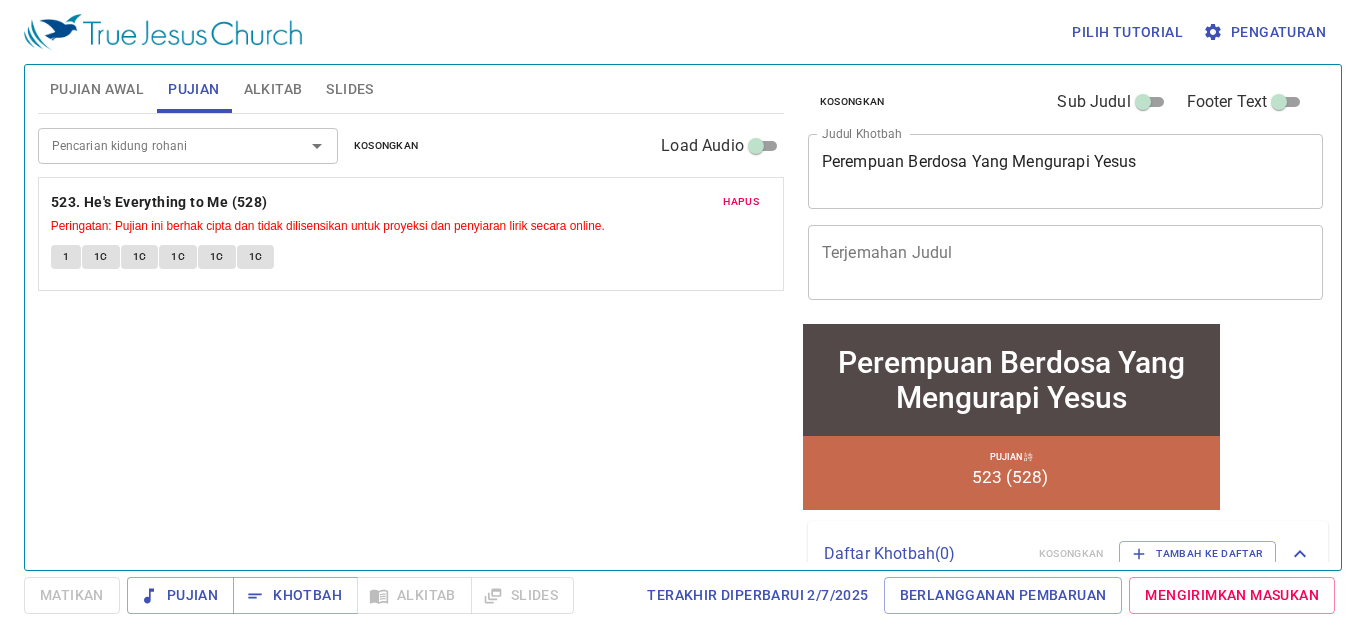 click on "Hapus" at bounding box center [741, 202] 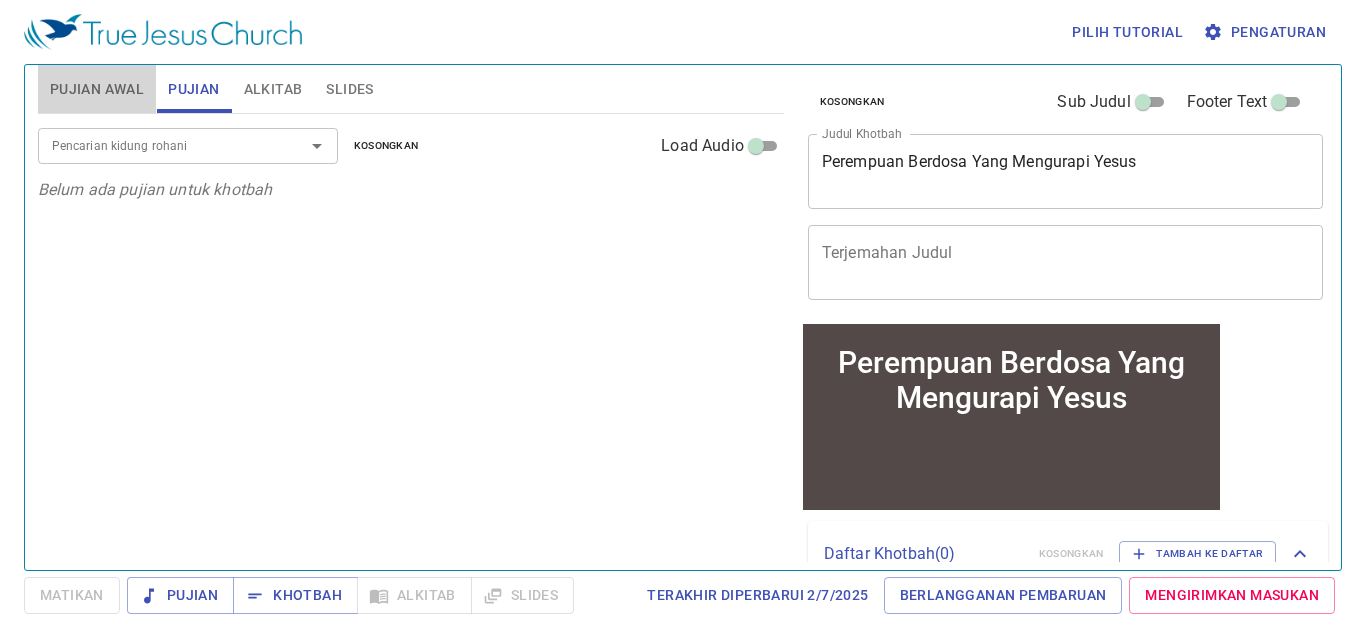 click on "Pujian Awal" at bounding box center [97, 89] 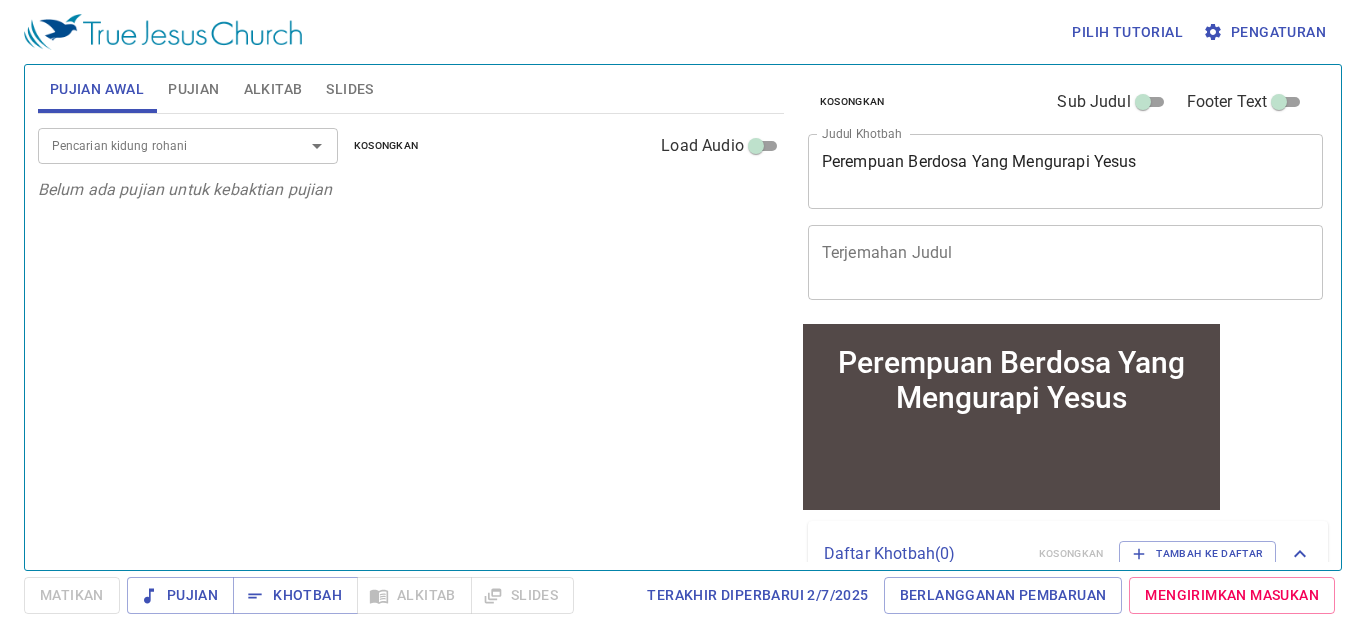 click on "Pencarian kidung rohani" at bounding box center (158, 145) 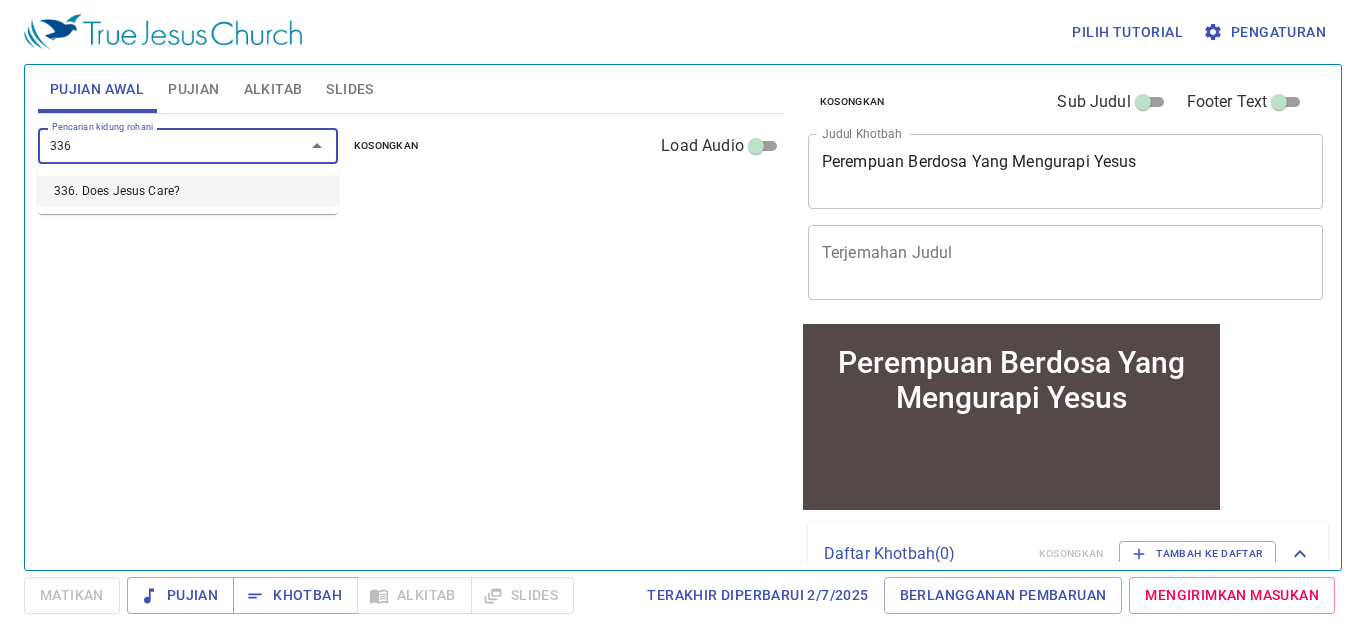 click on "336. Does Jesus Care?" at bounding box center [188, 191] 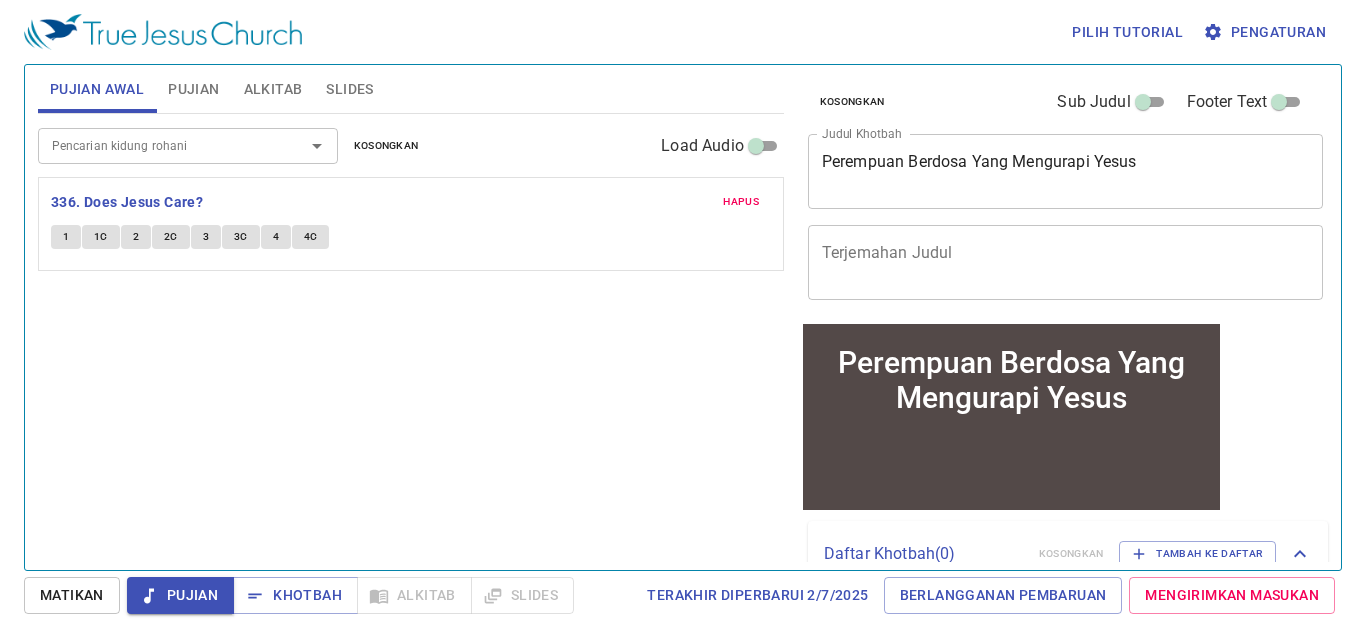 click on "Pencarian kidung rohani" at bounding box center [158, 145] 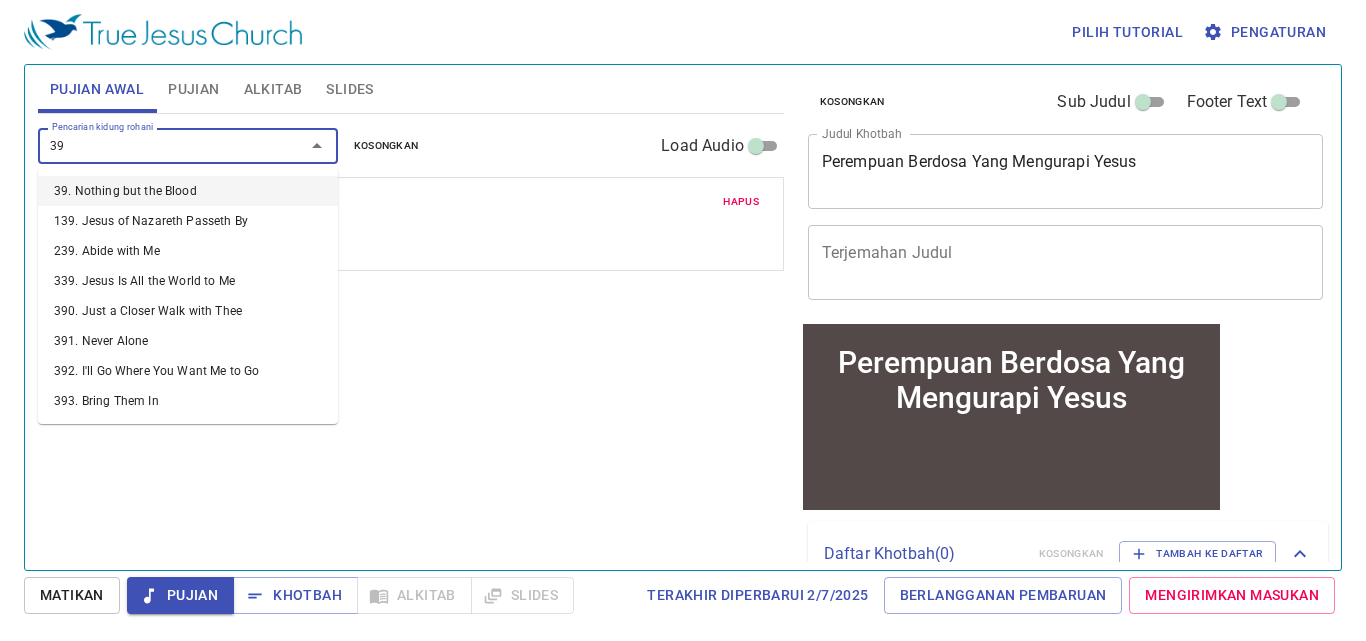 type on "394" 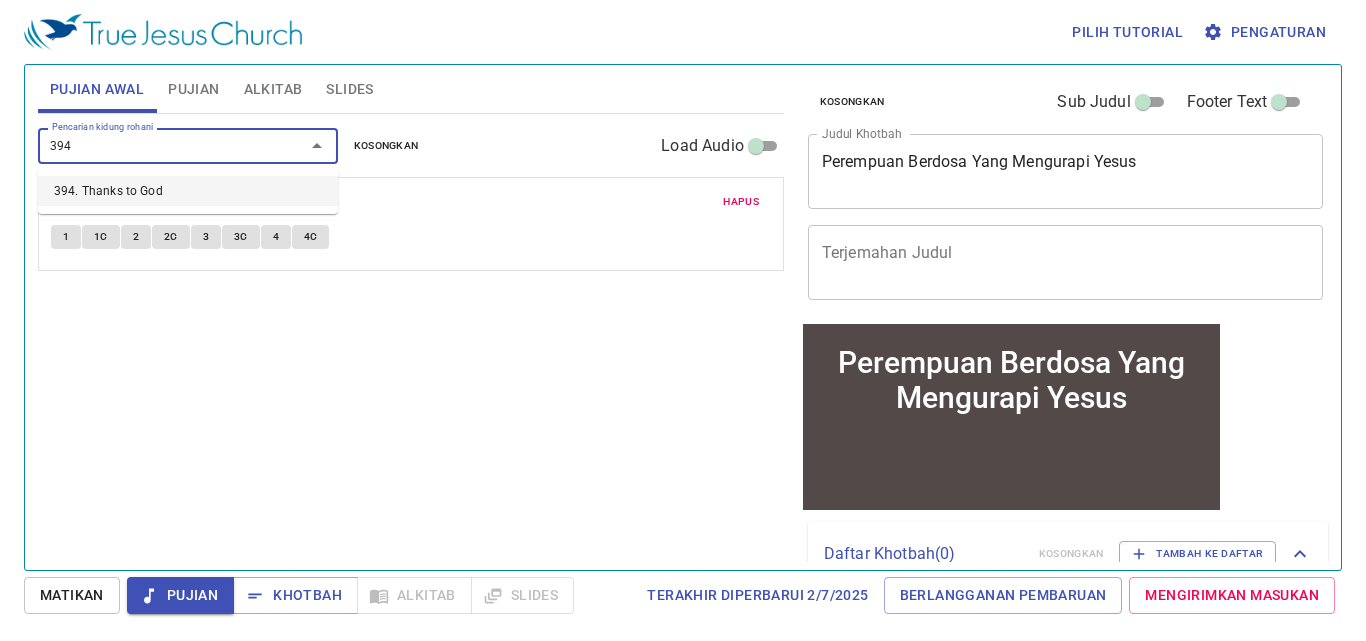 click on "394. Thanks to God" at bounding box center (188, 191) 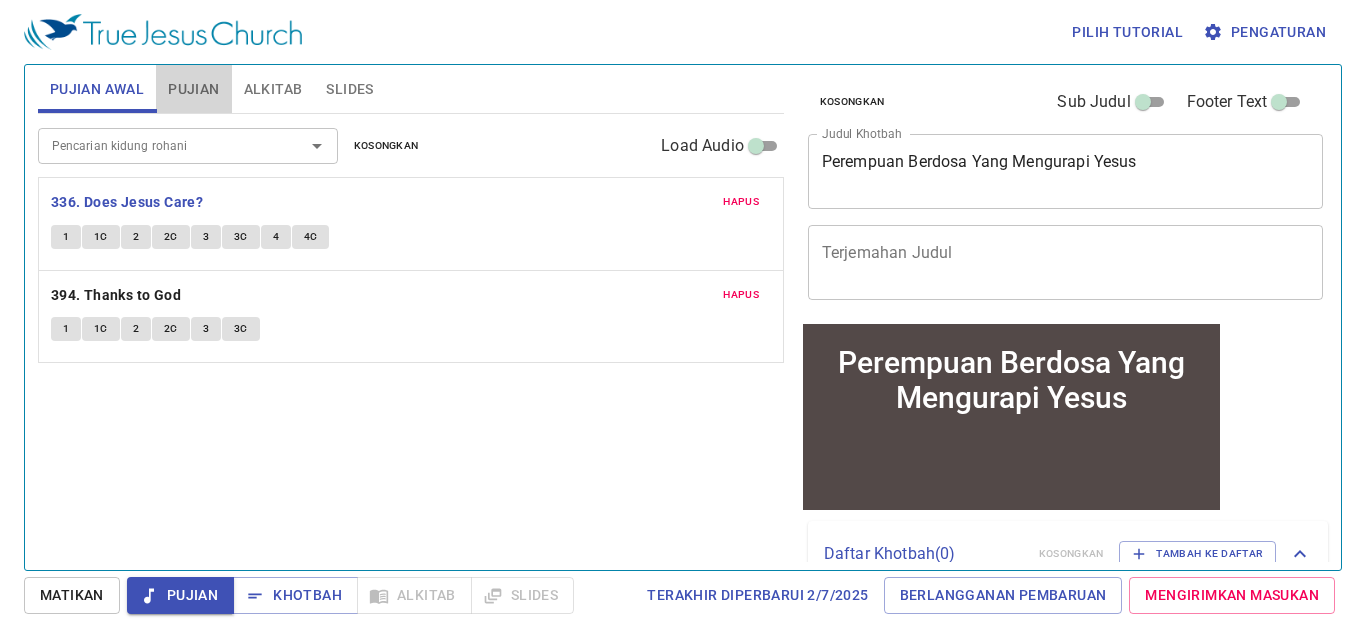 click on "Pujian" at bounding box center [193, 89] 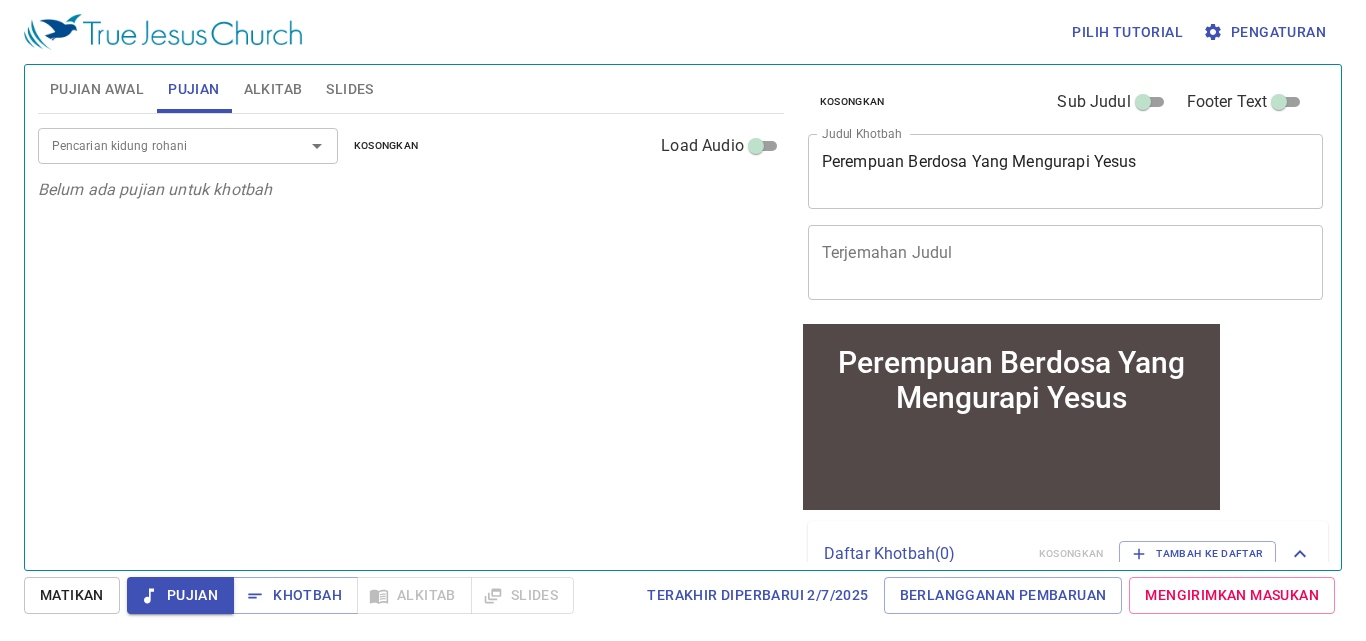 click on "Pencarian kidung rohani" at bounding box center (188, 145) 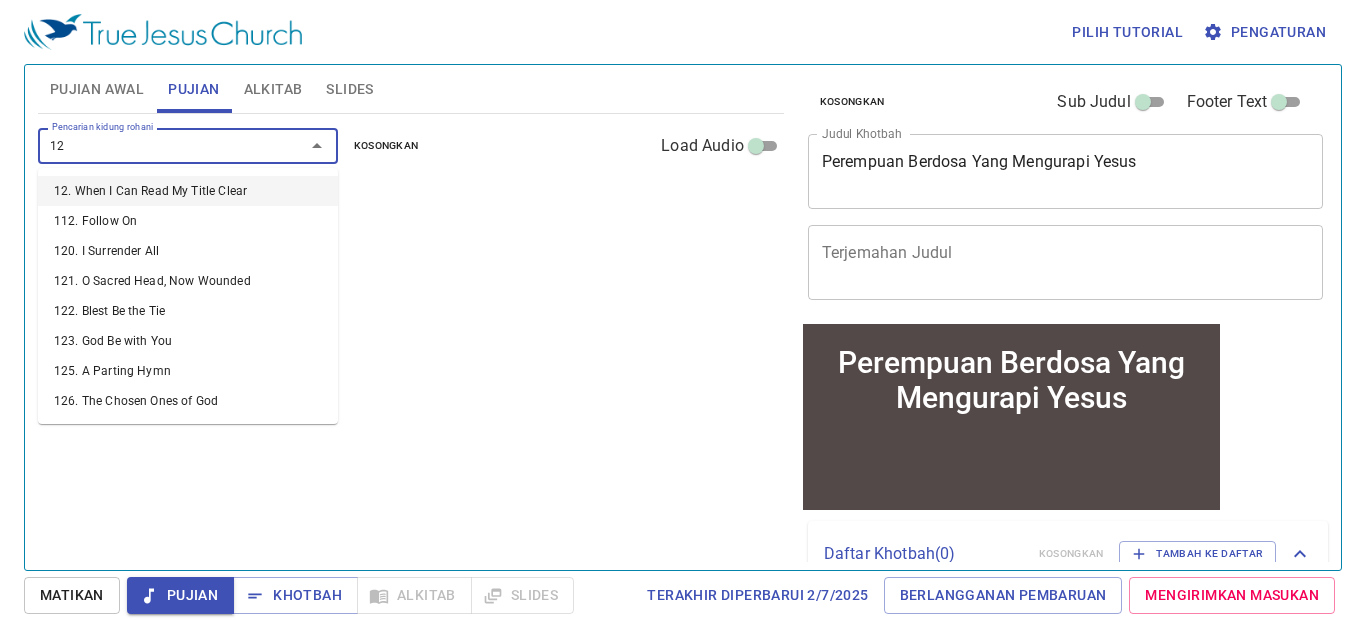 type on "129" 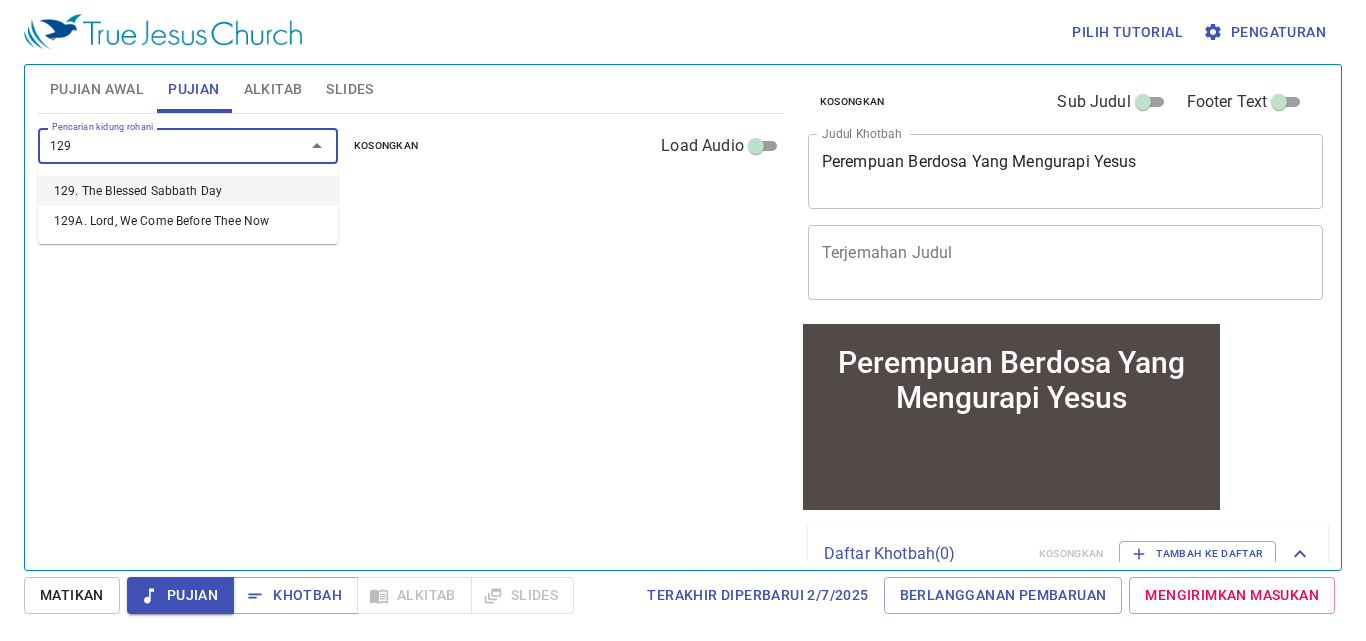 click on "129. The Blessed Sabbath Day" at bounding box center (188, 191) 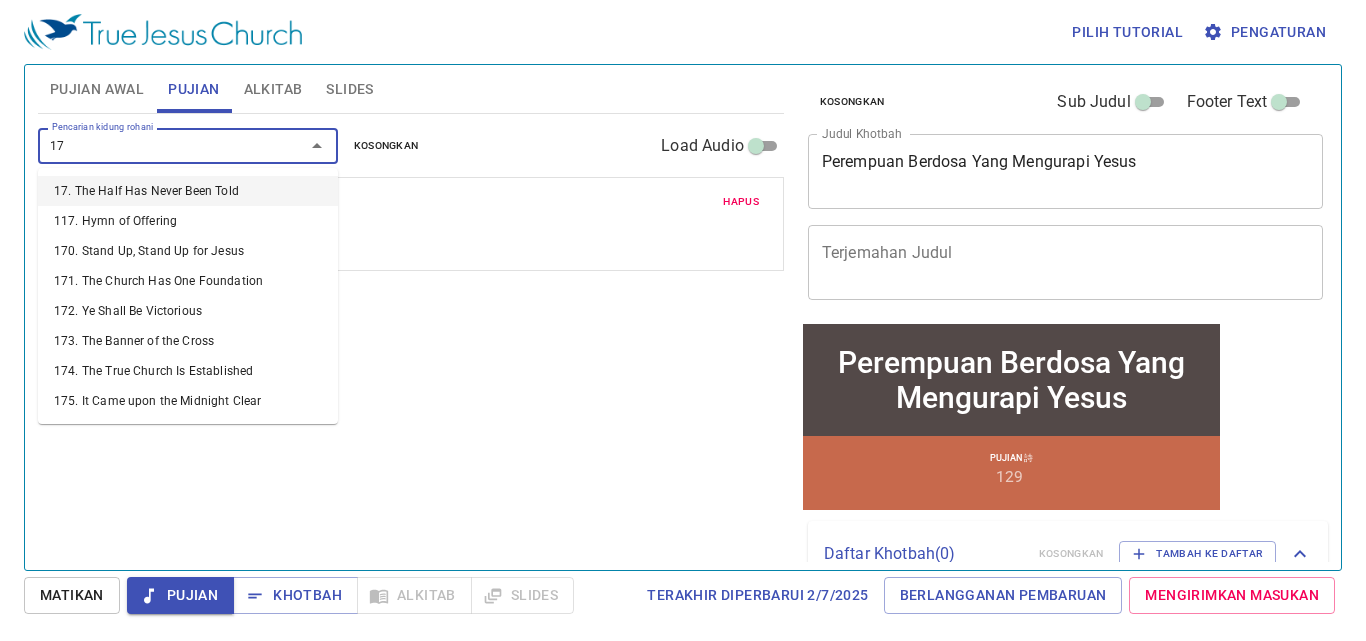 type on "170" 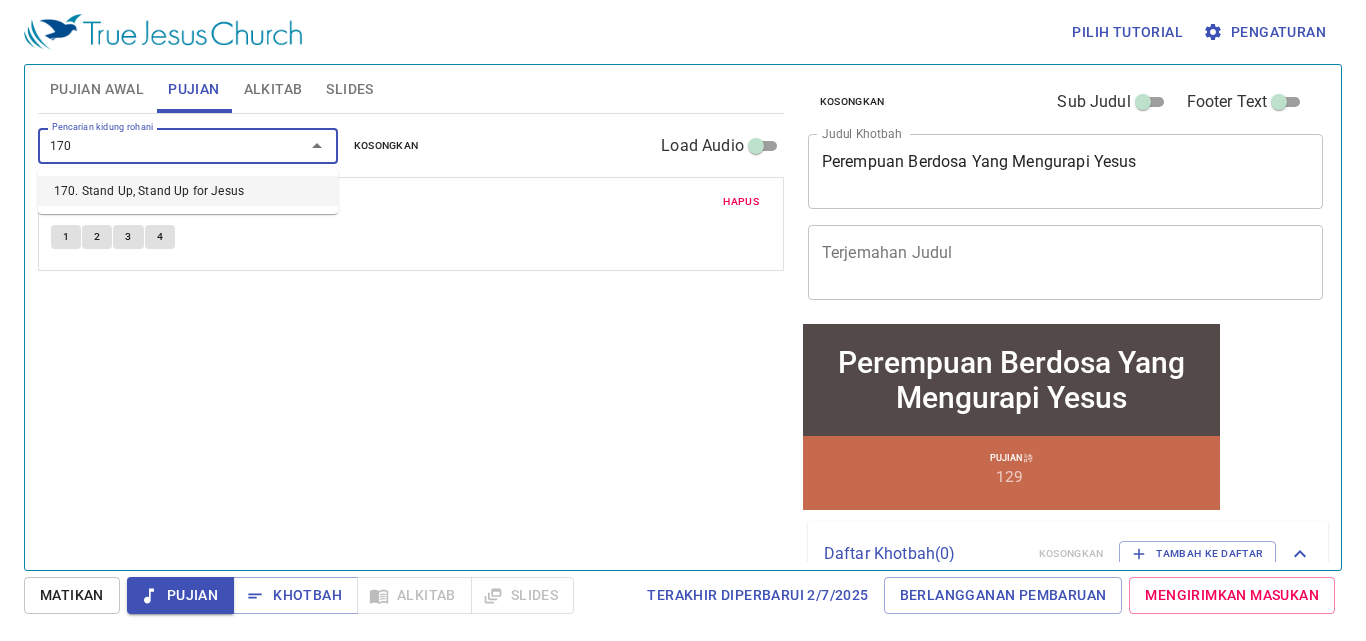 click on "170. Stand Up, Stand Up for Jesus" at bounding box center [188, 191] 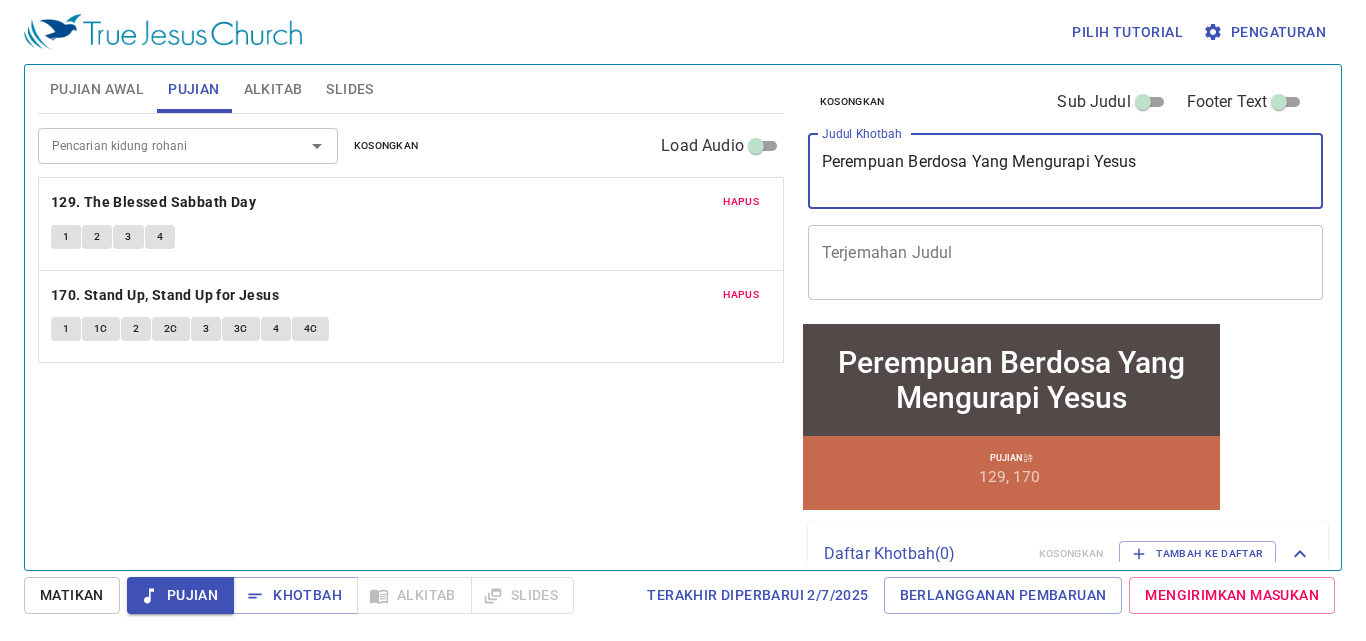 drag, startPoint x: 1167, startPoint y: 159, endPoint x: 799, endPoint y: 184, distance: 368.8482 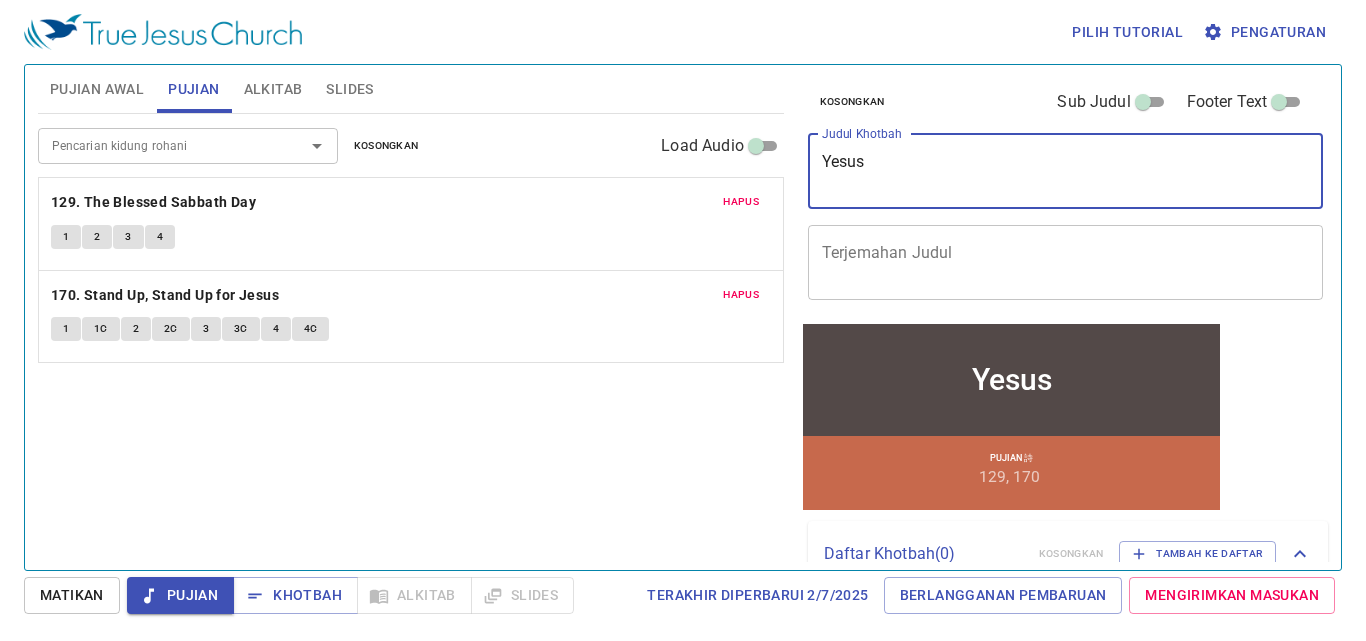 type on "Yesus" 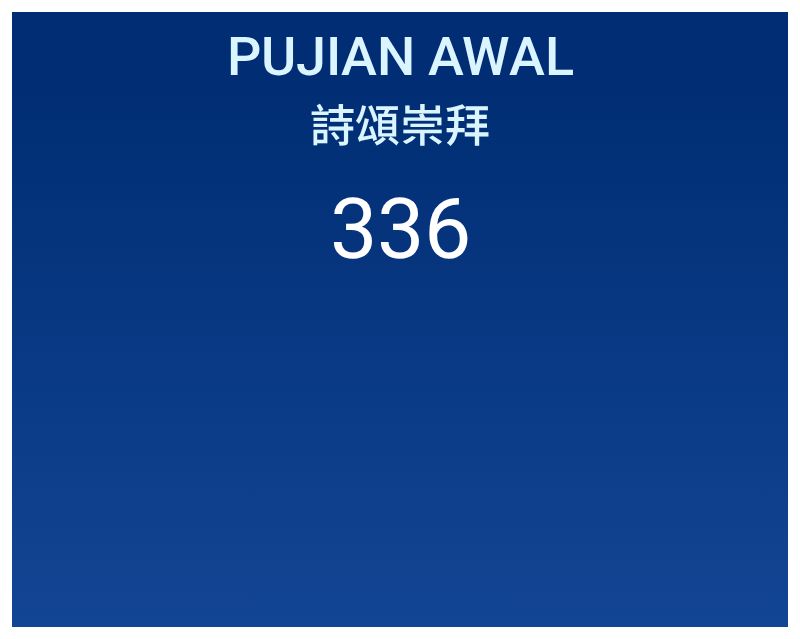 scroll, scrollTop: 0, scrollLeft: 0, axis: both 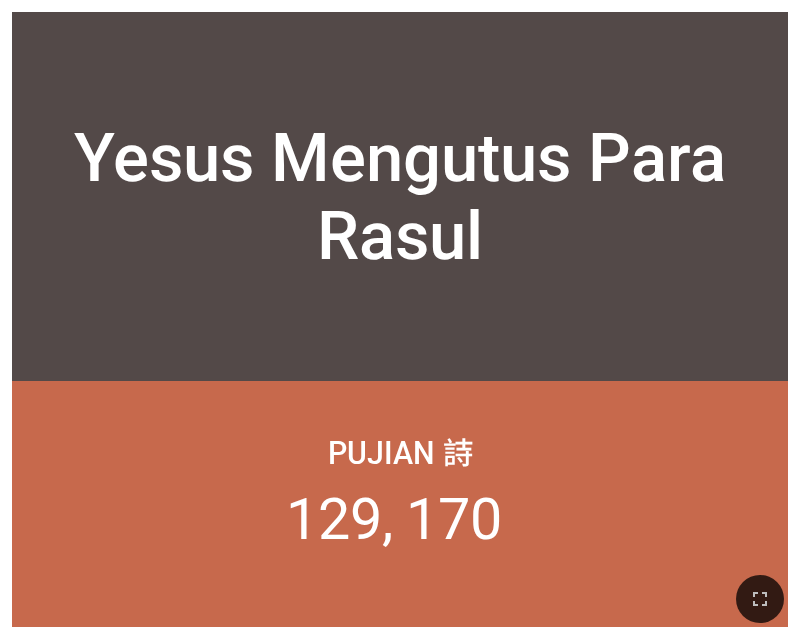 drag, startPoint x: 767, startPoint y: 595, endPoint x: 931, endPoint y: 665, distance: 178.31433 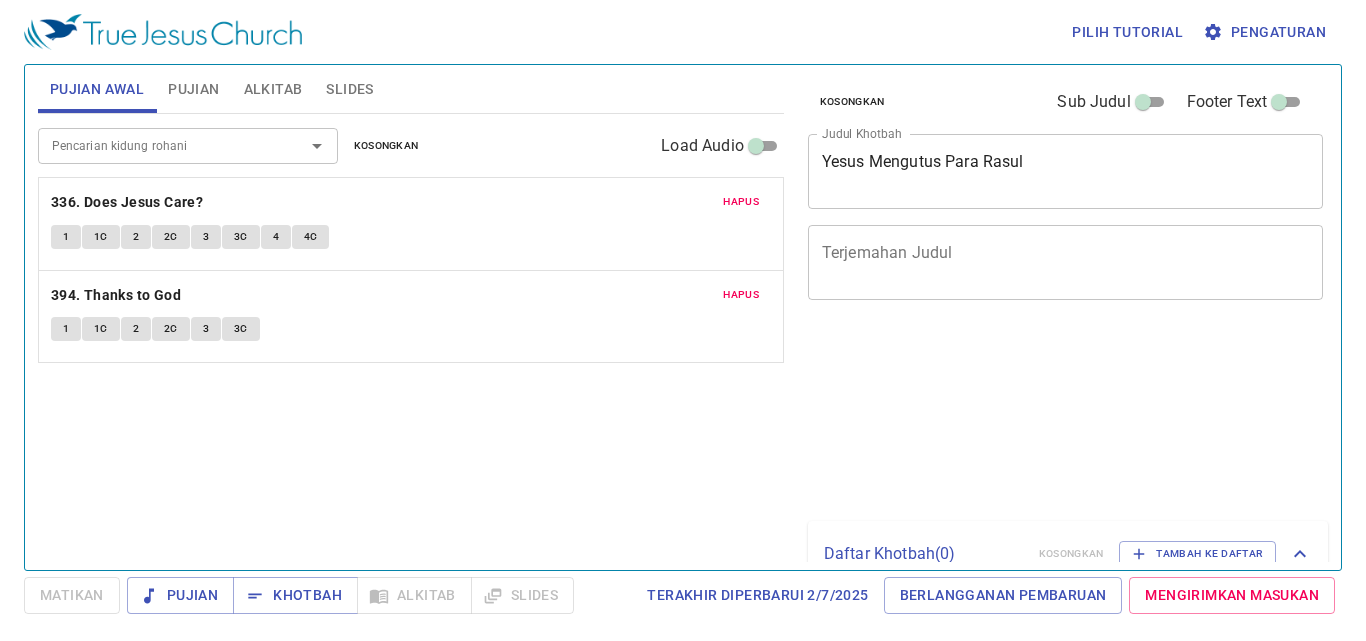 scroll, scrollTop: 0, scrollLeft: 0, axis: both 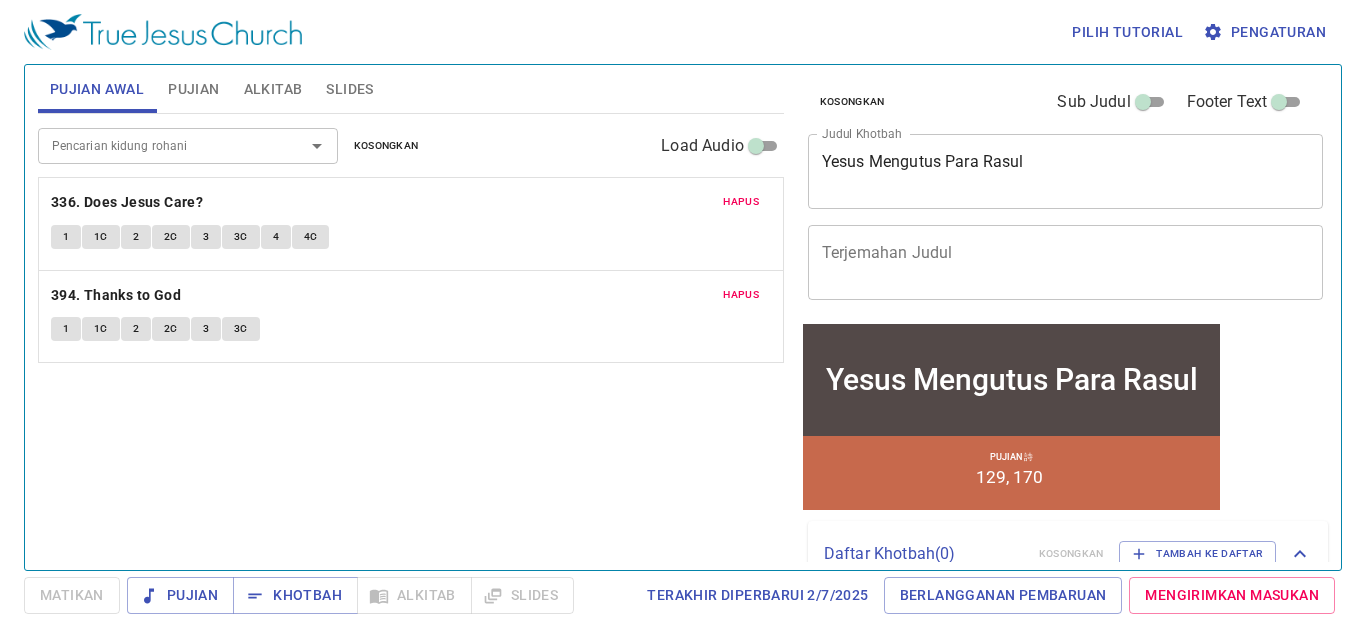 click on "Pujian" at bounding box center [193, 89] 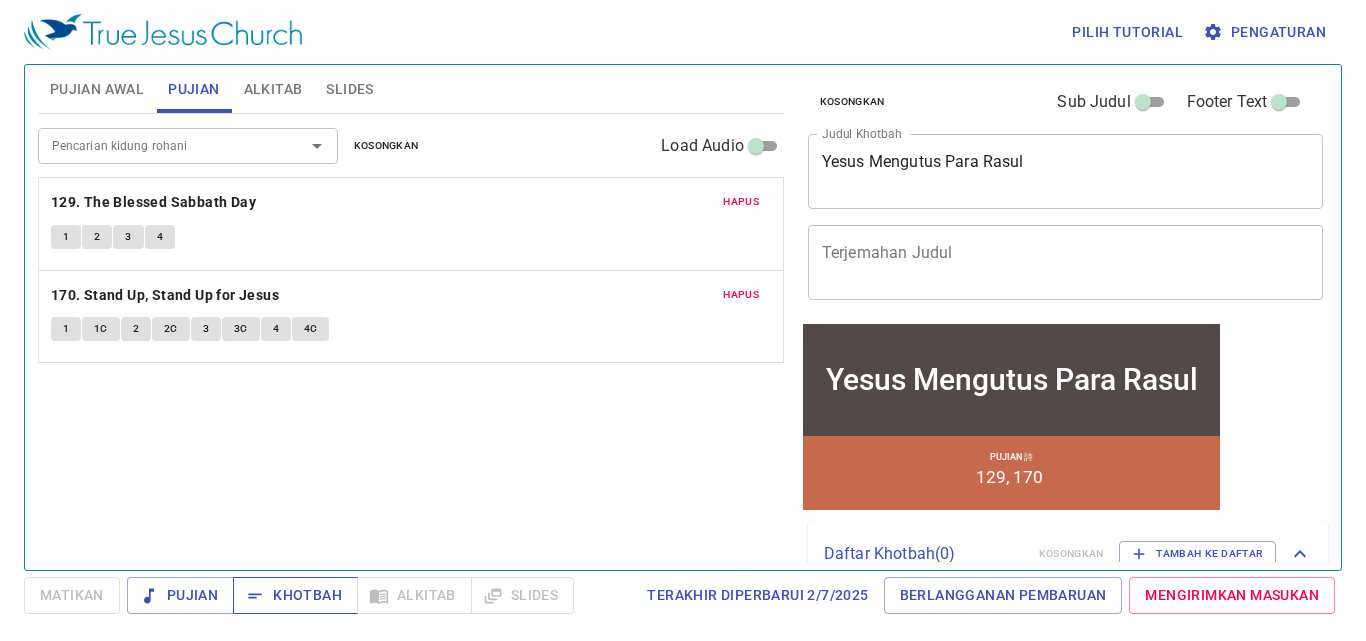 click on "Khotbah" at bounding box center [295, 595] 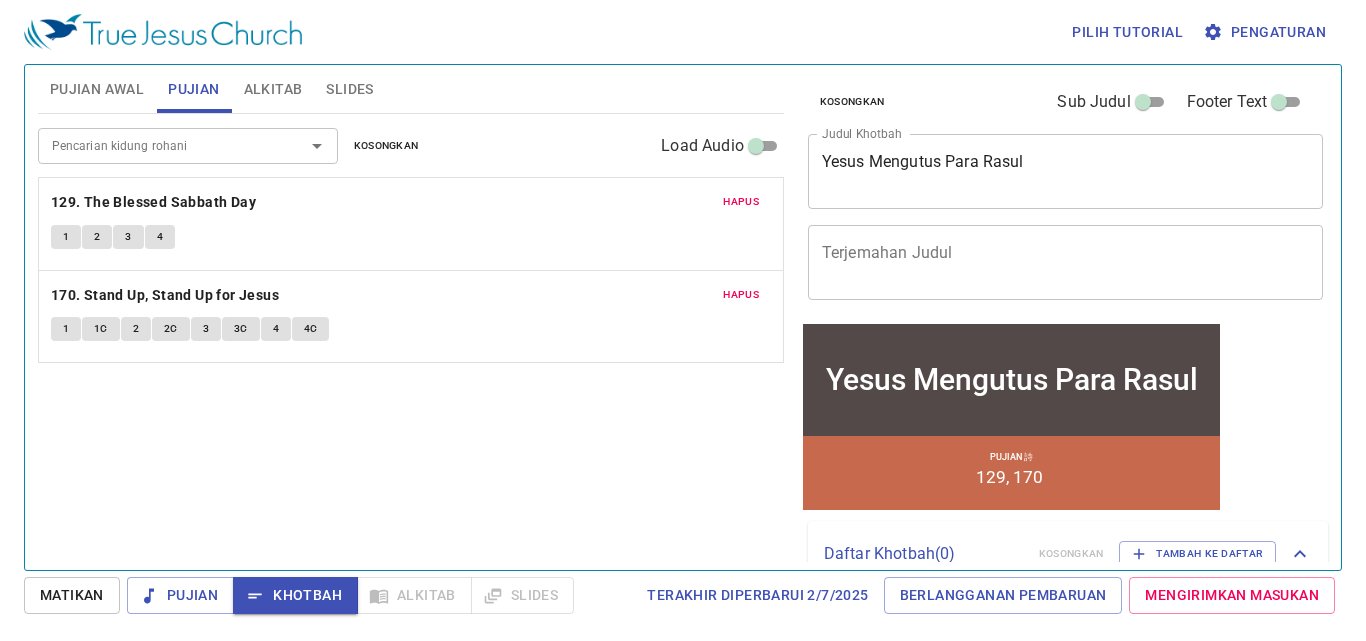 click on "Pencarian kidung rohani Pencarian kidung rohani   Kosongkan Load Audio Hapus 129. The Blessed Sabbath Day   1 2 3 4 Hapus 170. Stand Up, Stand Up for Jesus   1 1C 2 2C 3 3C 4 4C" at bounding box center (411, 333) 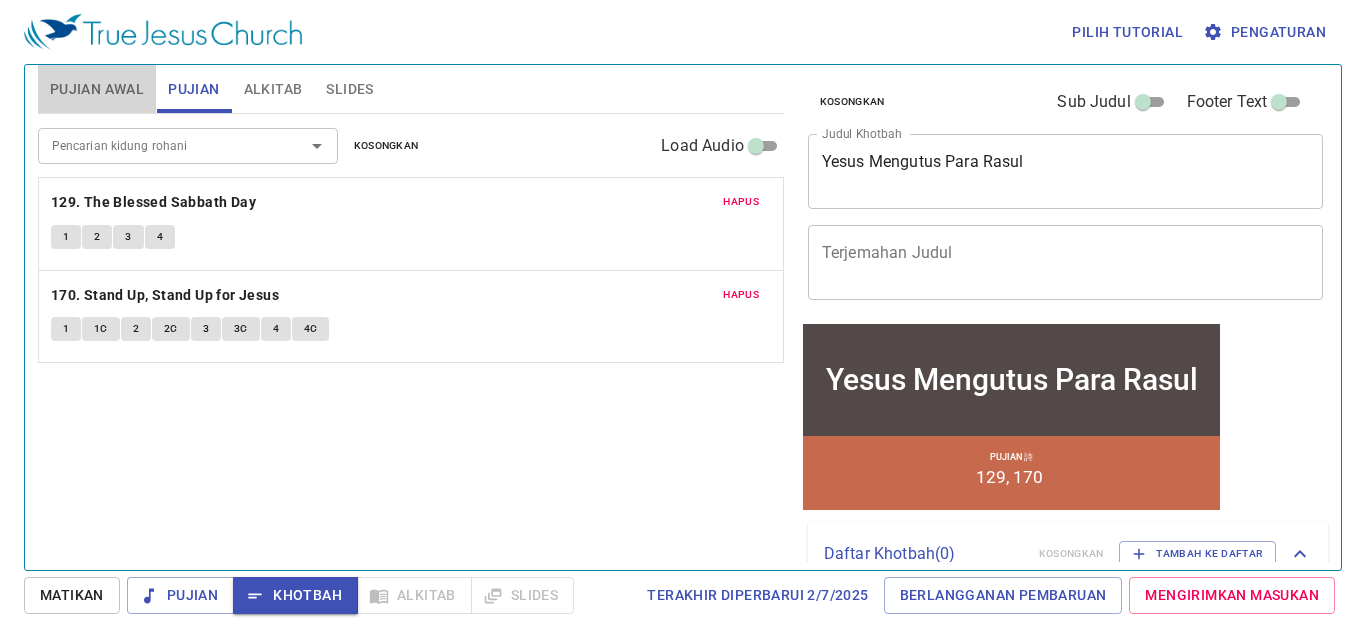 click on "Pujian Awal" at bounding box center [97, 89] 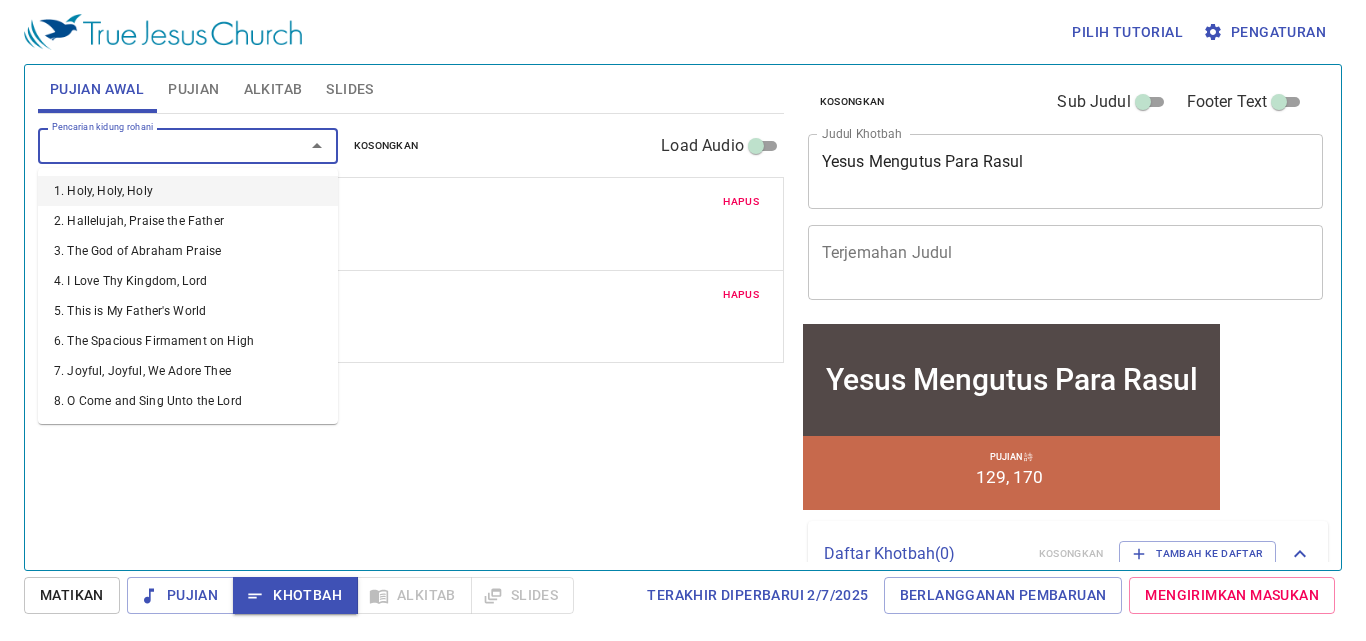 click on "Pencarian kidung rohani" at bounding box center (158, 145) 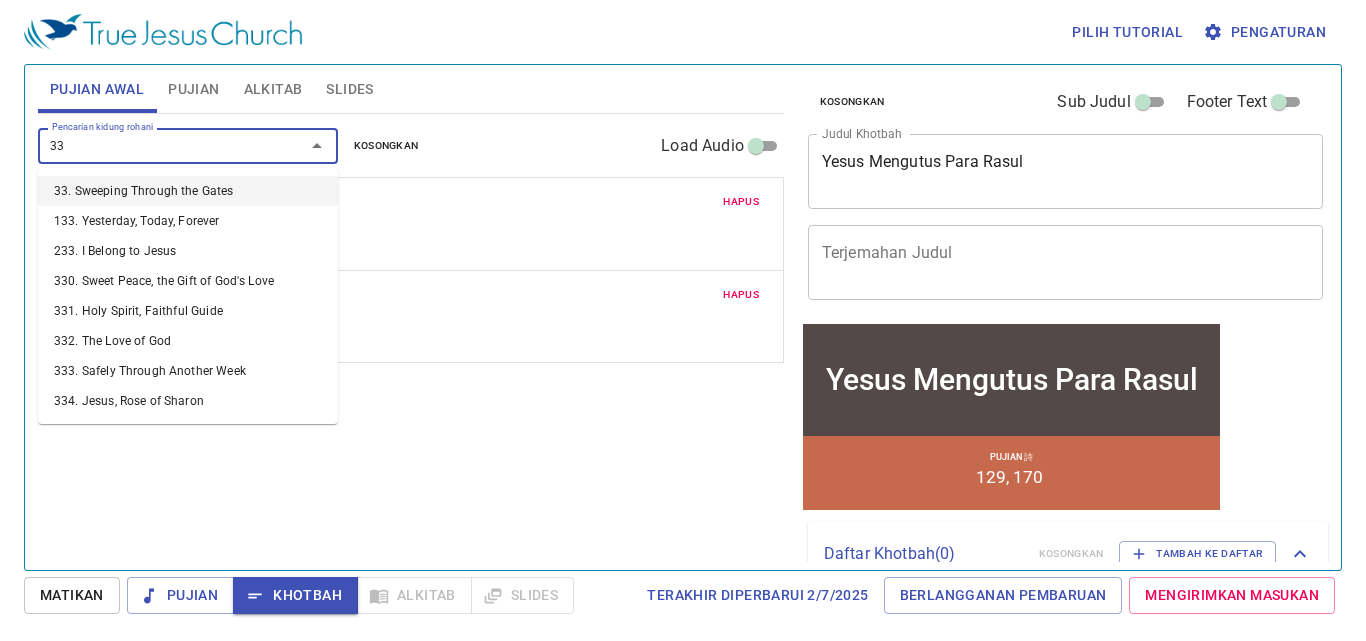 type on "333" 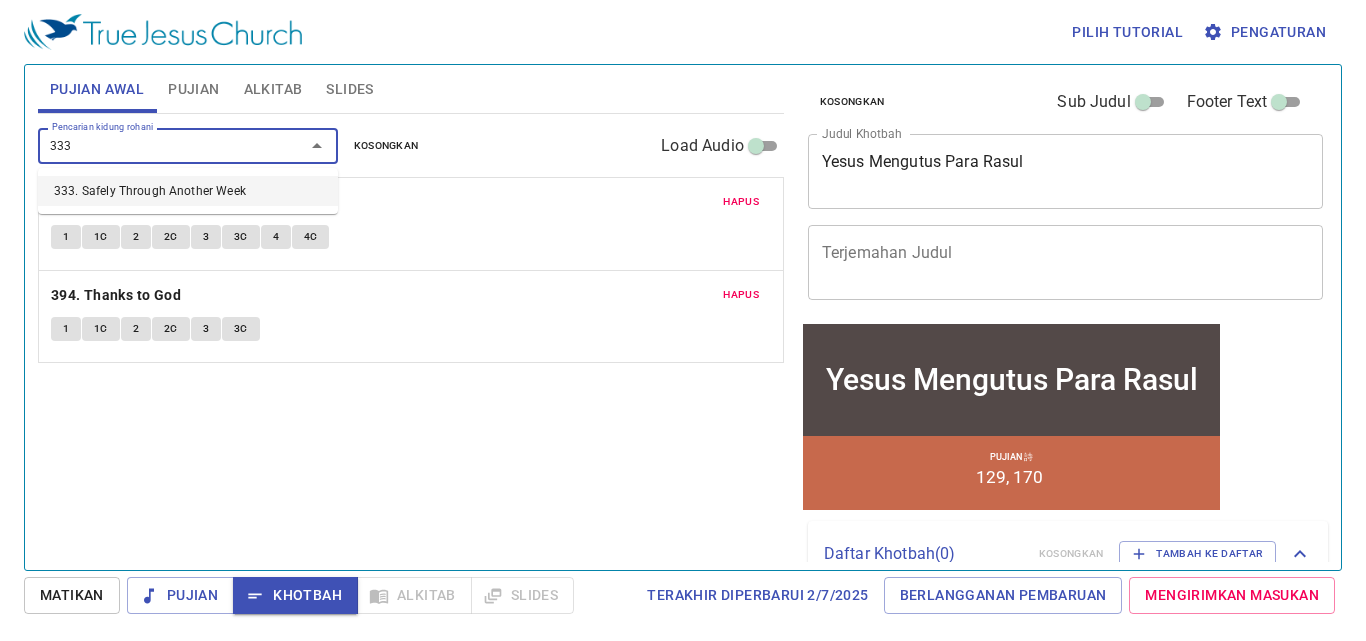 click on "333. Safely Through Another Week" at bounding box center [188, 191] 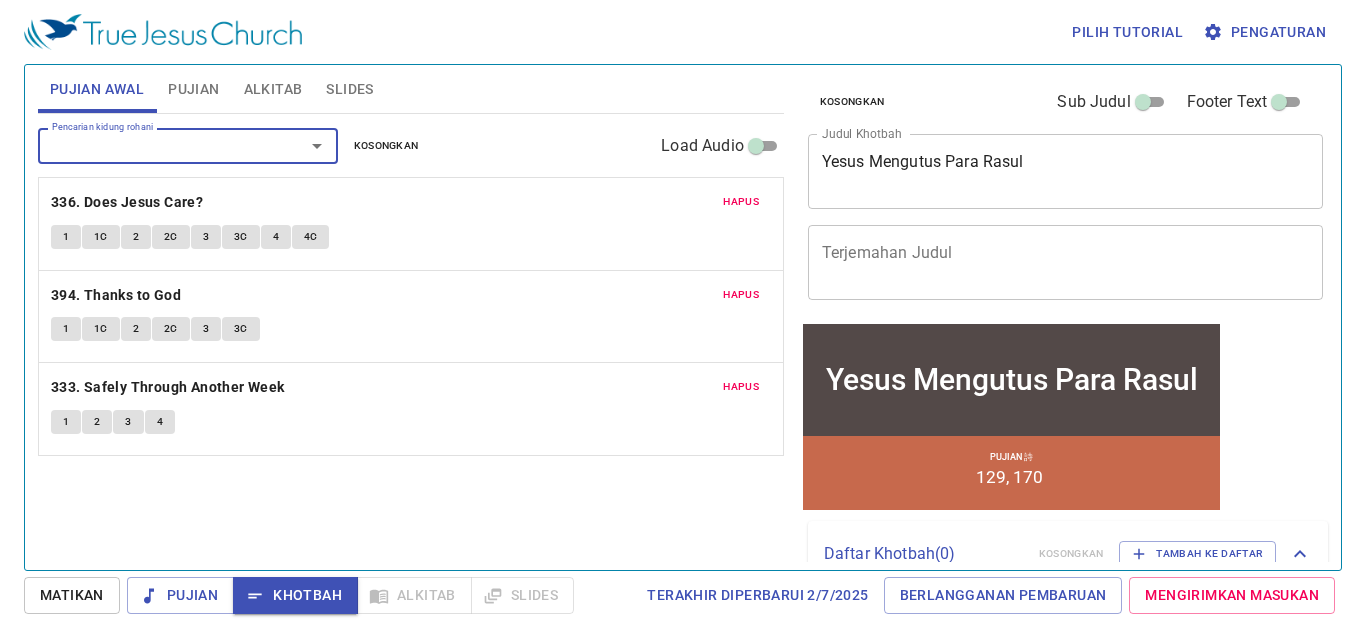 click on "1" at bounding box center (66, 422) 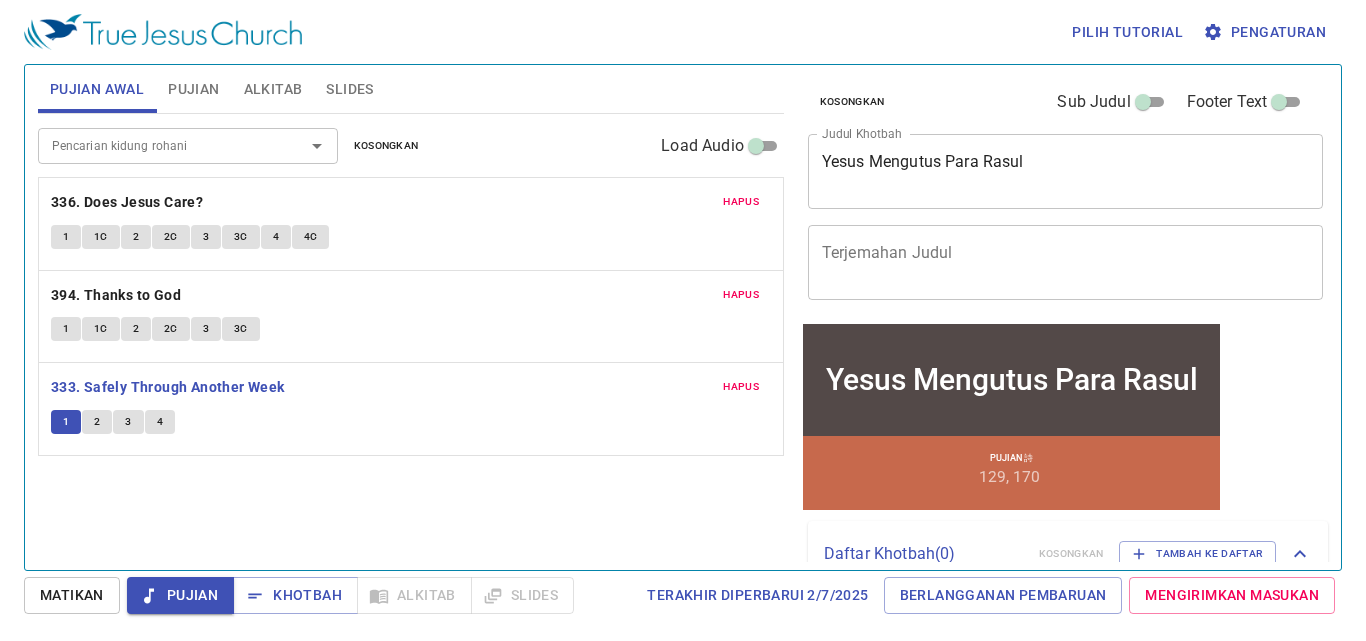 click on "1" at bounding box center (66, 237) 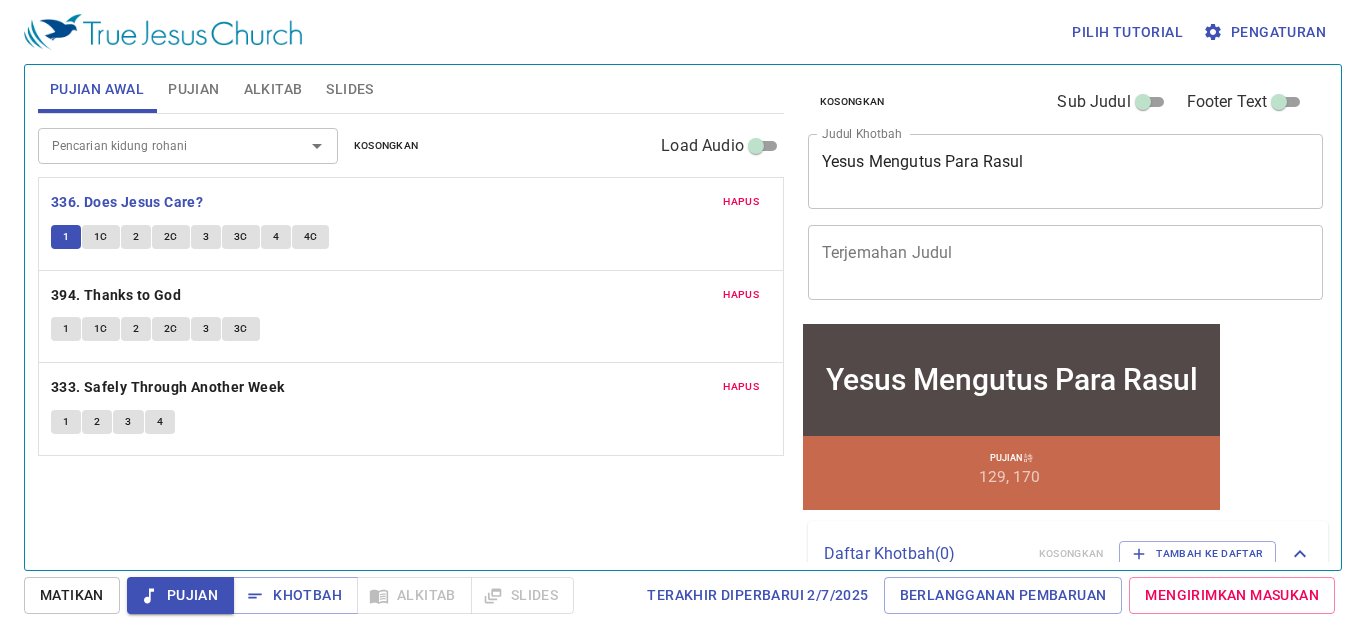 click on "Hapus" at bounding box center [741, 387] 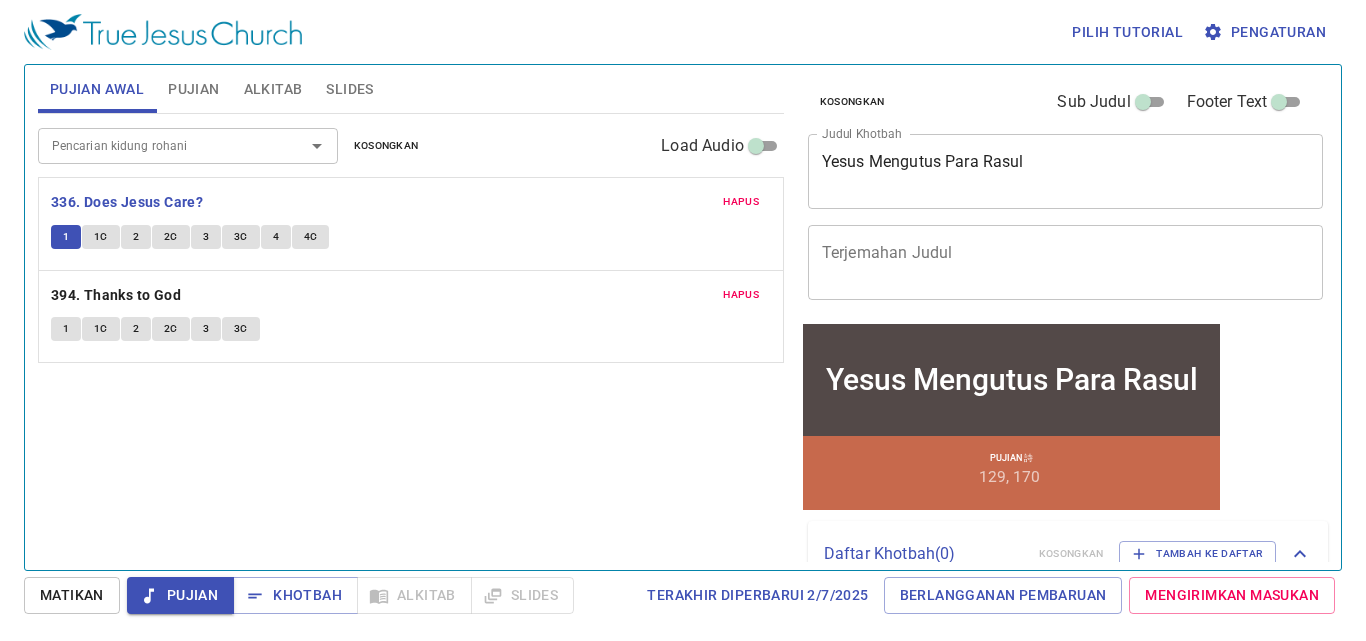 click on "1C" at bounding box center [101, 237] 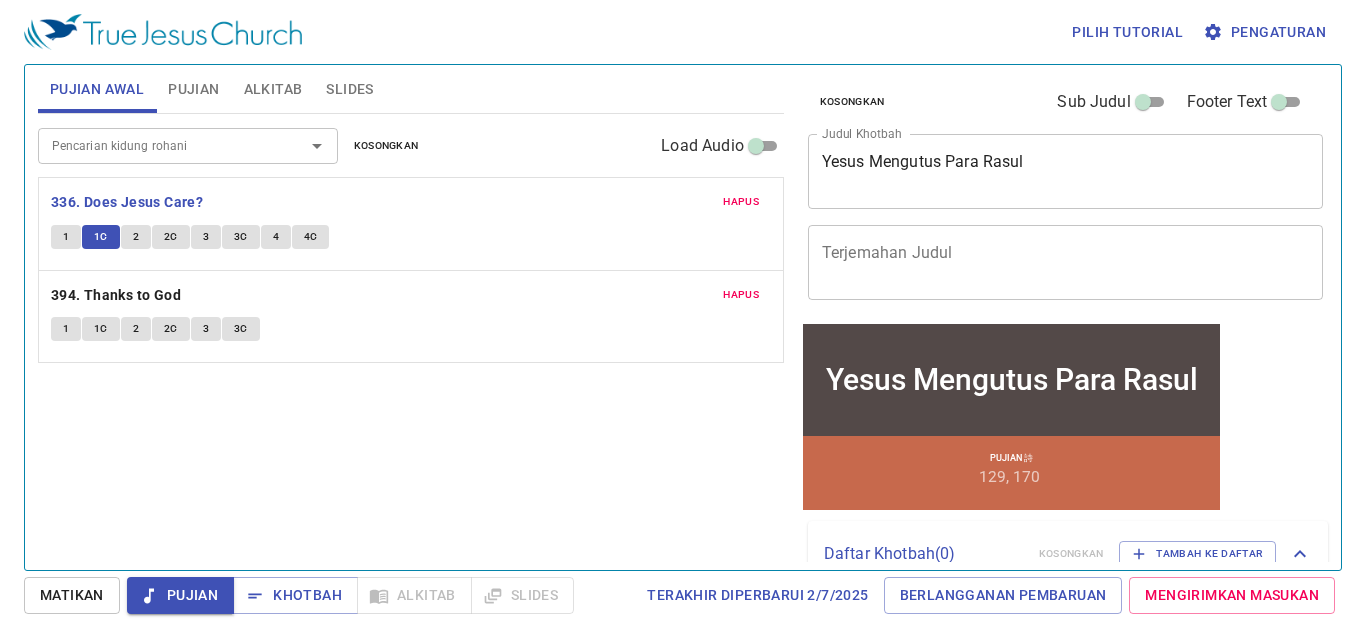 click on "2" at bounding box center (136, 237) 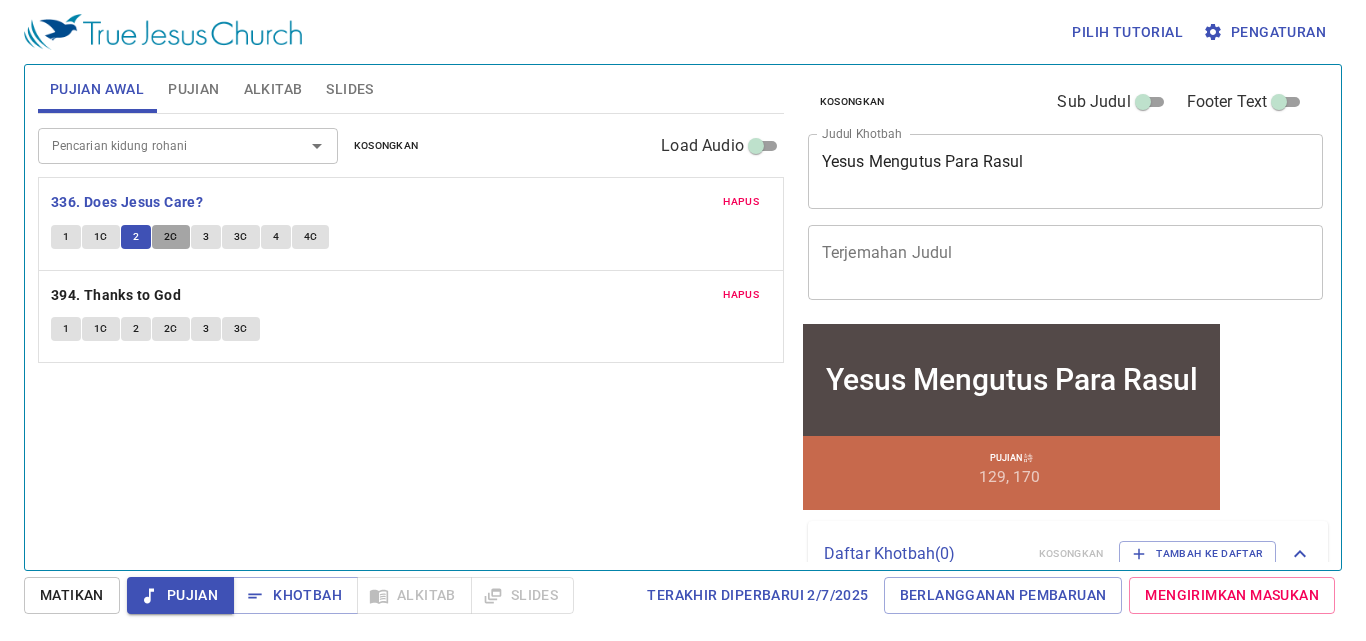 click on "2C" at bounding box center [171, 237] 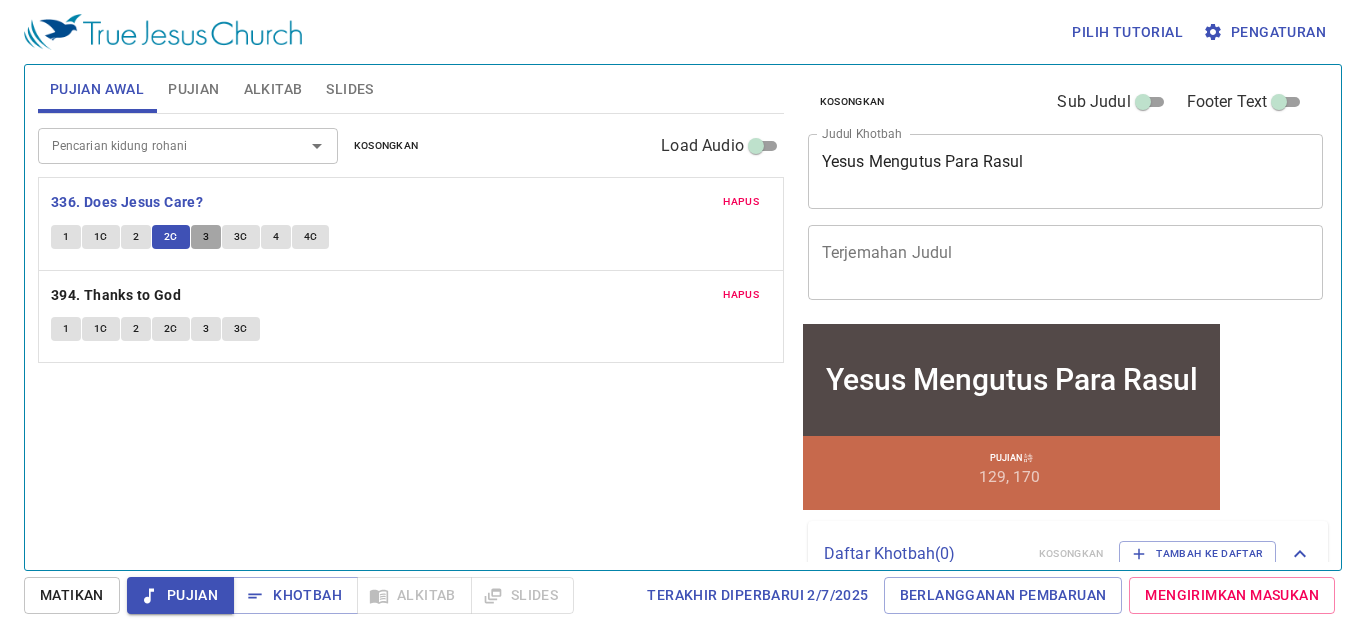 click on "3" at bounding box center [206, 237] 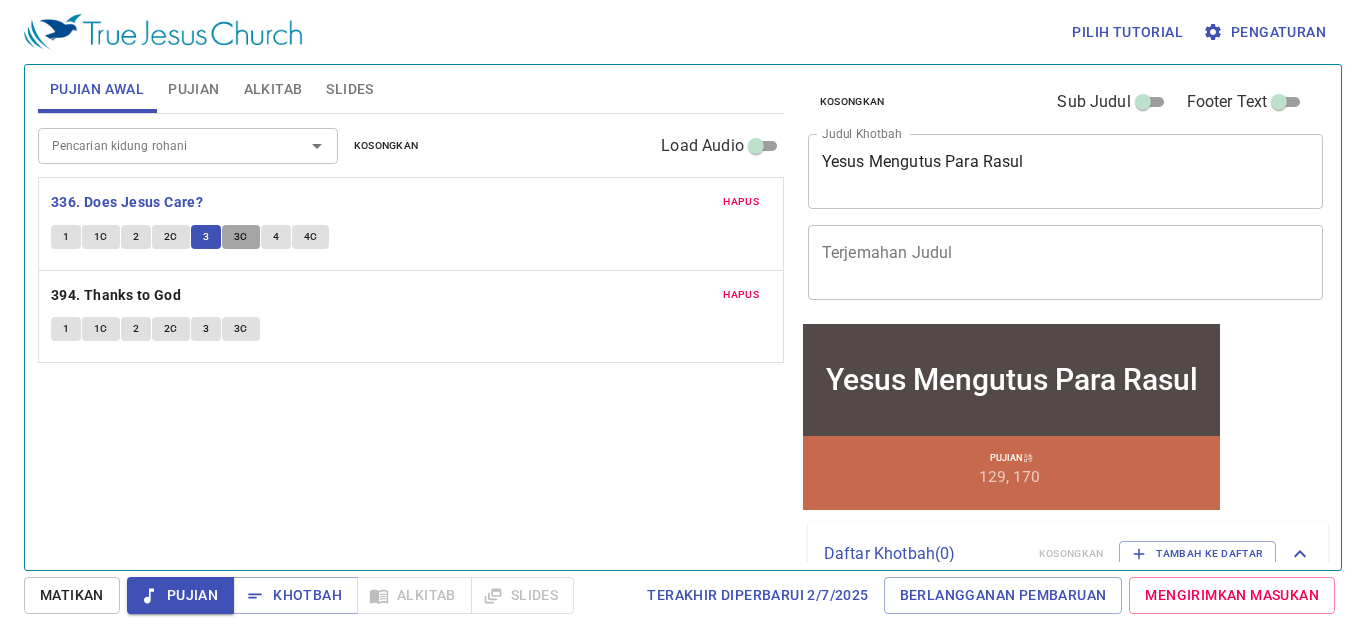 click on "3C" at bounding box center [241, 237] 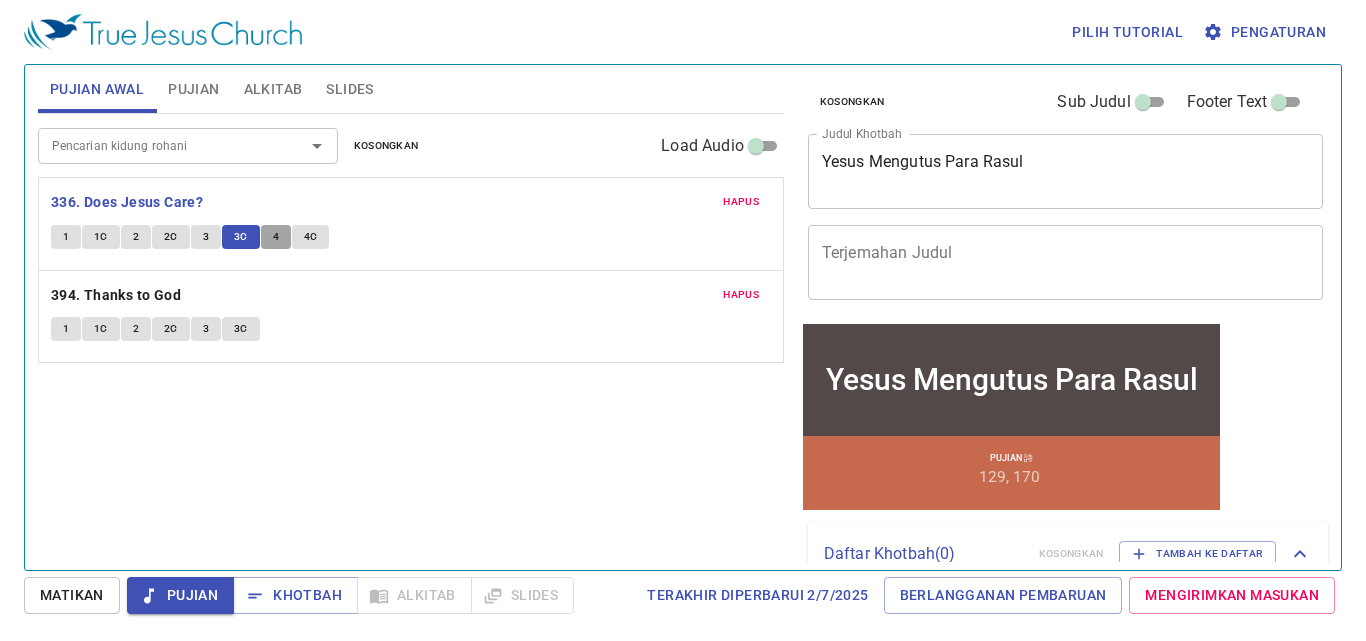 click on "4" at bounding box center [276, 237] 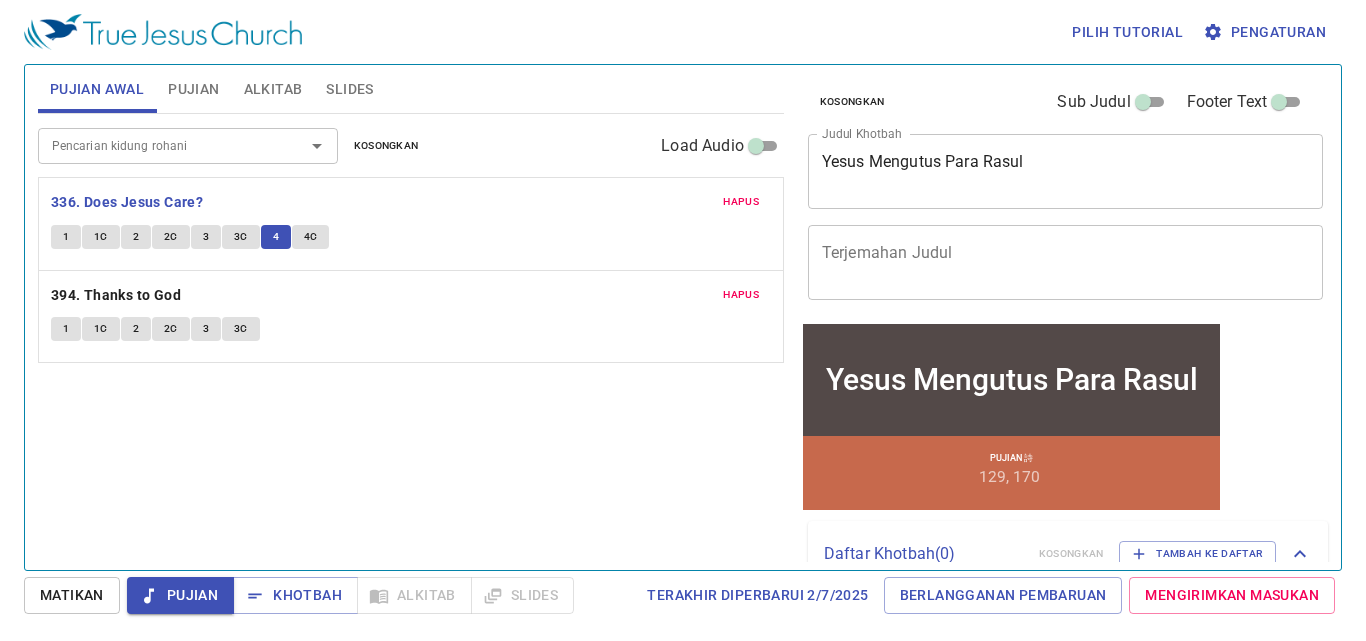 click on "4C" at bounding box center [311, 237] 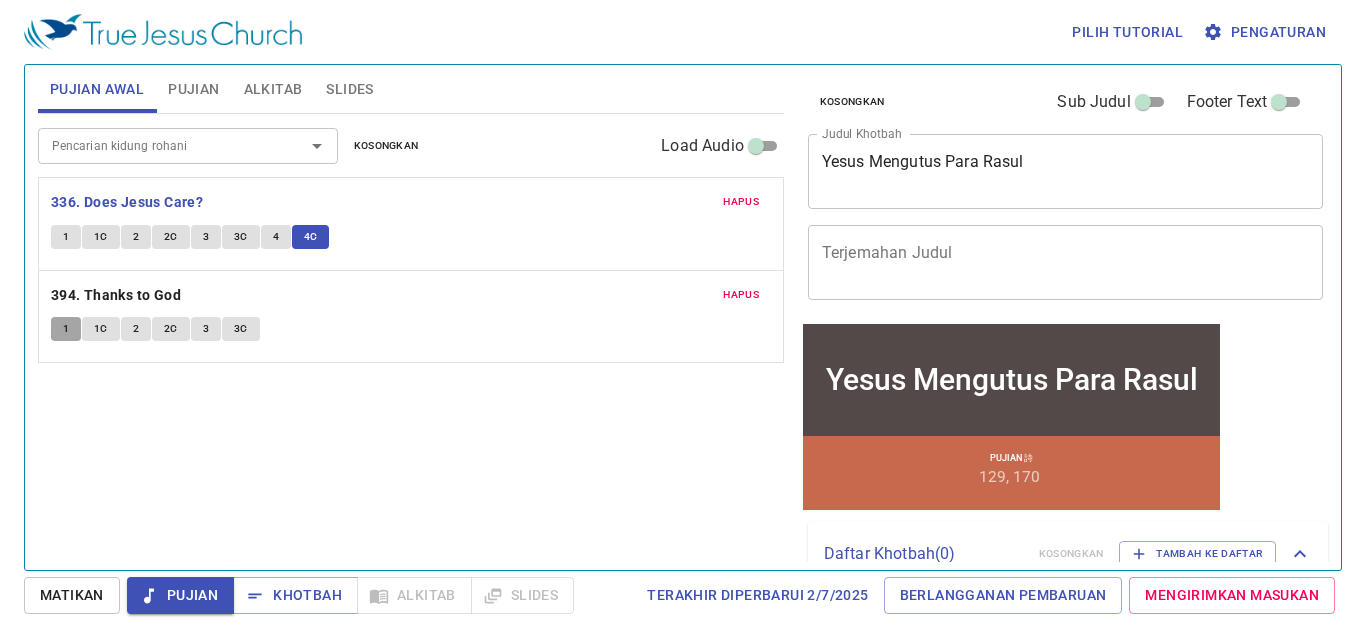 click on "1" at bounding box center [66, 329] 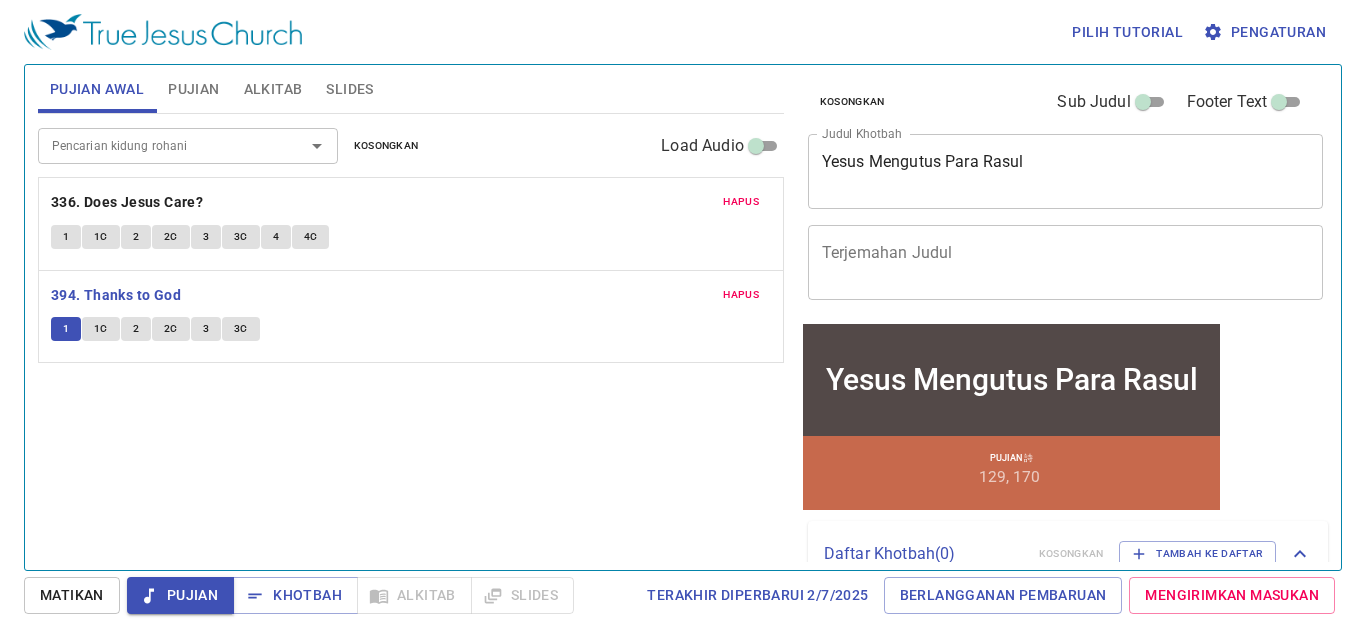 click on "1C" at bounding box center (101, 329) 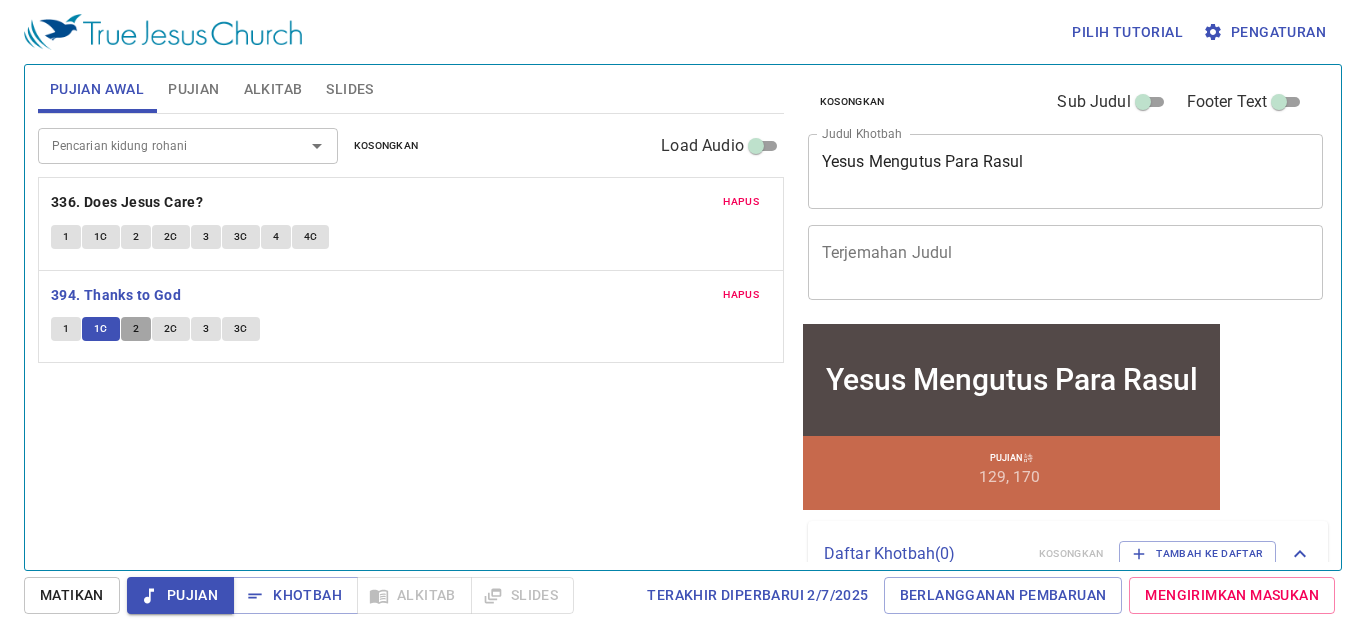 click on "2" at bounding box center (136, 329) 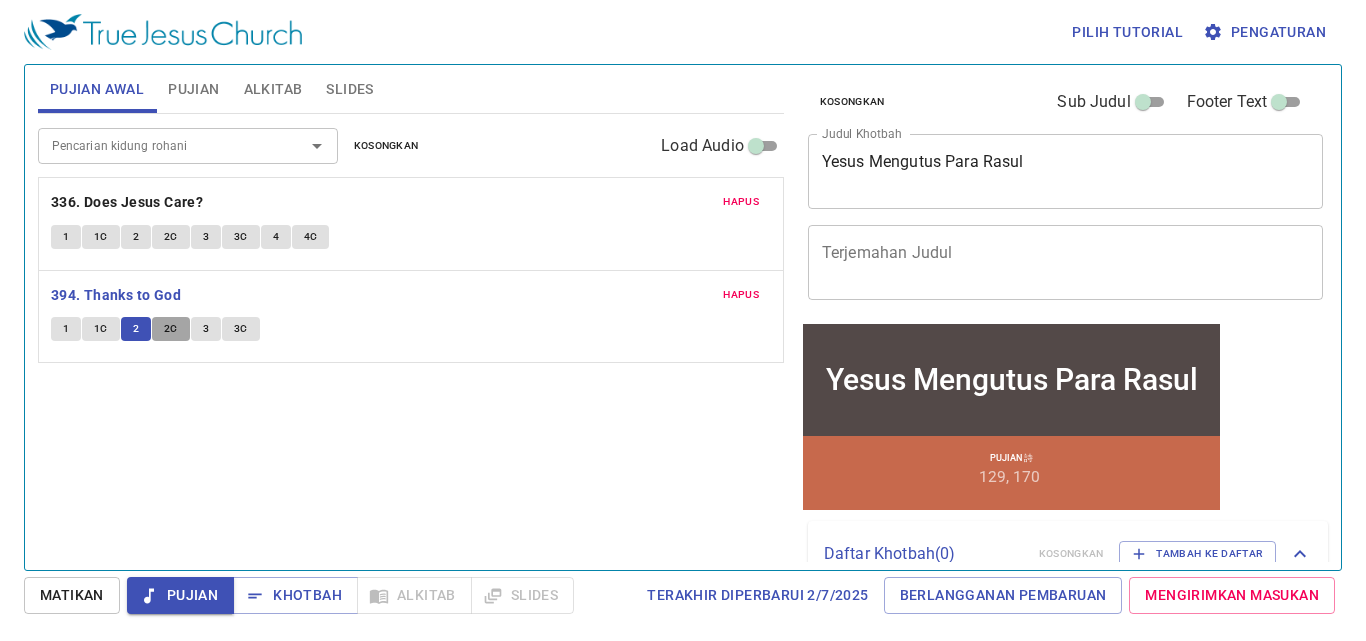 click on "2C" at bounding box center [171, 329] 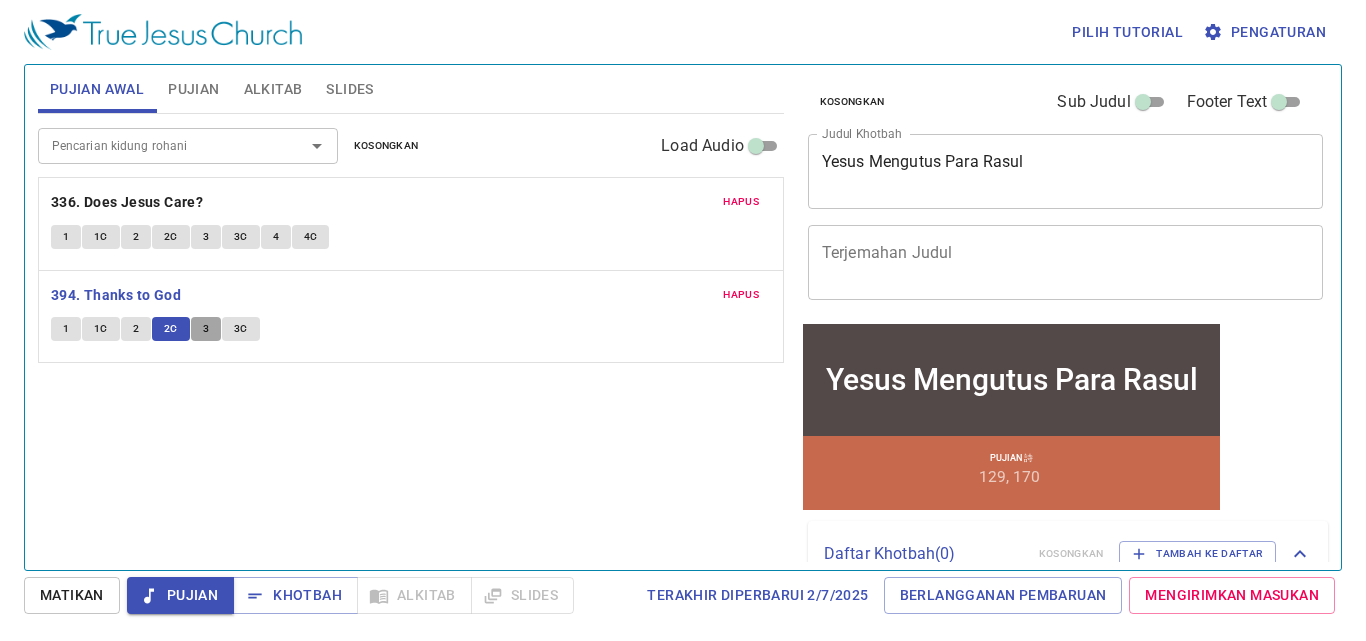 click on "3" at bounding box center (206, 329) 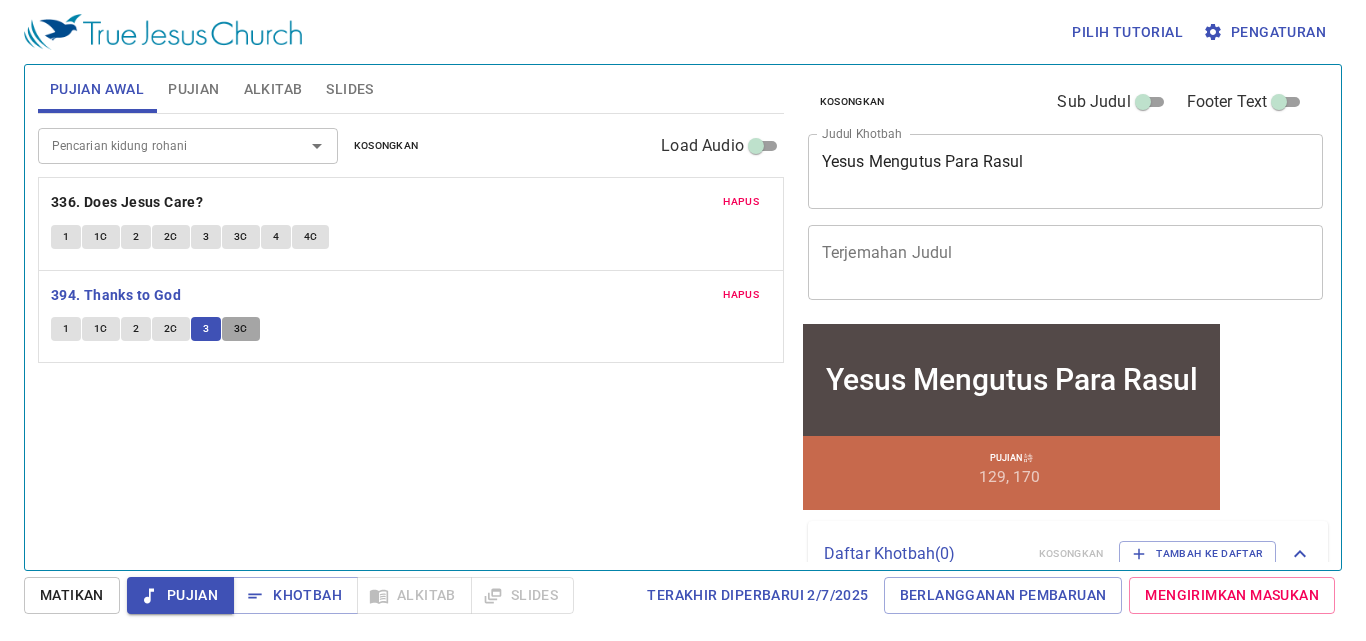 click on "3C" at bounding box center [241, 329] 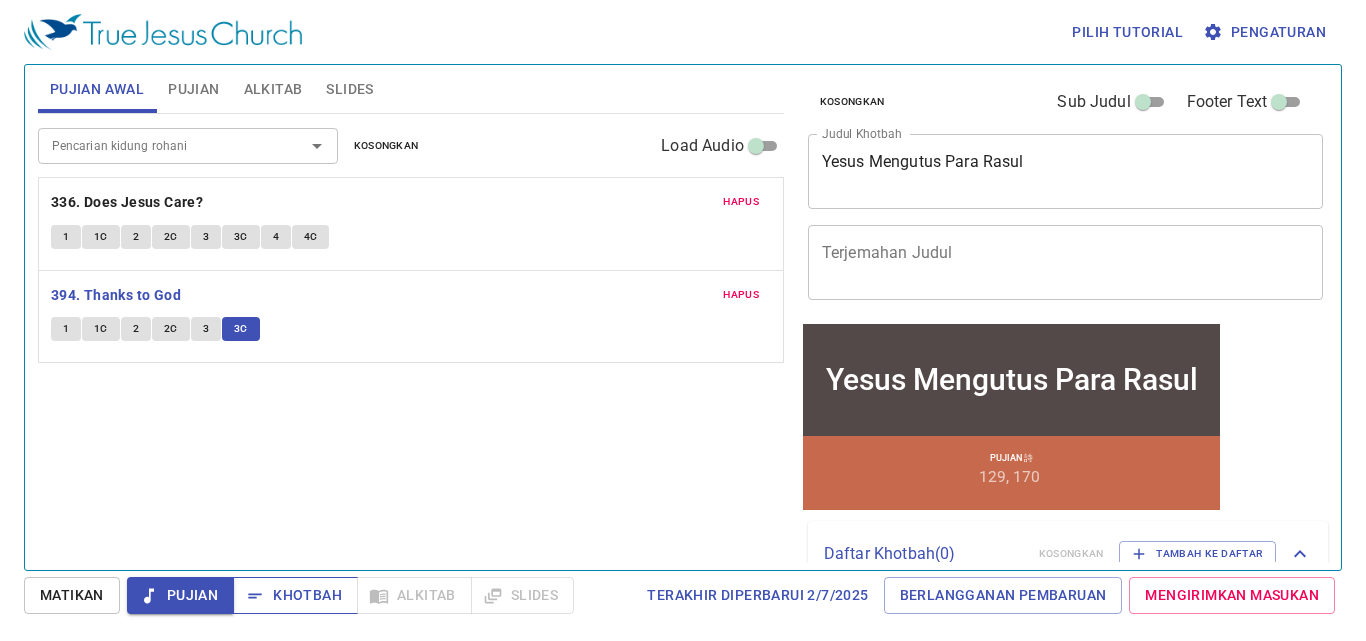 click on "Khotbah" at bounding box center [295, 595] 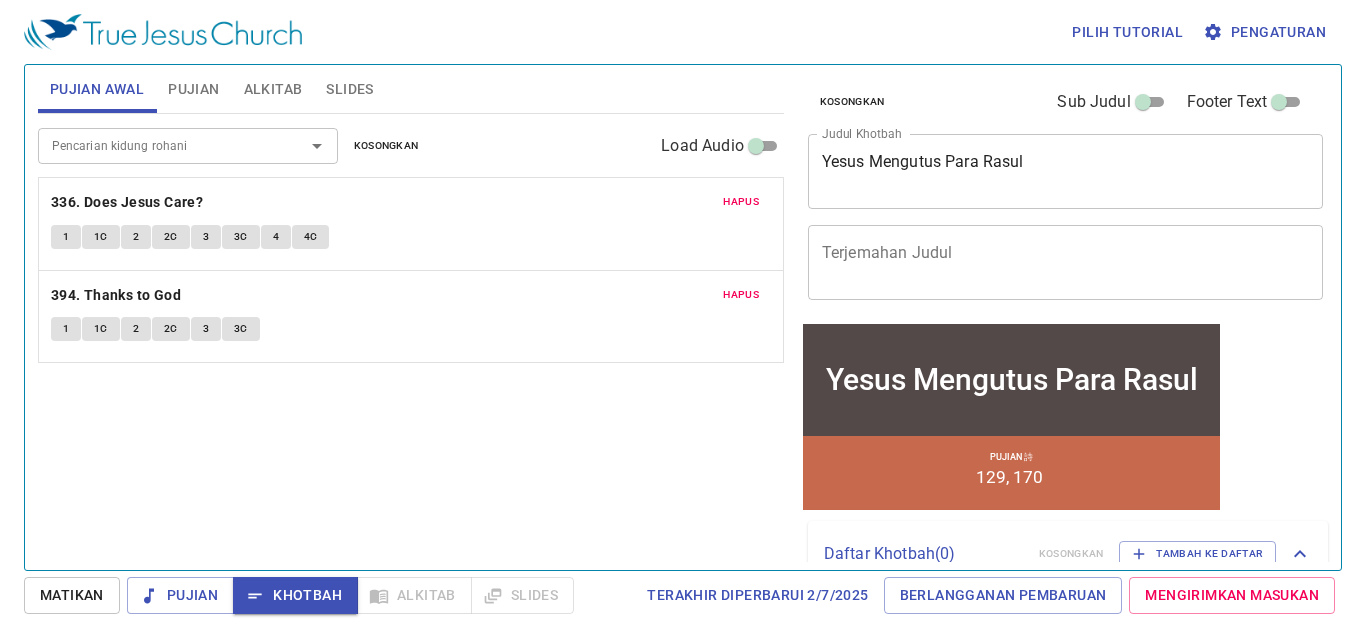 click on "Pujian" at bounding box center (193, 89) 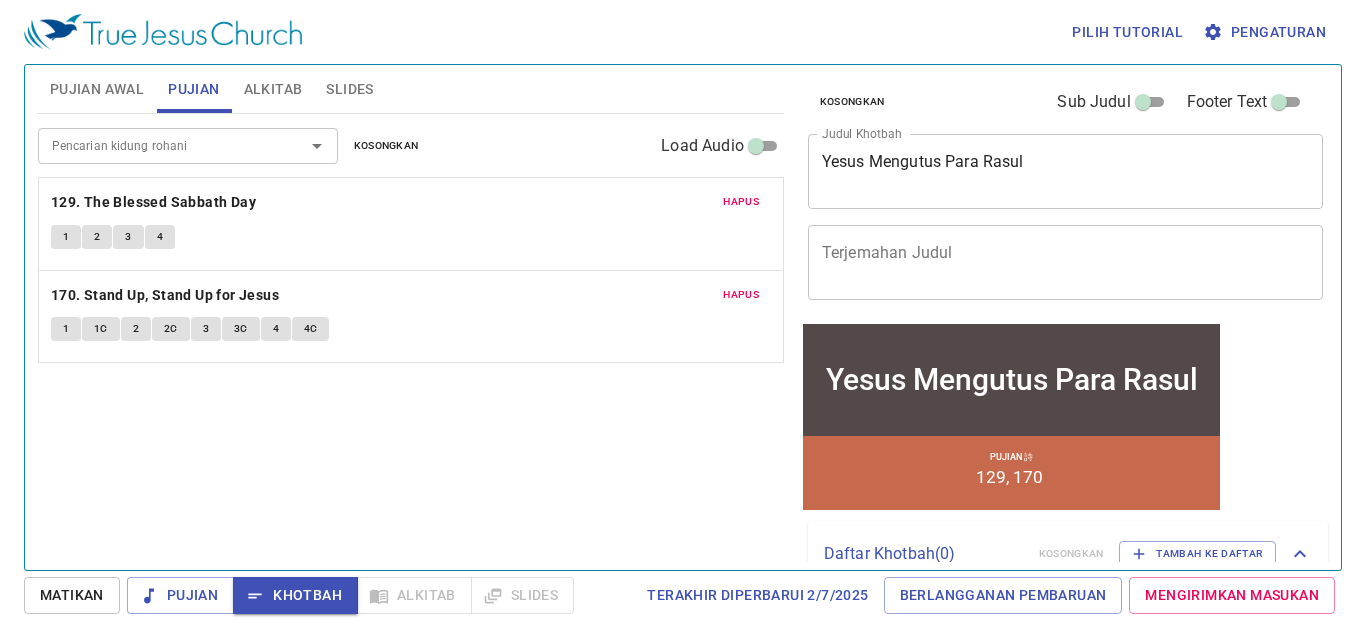 click on "1" at bounding box center (66, 237) 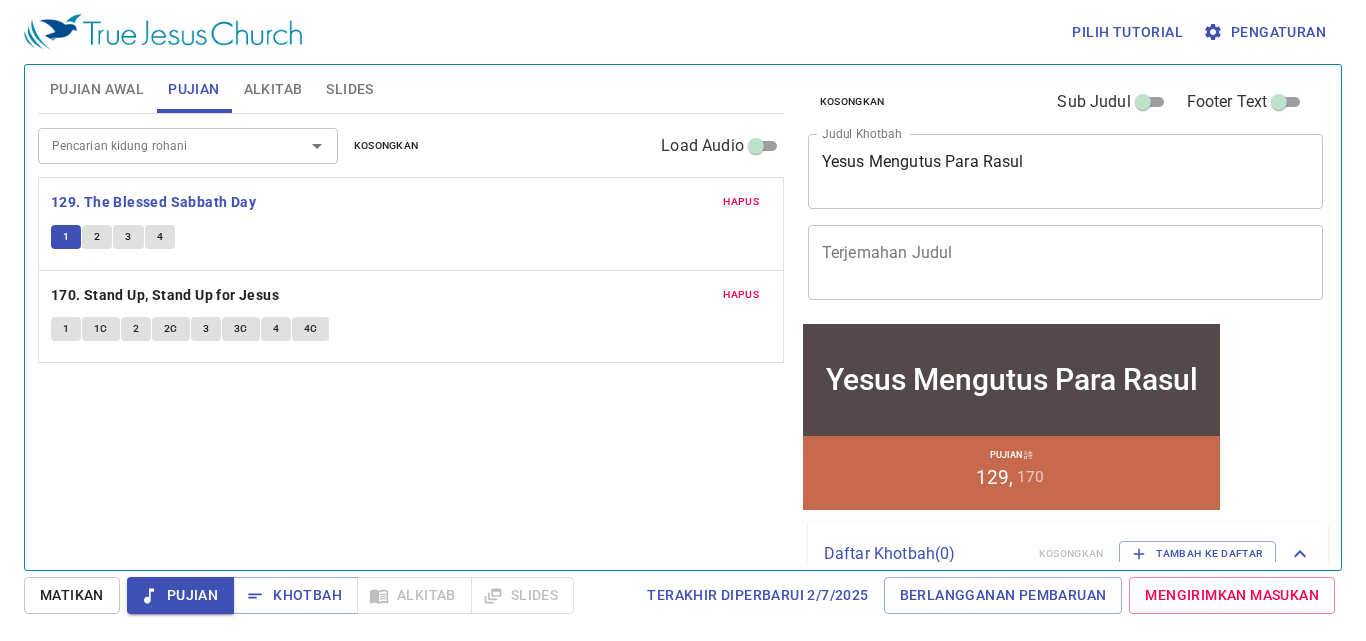 click on "2" at bounding box center [97, 237] 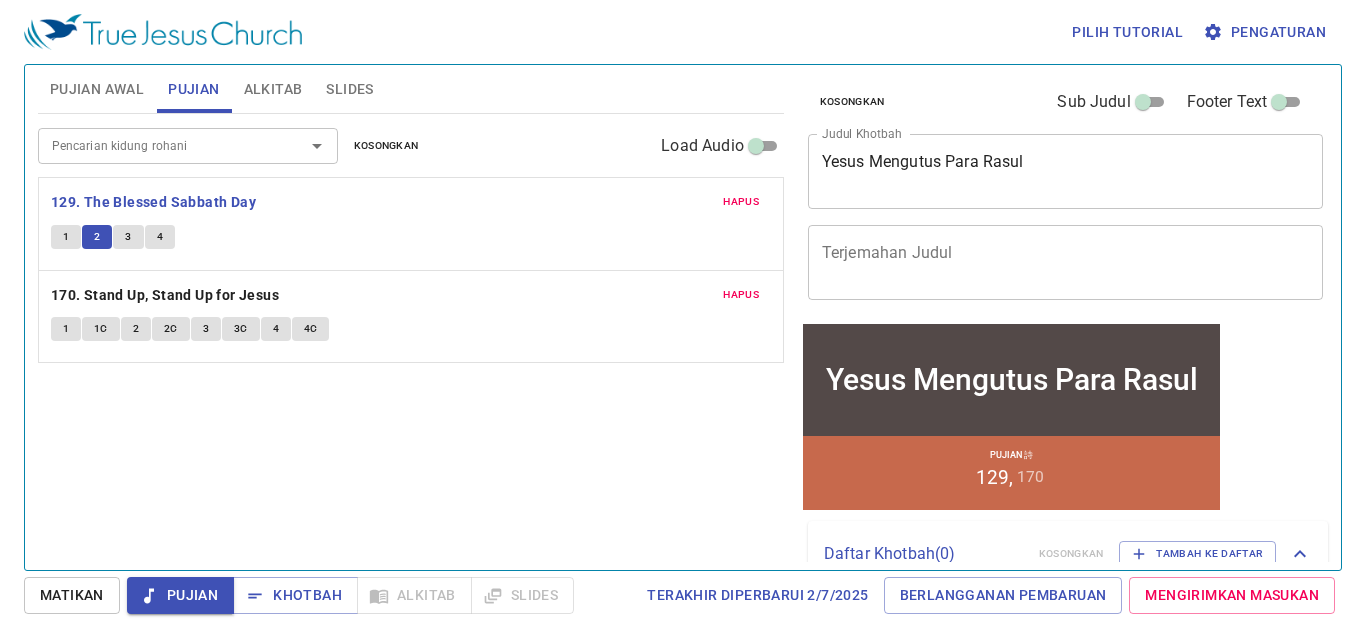 click on "3" at bounding box center [128, 237] 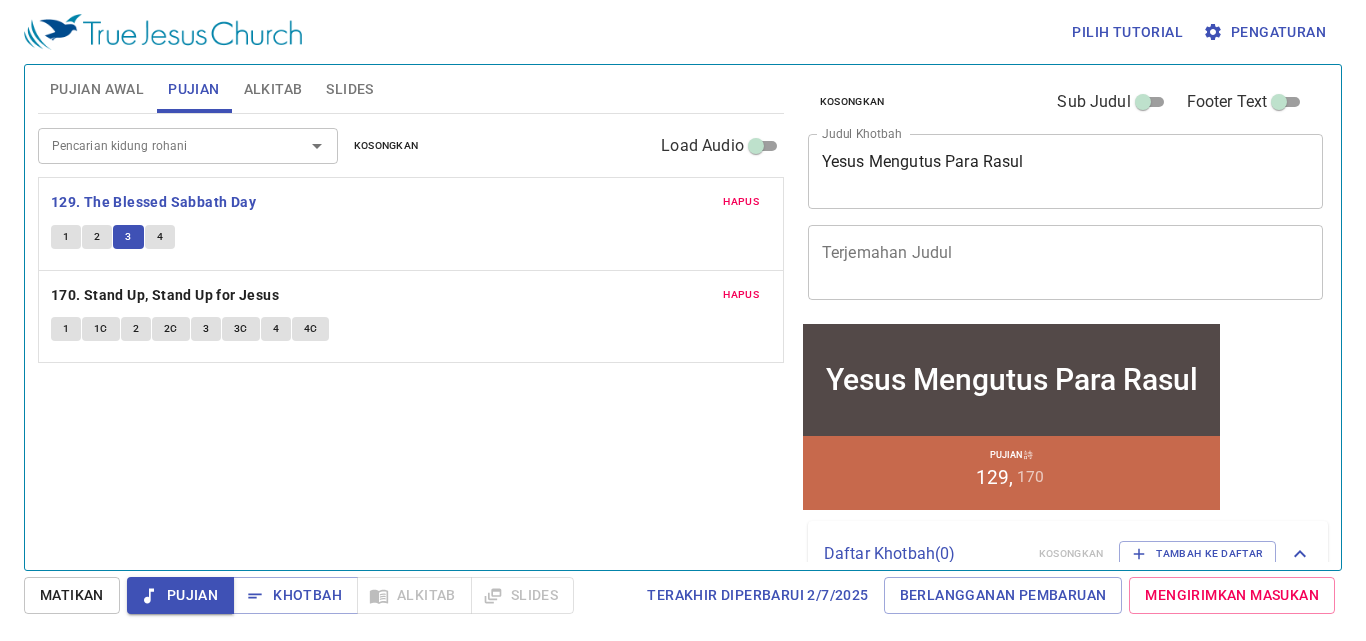 click on "4" at bounding box center (160, 237) 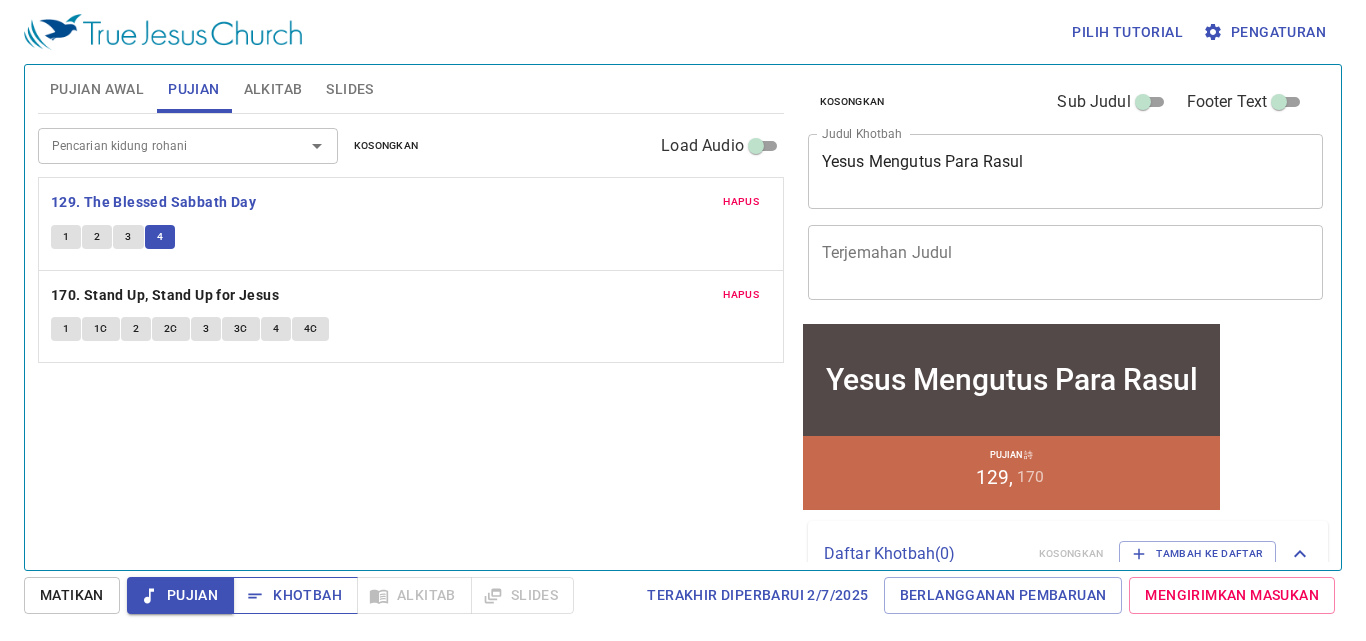 click on "Khotbah" at bounding box center [295, 595] 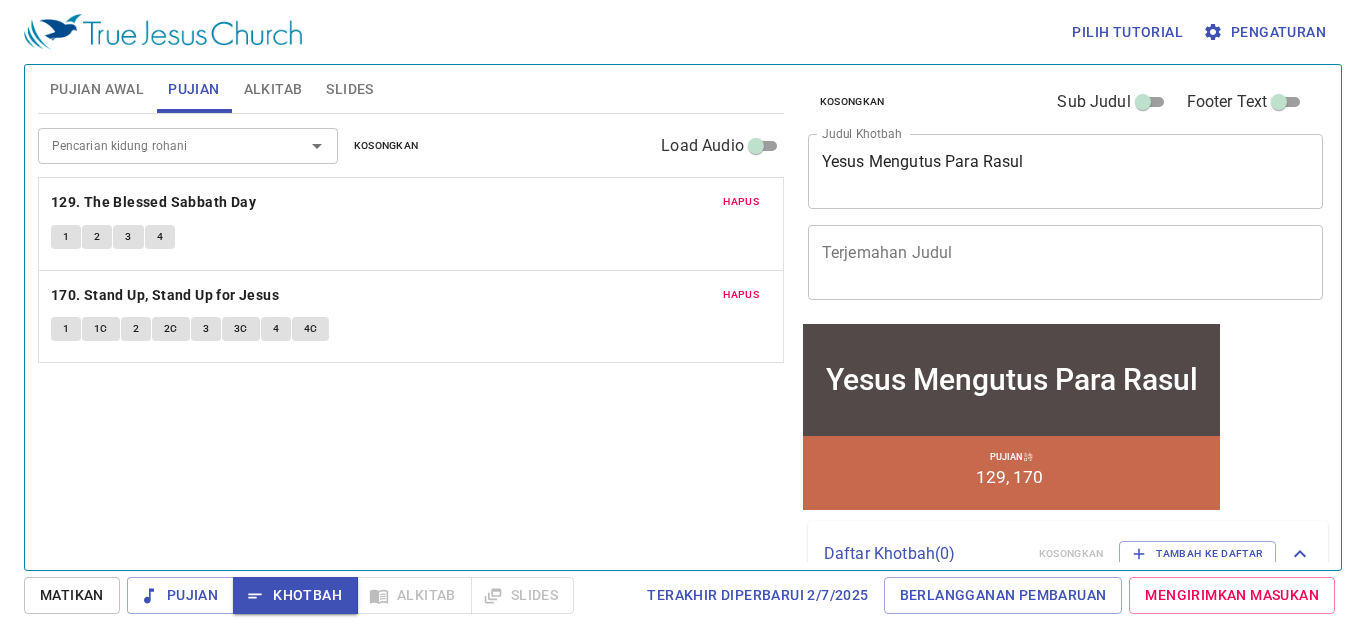click on "Alkitab" at bounding box center [273, 89] 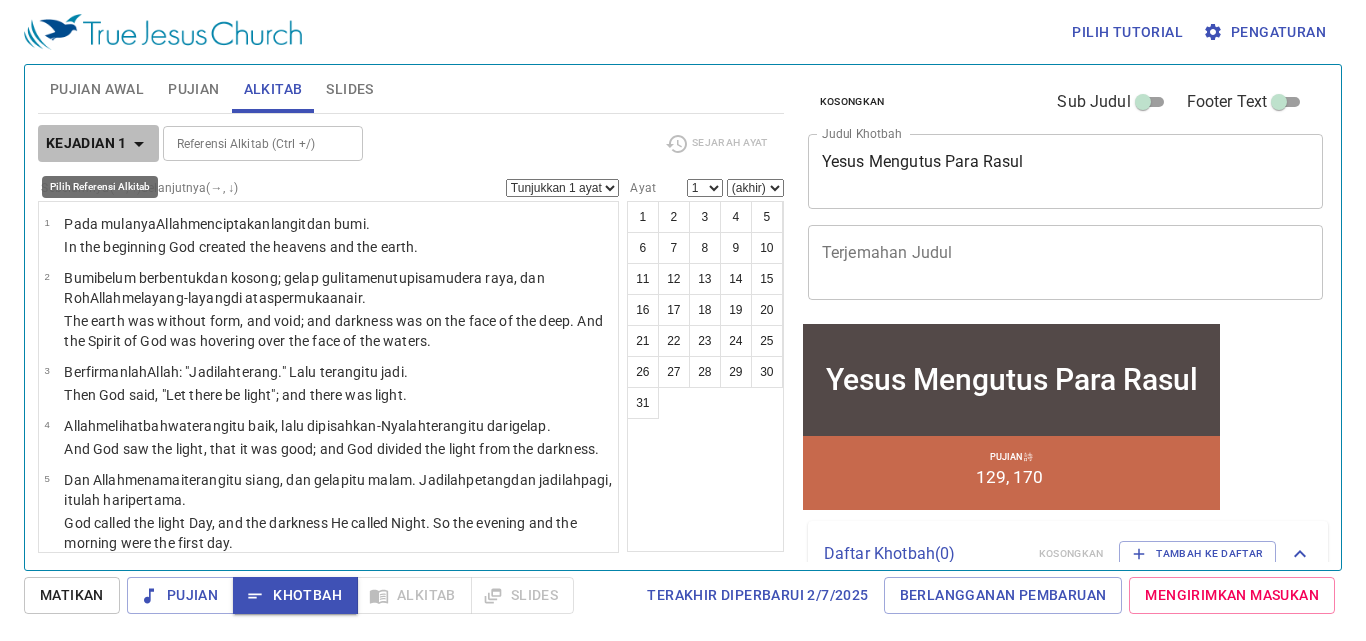 click on "Kejadian 1" at bounding box center [98, 143] 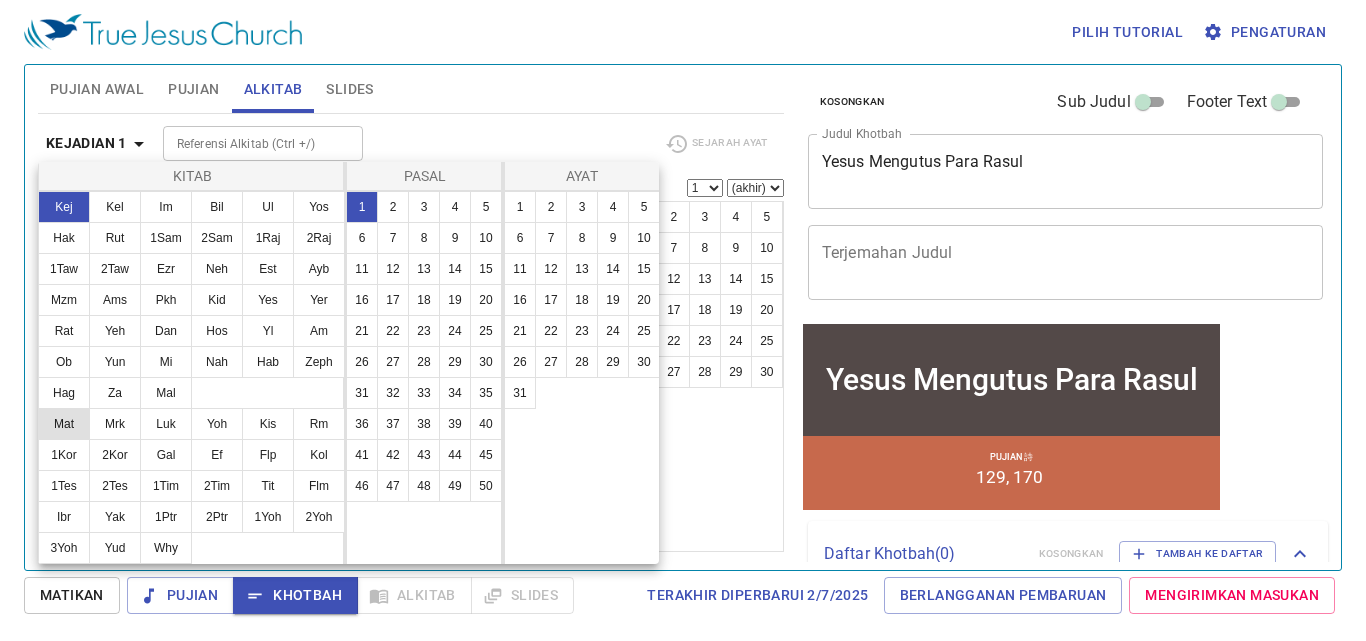 click on "Mat" at bounding box center [64, 424] 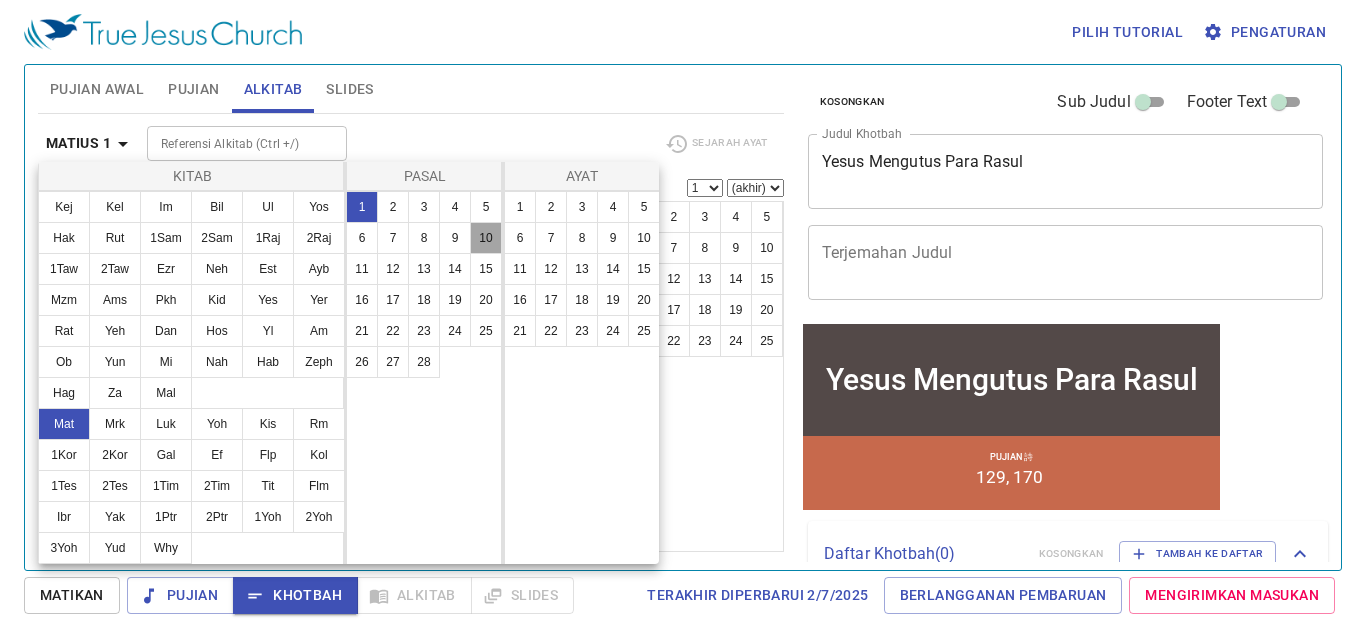 click on "10" at bounding box center [486, 238] 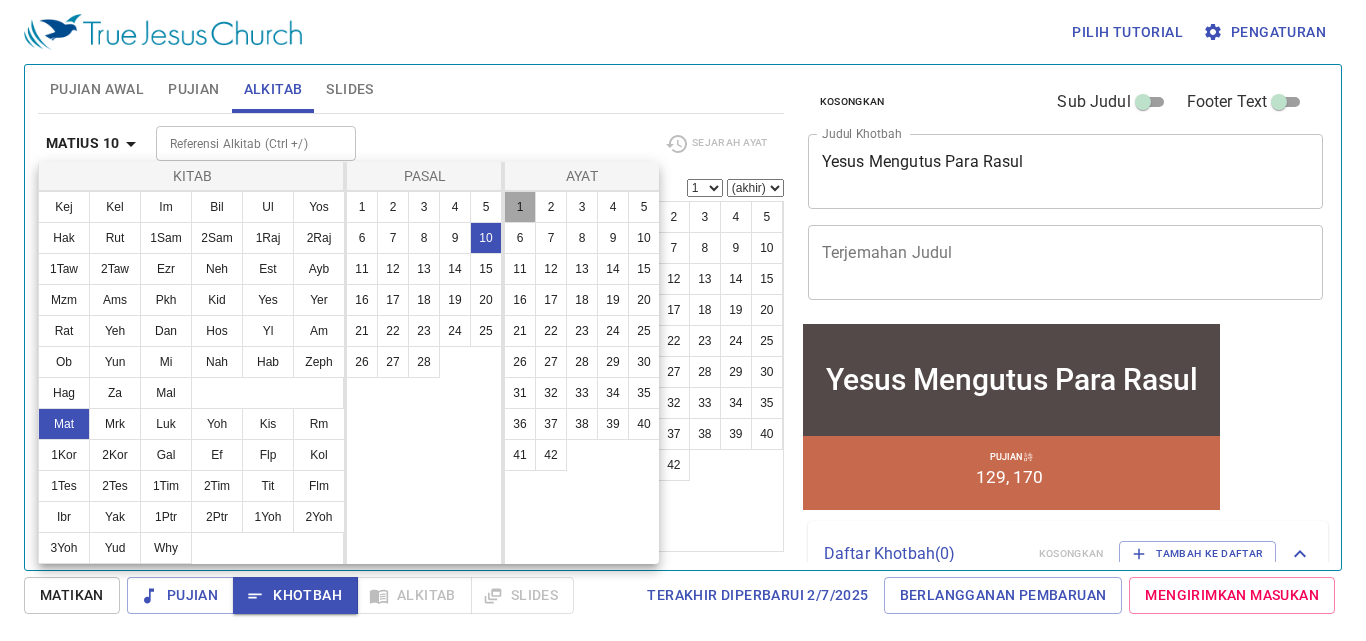click on "1" at bounding box center (520, 207) 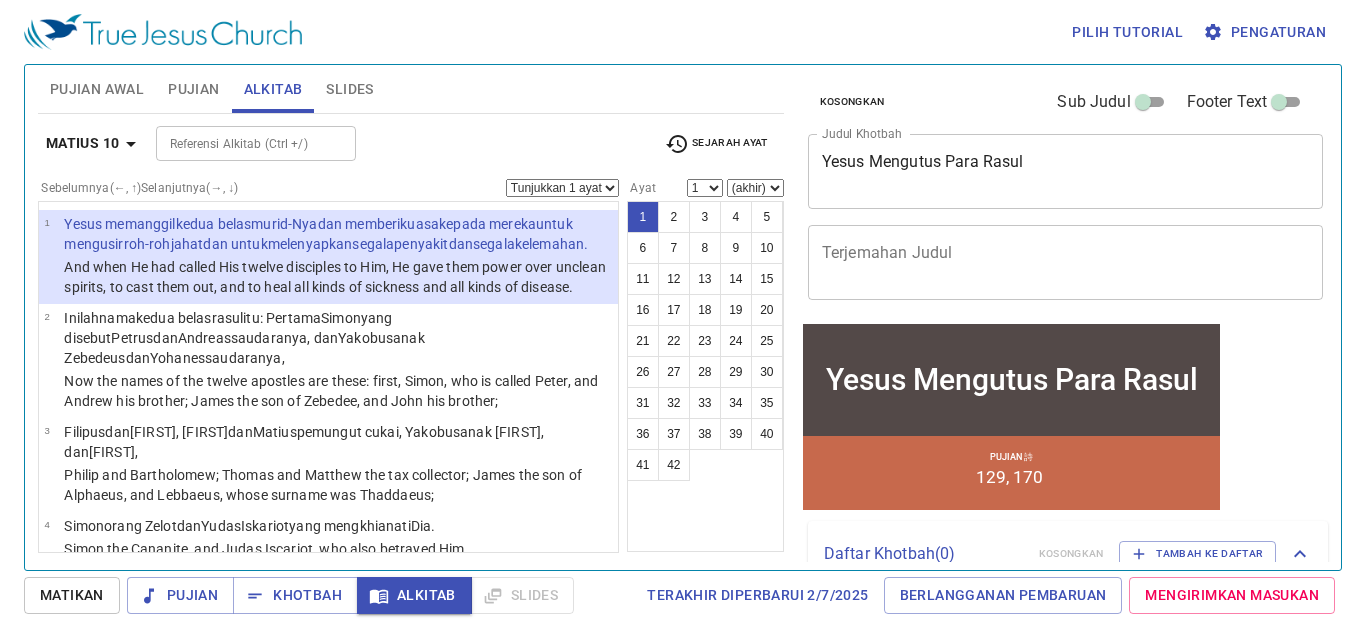 click on "Tunjukkan 1 ayat Tunjukkan 2 ayat Tunjukkan 3 ayat Tunjukkan 4 ayat Tunjukkan 5 ayat" at bounding box center (562, 188) 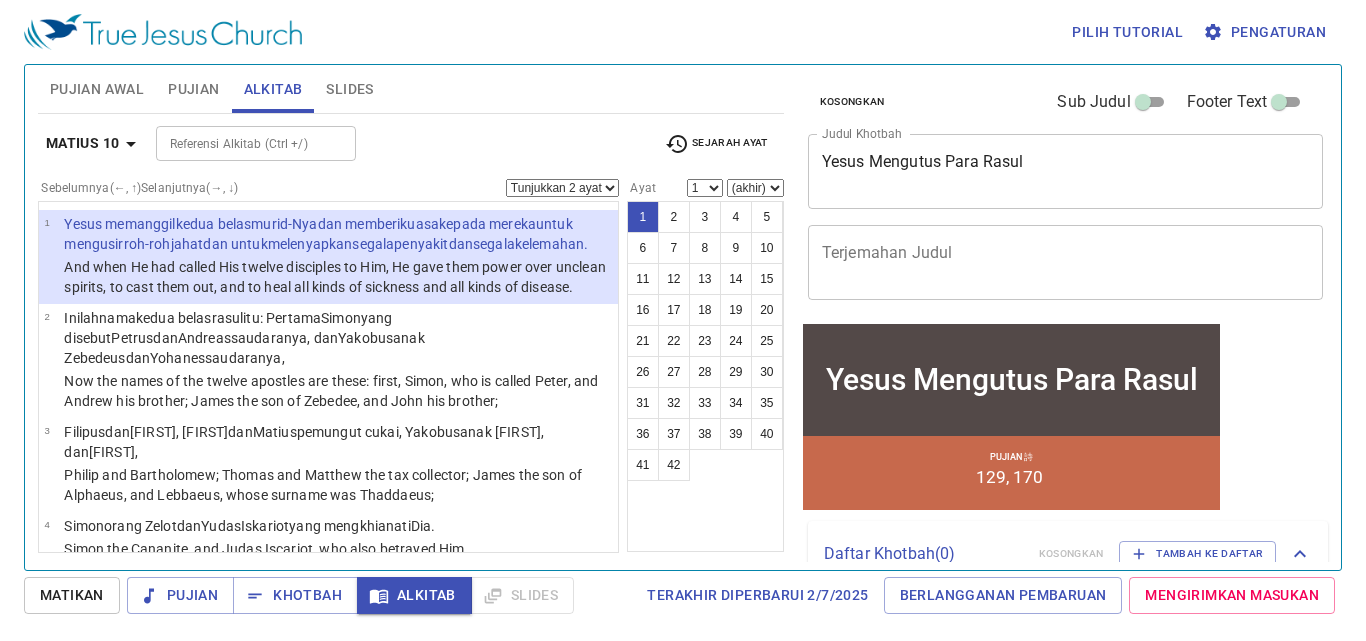 click on "Tunjukkan 1 ayat Tunjukkan 2 ayat Tunjukkan 3 ayat Tunjukkan 4 ayat Tunjukkan 5 ayat" at bounding box center (562, 188) 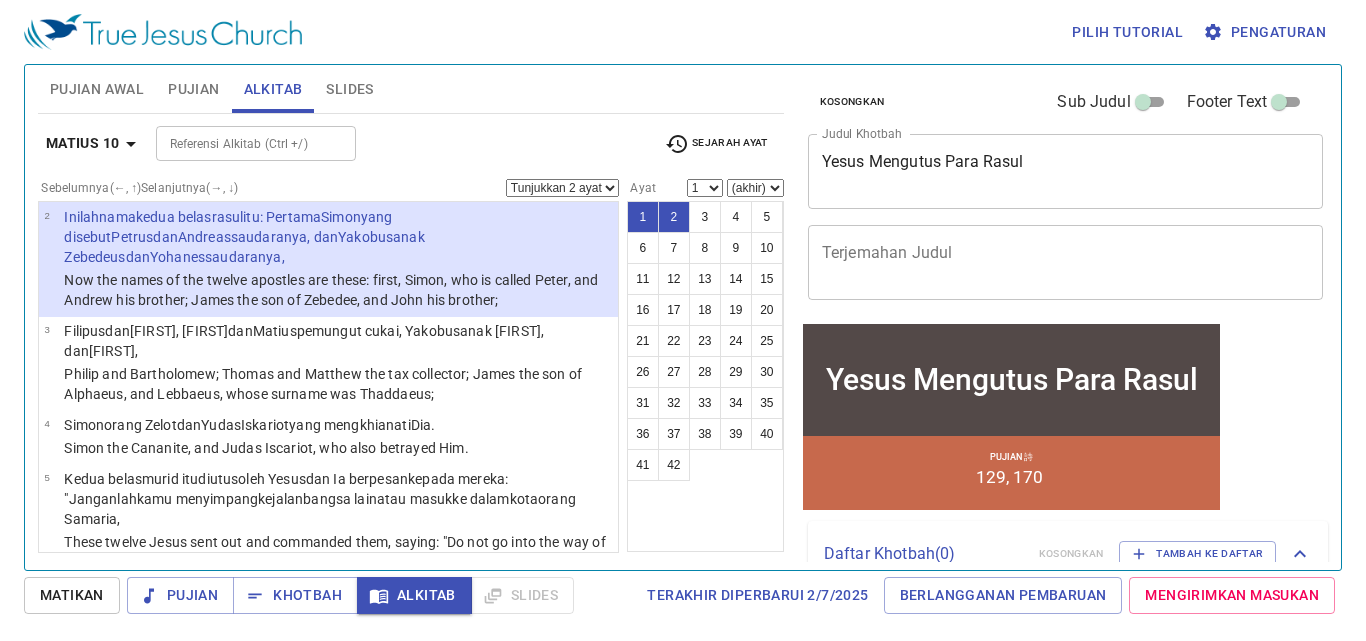 scroll, scrollTop: 200, scrollLeft: 0, axis: vertical 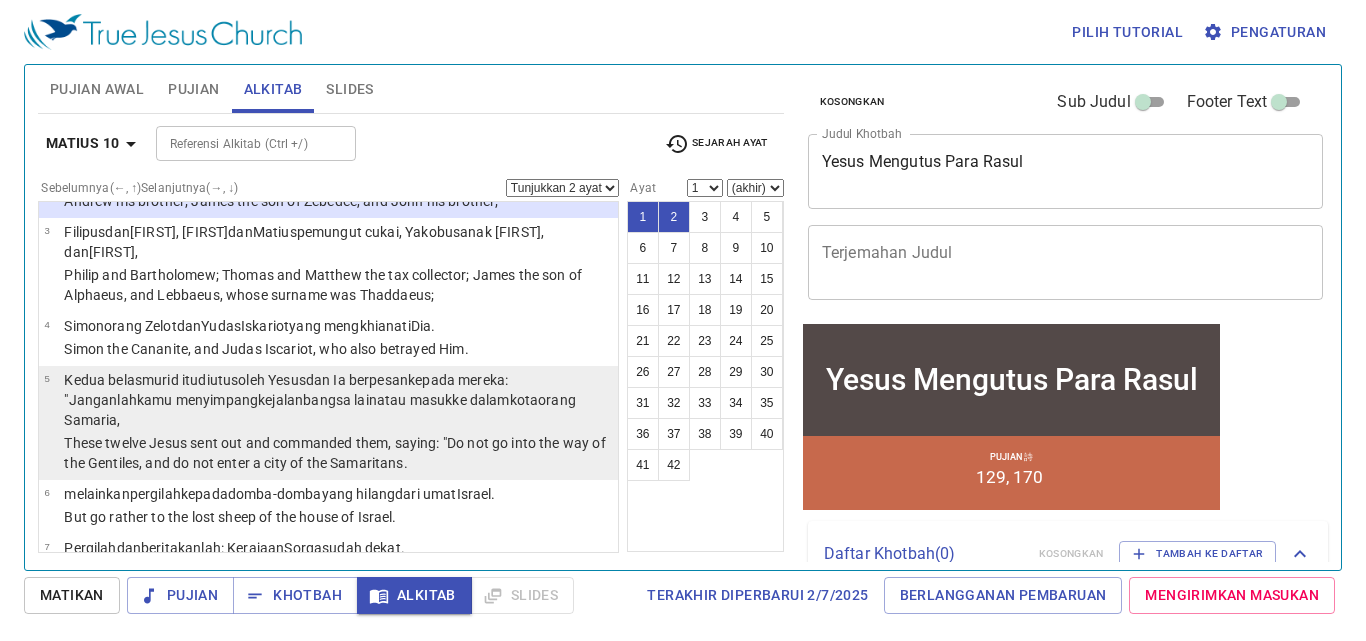 click on "Kedua belas  murid itu  diutus  oleh Yesus  dan Ia berpesan  kepada mereka : "Janganlah  kamu menyimpang  ke  jalan  bangsa lain  atau masuk  ke dalam  kota  orang Samaria ," at bounding box center [338, 400] 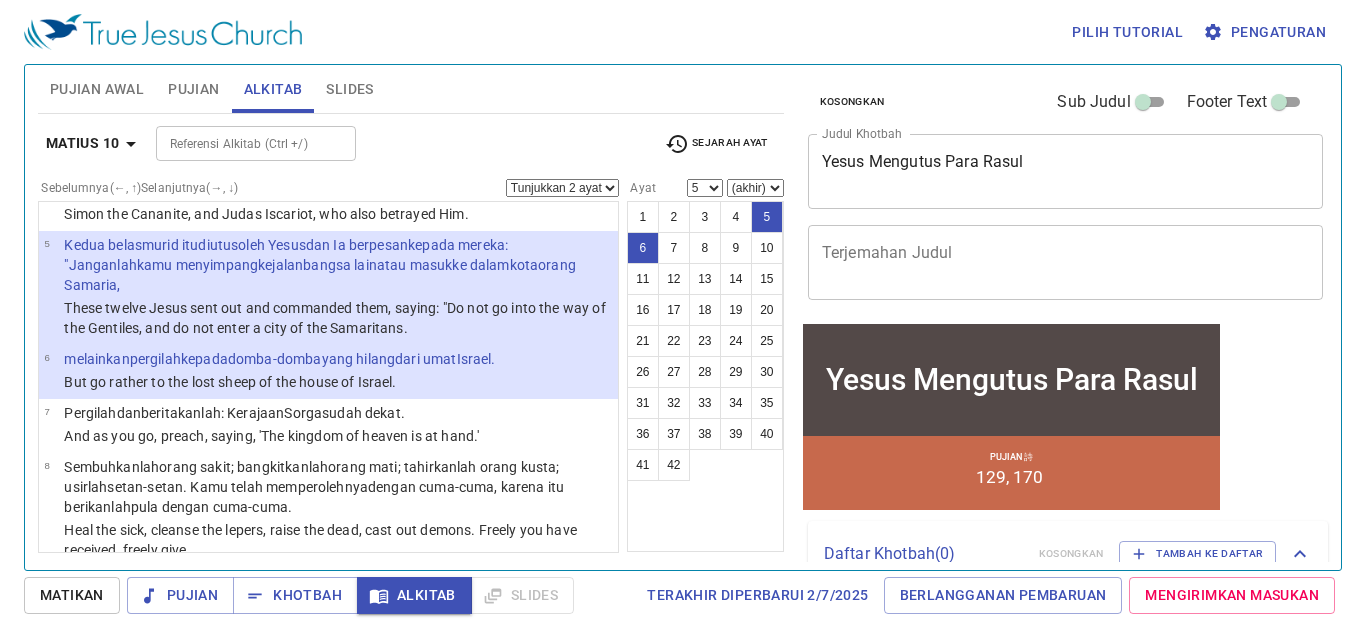scroll, scrollTop: 300, scrollLeft: 0, axis: vertical 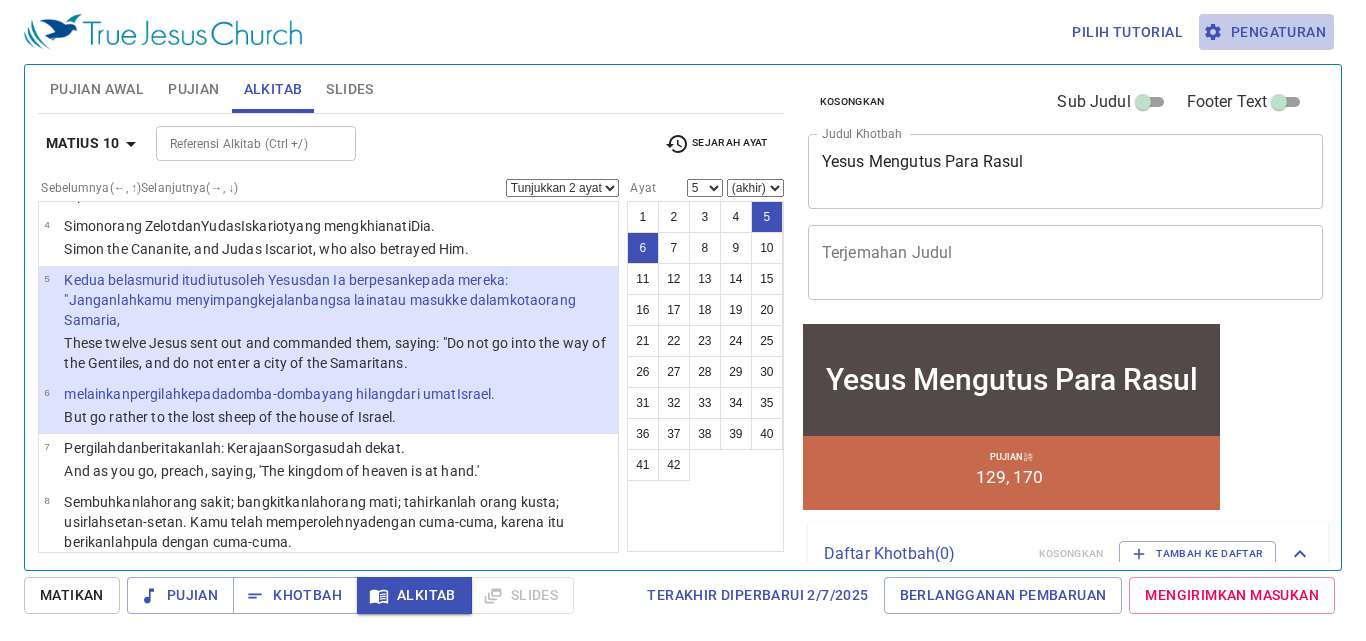 click on "Pengaturan" at bounding box center [1266, 32] 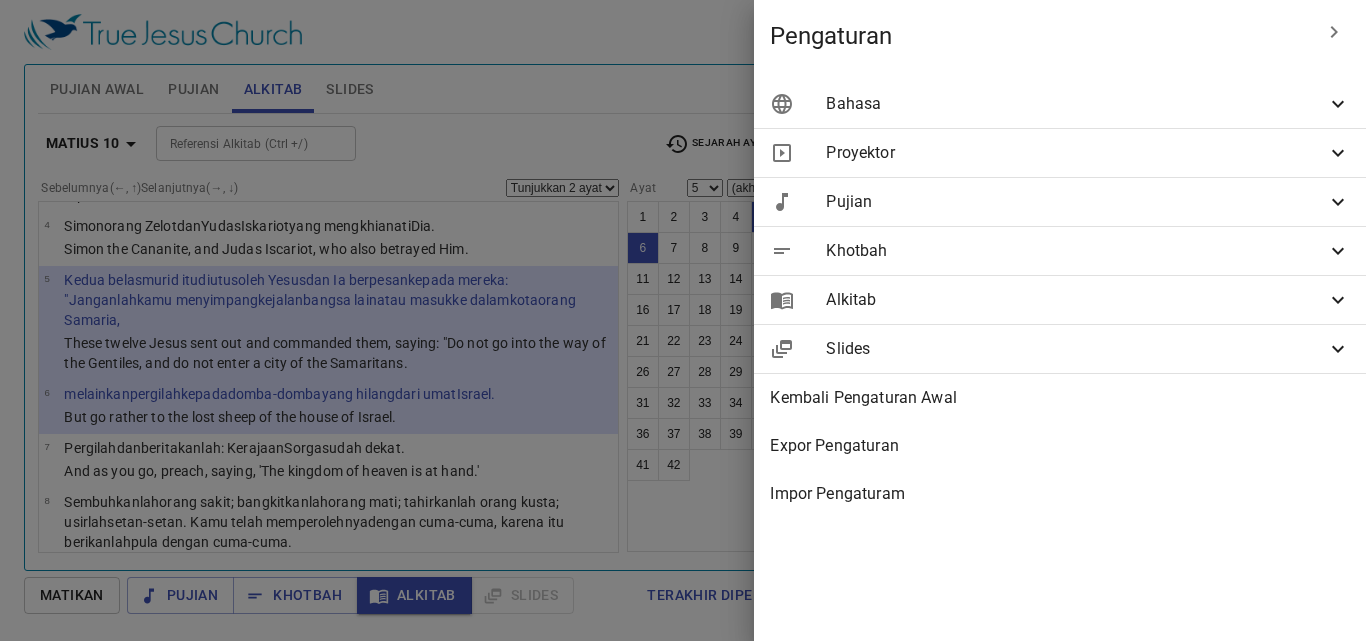 click on "Bahasa" at bounding box center (1076, 104) 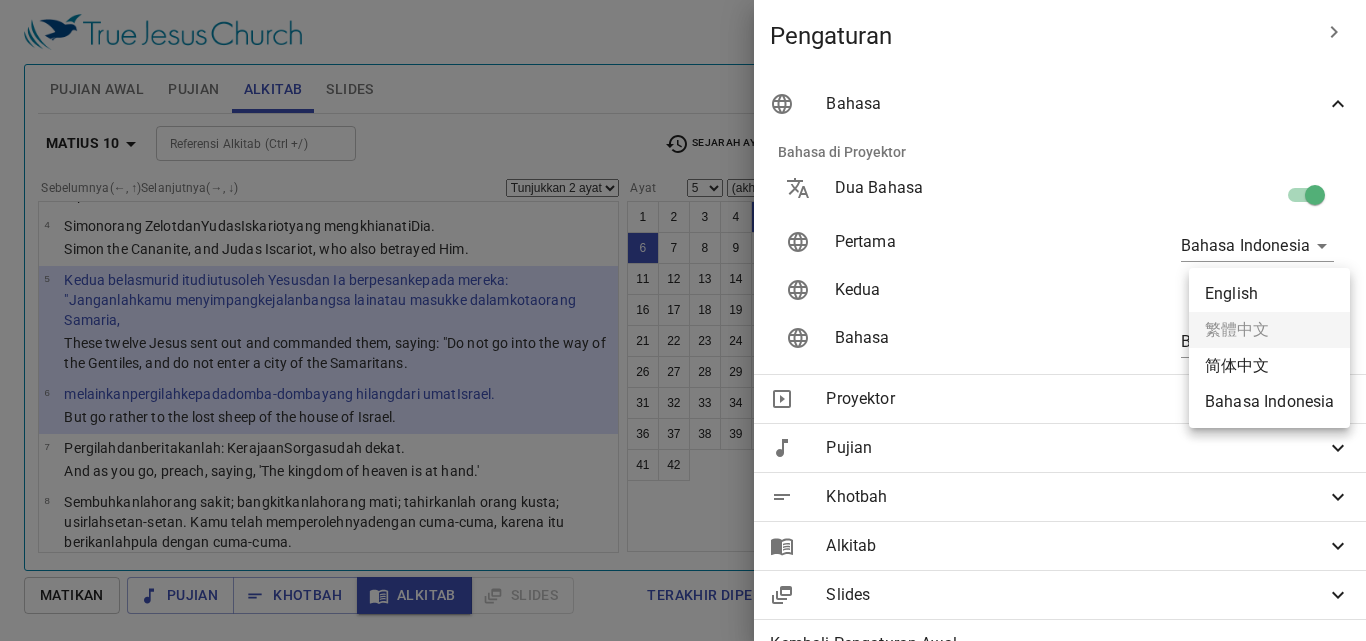 click on "Pilih tutorial Pengaturan Pujian Awal Pujian Alkitab Slides Pencarian kidung rohani Pencarian kidung rohani   Kosongkan Load Audio Hapus 336. Does Jesus Care?   1 1C 2 2C 3 3C 4 4C Hapus 394. Thanks to God   1 1C 2 2C 3 3C Pencarian kidung rohani Pencarian kidung rohani   Kosongkan Load Audio Hapus 129. The Blessed Sabbath Day   1 2 3 4 Hapus 170. Stand Up, Stand Up for Jesus   1 1C 2 2C 3 3C 4 4C Matius 10 Referensi Alkitab (Ctrl +/) Referensi Alkitab (Ctrl +/)   Sejarah Ayat   Sebelumnya  (←, ↑)     Selanjutnya  (→, ↓) Tunjukkan 1 ayat Tunjukkan 2 ayat Tunjukkan 3 ayat Tunjukkan 4 ayat Tunjukkan 5 ayat 1 Yesus memanggil  kedua belas  murid-Nya  dan memberi  kuasa  kepada mereka  untuk mengusir  roh-roh  jahat  dan untuk  melenyapkan  segala  penyakit  dan  segala  kelemahan .    And when He had called His twelve disciples to Him, He gave them power over unclean spirits, to cast them out, and to heal all kinds of sickness and all kinds of disease. 2 Inilah  nama  kedua belas  rasul  3" at bounding box center [683, 320] 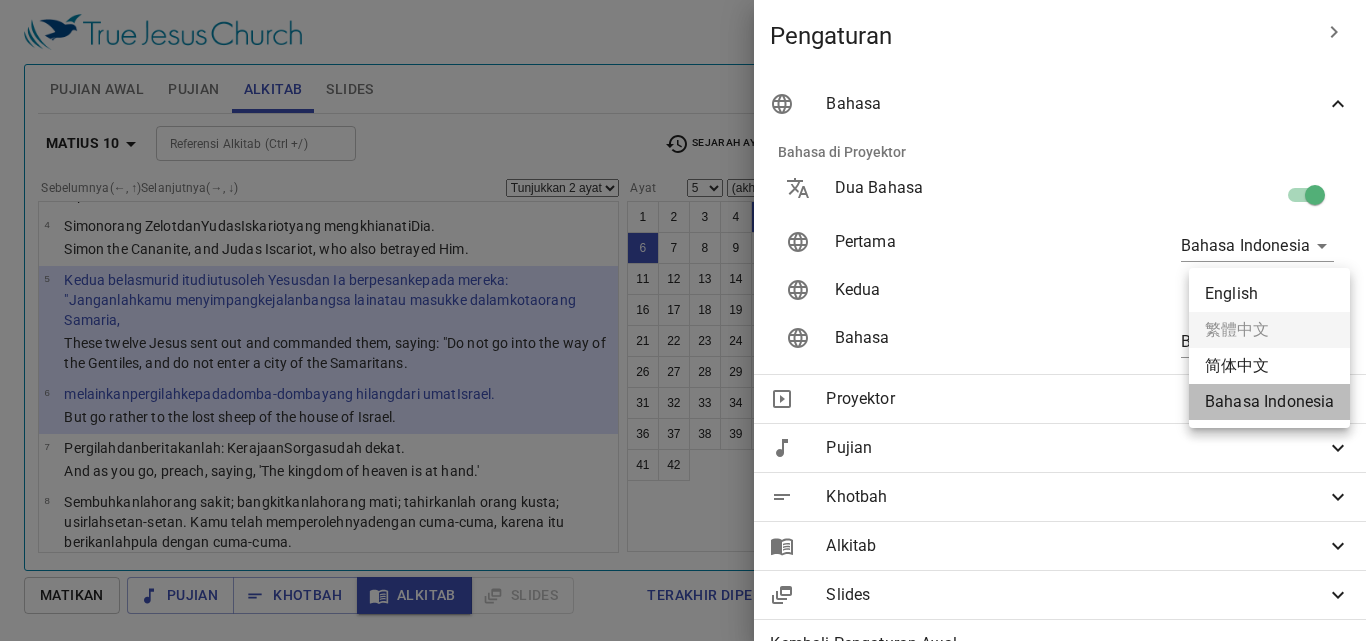 click on "Bahasa Indonesia" at bounding box center [1269, 402] 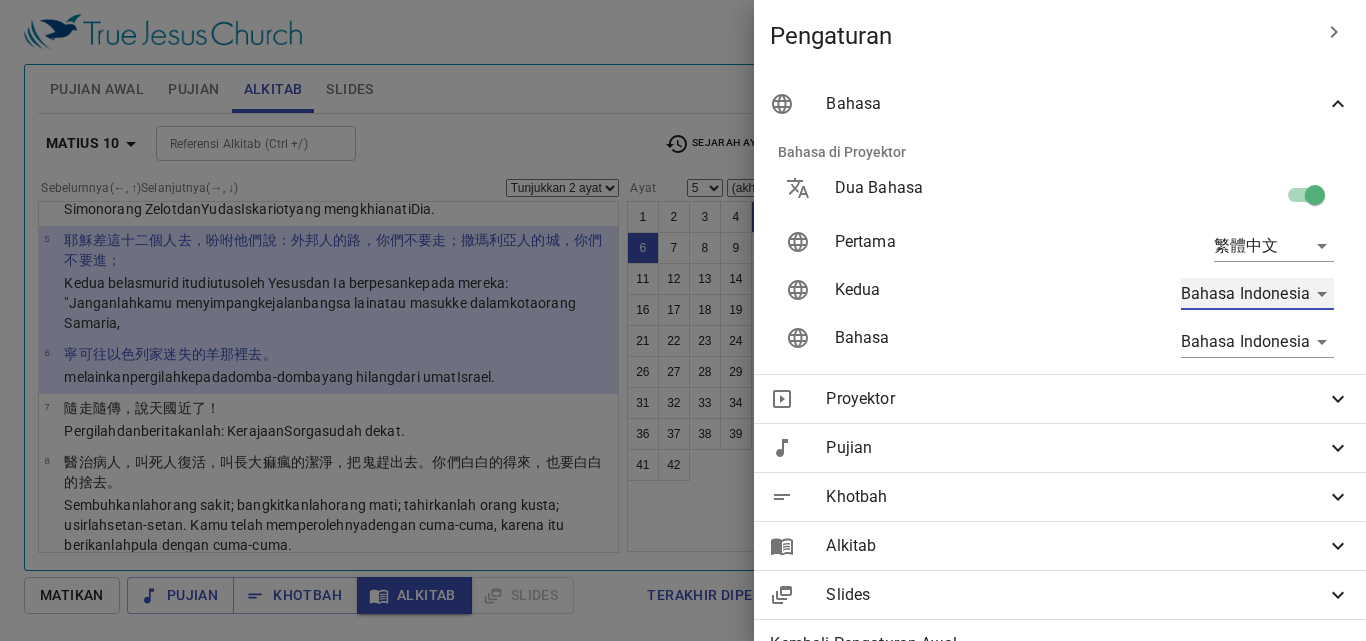 scroll, scrollTop: 240, scrollLeft: 0, axis: vertical 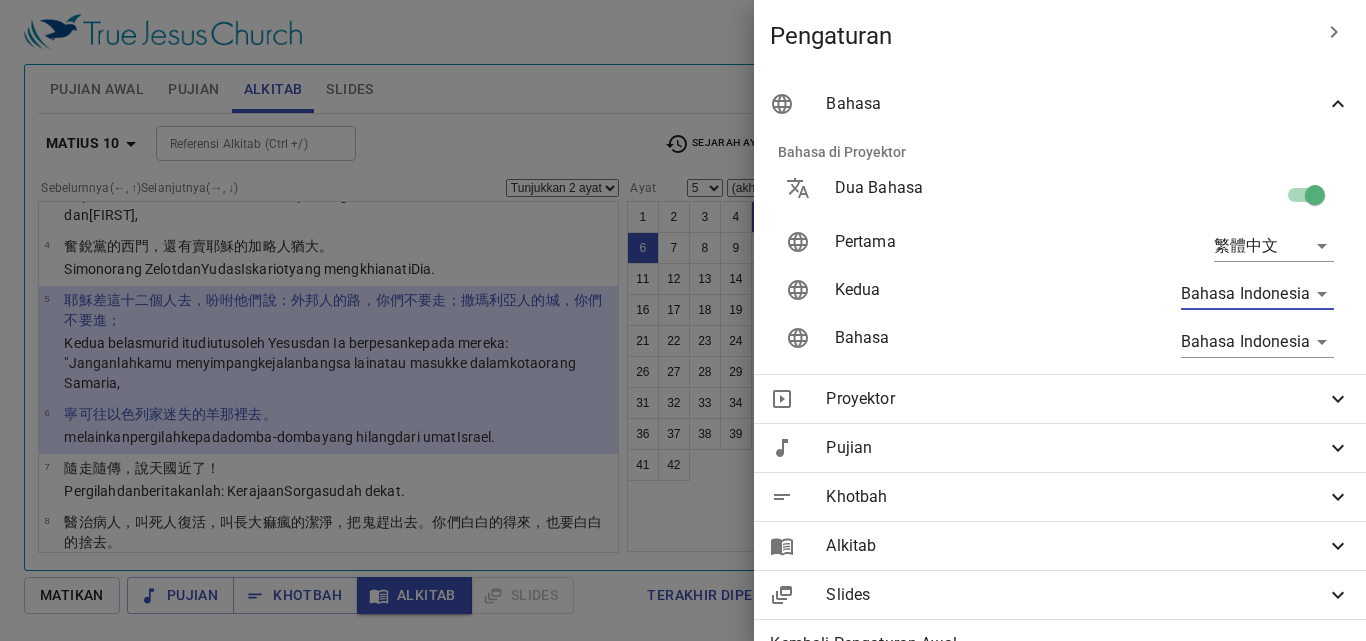 click on "Pilih tutorial Pengaturan Pujian Awal Pujian Alkitab Slides Pencarian kidung rohani Pencarian kidung rohani   Kosongkan Load Audio Hapus 336. Does Jesus Care?   1 1C 2 2C 3 3C 4 4C Hapus 394. Thanks to God   1 1C 2 2C 3 3C Pencarian kidung rohani Pencarian kidung rohani   Kosongkan Load Audio Hapus 129. The Blessed Sabbath Day   1 2 3 4 Hapus 170. Stand Up, Stand Up for Jesus   1 1C 2 2C 3 3C 4 4C Matius 10 Referensi Alkitab (Ctrl +/) Referensi Alkitab (Ctrl +/)   Sejarah Ayat   Sebelumnya  (←, ↑)     Selanjutnya  (→, ↓) Tunjukkan 1 ayat Tunjukkan 2 ayat Tunjukkan 3 ayat Tunjukkan 4 ayat Tunjukkan 5 ayat 1 耶穌叫了 十二個 門徒 來，給 他們 權柄 ，能 趕逐 污 鬼 ，並 醫治 各樣的 病 症 。   Yesus memanggil  kedua belas  murid-Nya  dan memberi  kuasa  kepada mereka  untuk mengusir  roh-roh  jahat  dan untuk  melenyapkan  segala  penyakit  dan  segala  kelemahan .  2 這 十二 使徒 的名 ：頭一個 叫西門 、又稱 彼得 ，還有 他 兄弟 雅各 3" at bounding box center (683, 320) 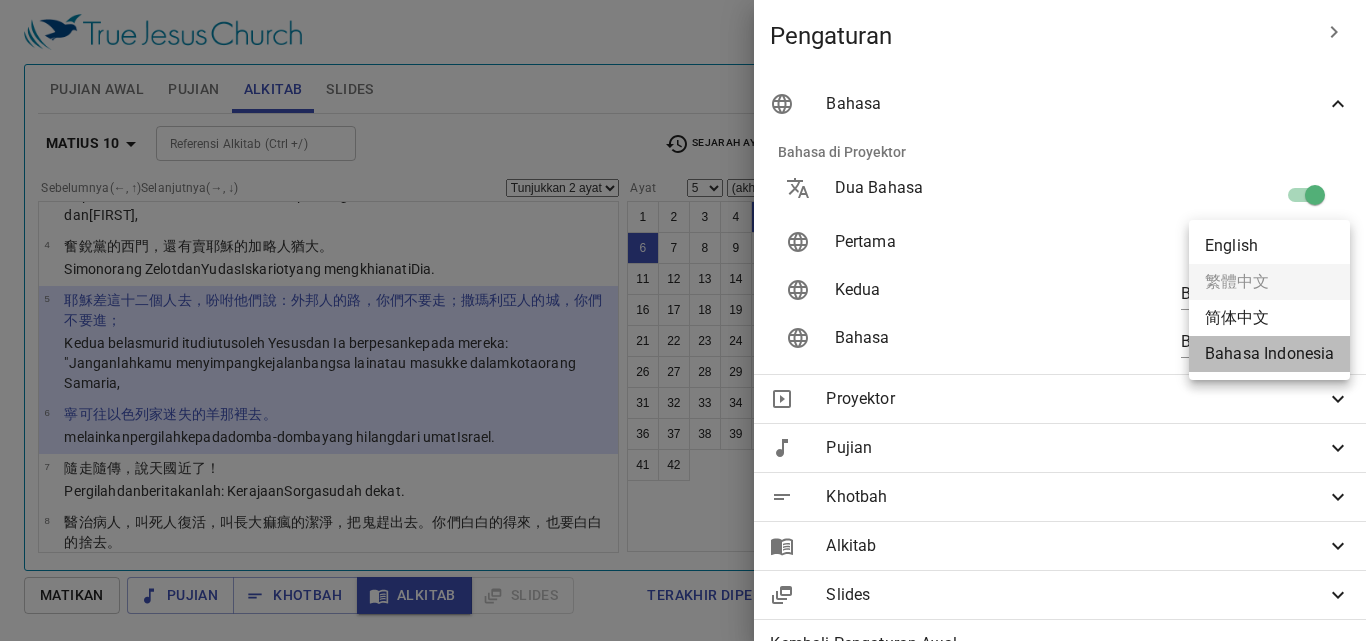 click on "Bahasa Indonesia" at bounding box center (1269, 354) 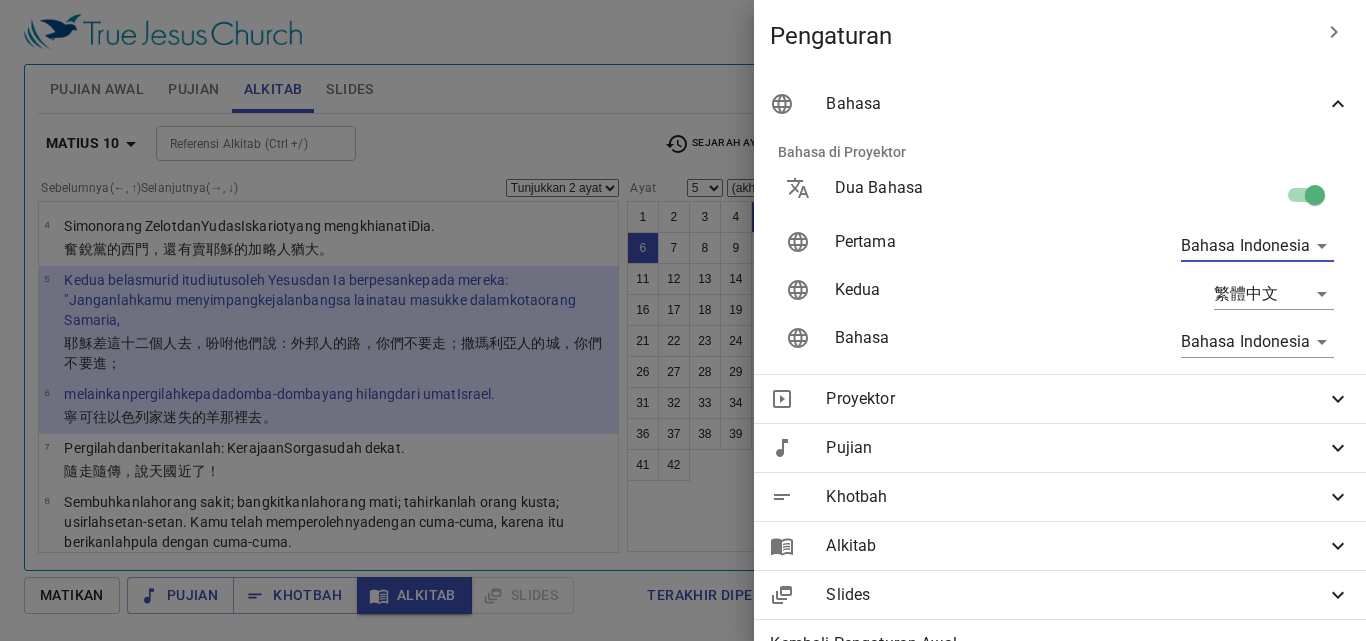 click on "Pilih tutorial Pengaturan Pujian Awal Pujian Alkitab Slides Pencarian kidung rohani Pencarian kidung rohani   Kosongkan Load Audio Hapus 336. Does Jesus Care?   1 1C 2 2C 3 3C 4 4C Hapus 394. Thanks to God   1 1C 2 2C 3 3C Pencarian kidung rohani Pencarian kidung rohani   Kosongkan Load Audio Hapus 129. The Blessed Sabbath Day   1 2 3 4 Hapus 170. Stand Up, Stand Up for Jesus   1 1C 2 2C 3 3C 4 4C Matius 10 Referensi Alkitab (Ctrl +/) Referensi Alkitab (Ctrl +/)   Sejarah Ayat   Sebelumnya  (←, ↑)     Selanjutnya  (→, ↓) Tunjukkan 1 ayat Tunjukkan 2 ayat Tunjukkan 3 ayat Tunjukkan 4 ayat Tunjukkan 5 ayat 1 Yesus memanggil  kedua belas  murid-Nya  dan memberi  kuasa  kepada mereka  untuk mengusir  roh-roh  jahat  dan untuk  melenyapkan  segala  penyakit  dan  segala  kelemahan .    耶穌叫了 十二個 門徒 來，給 他們 權柄 ，能 趕逐 污 鬼 ，並 醫治 各樣的 病 症 。 2 Inilah  nama  kedua belas  rasul  itu: Pertama  Simon  yang disebut  Petrus  dan  Andreas  ," at bounding box center (683, 320) 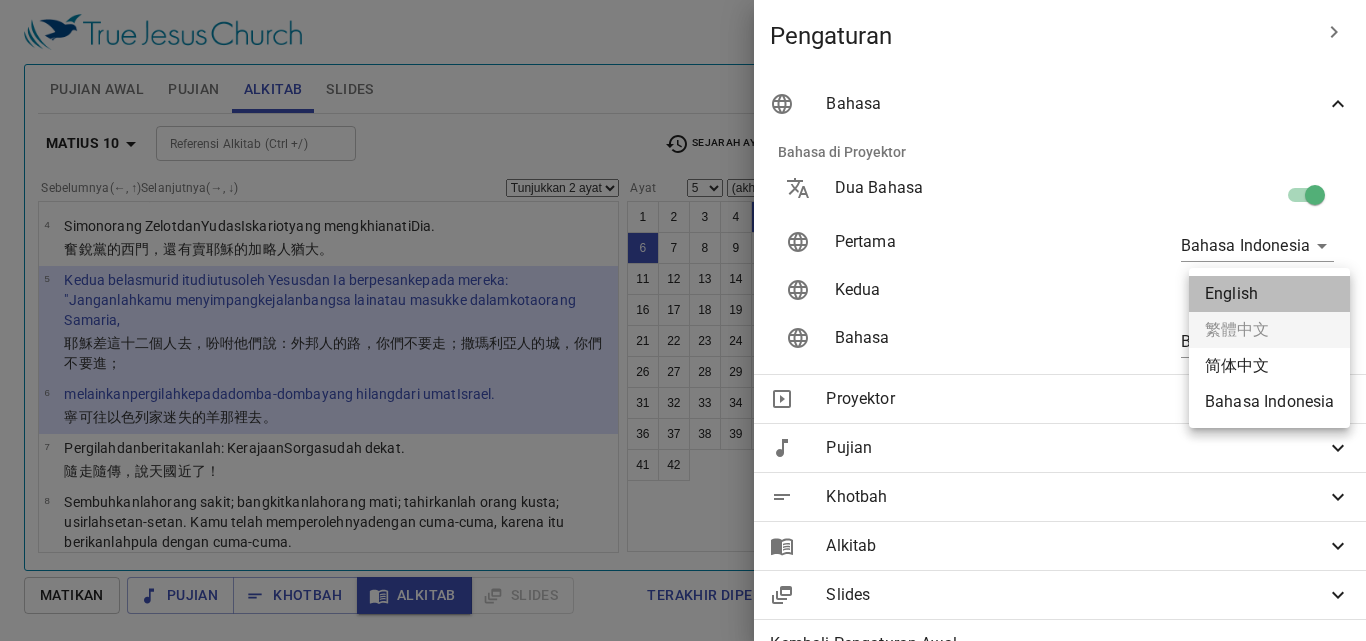 click on "English" at bounding box center (1269, 294) 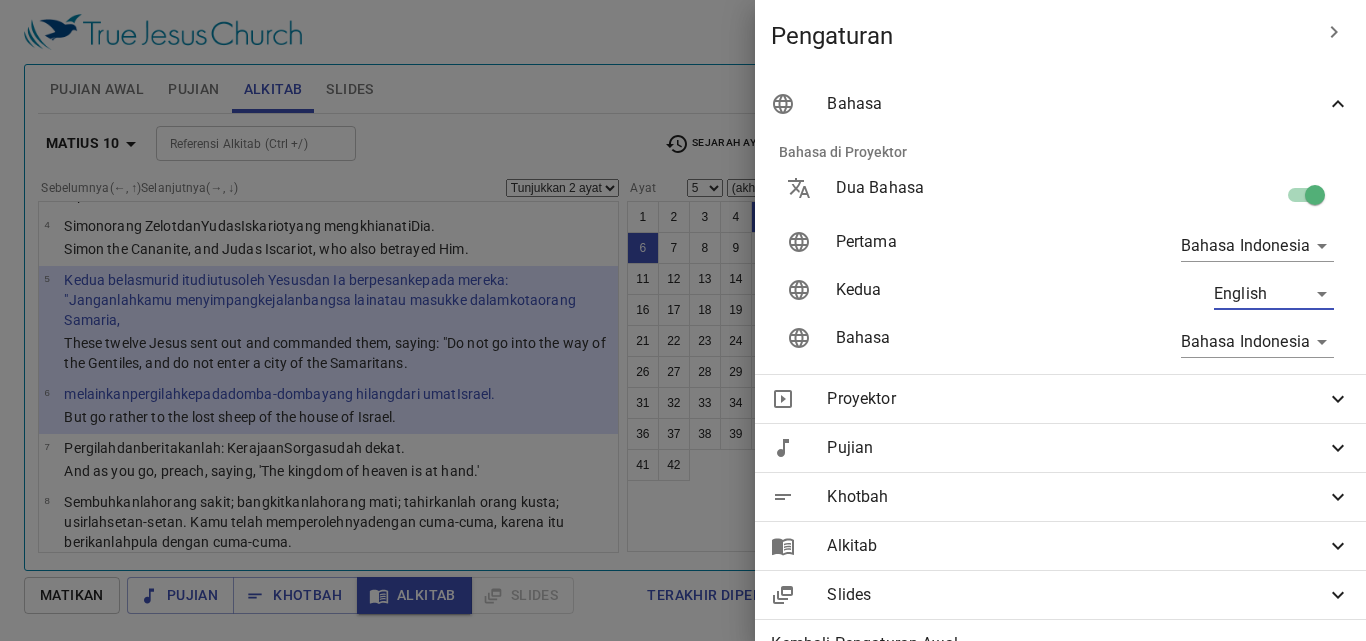 click at bounding box center [683, 320] 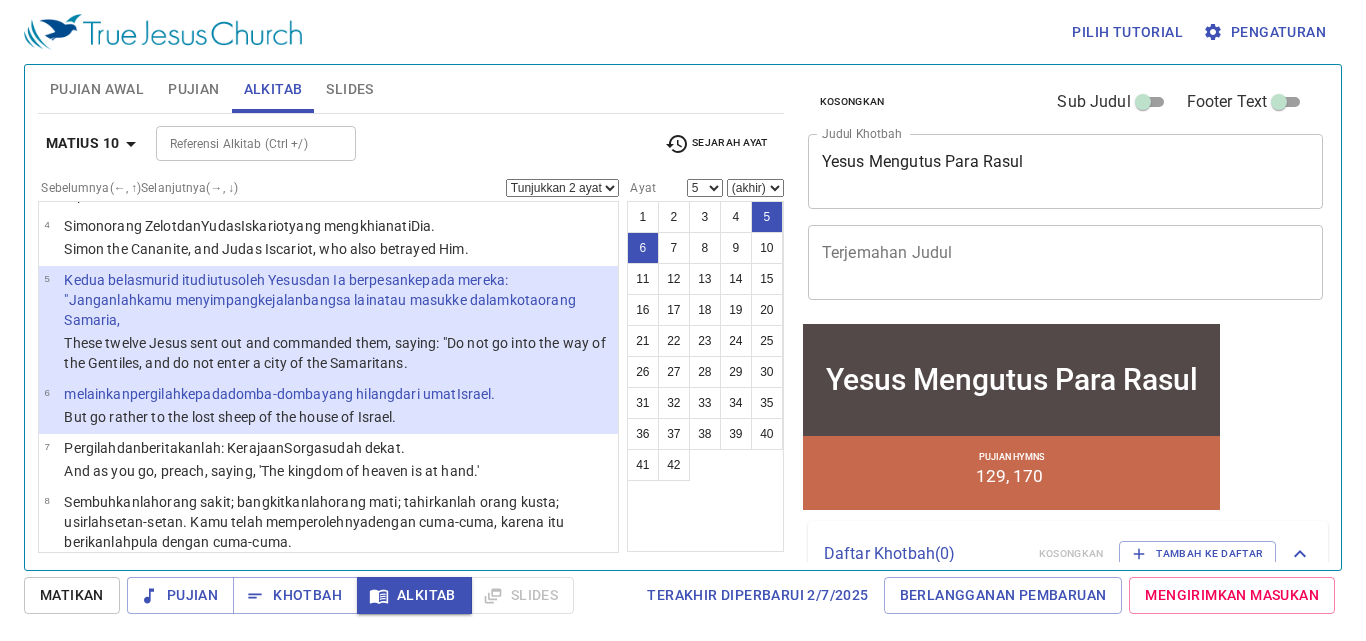 click on "6 melainkan  pergilah  kepada  domba-domba  yang hilang  dari umat  Israel .    But go rather to the lost sheep of the house of Israel." at bounding box center [328, 407] 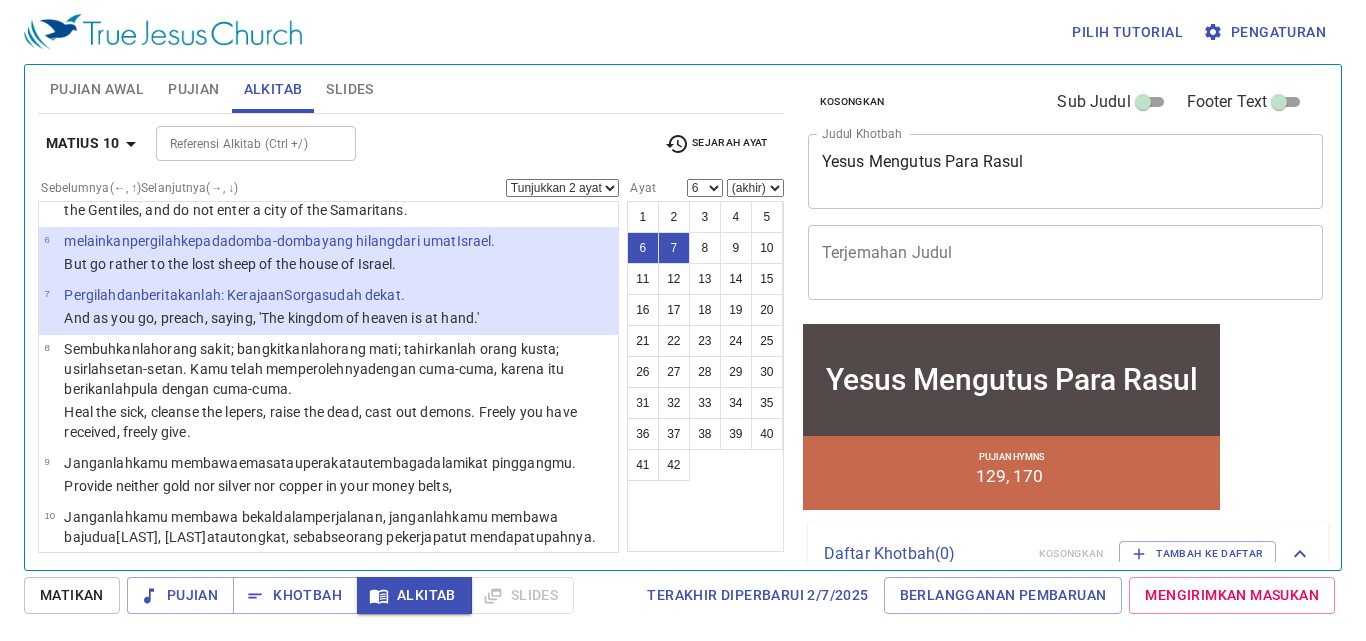 scroll, scrollTop: 500, scrollLeft: 0, axis: vertical 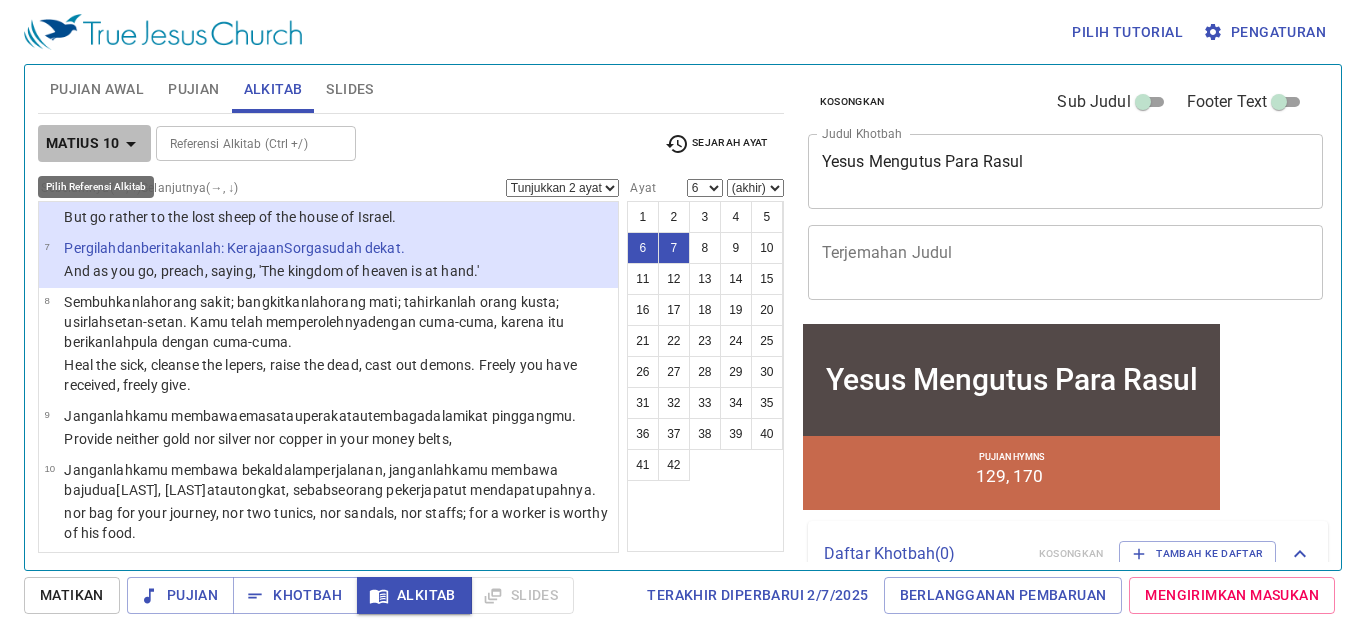 click on "Matius 10" at bounding box center [83, 143] 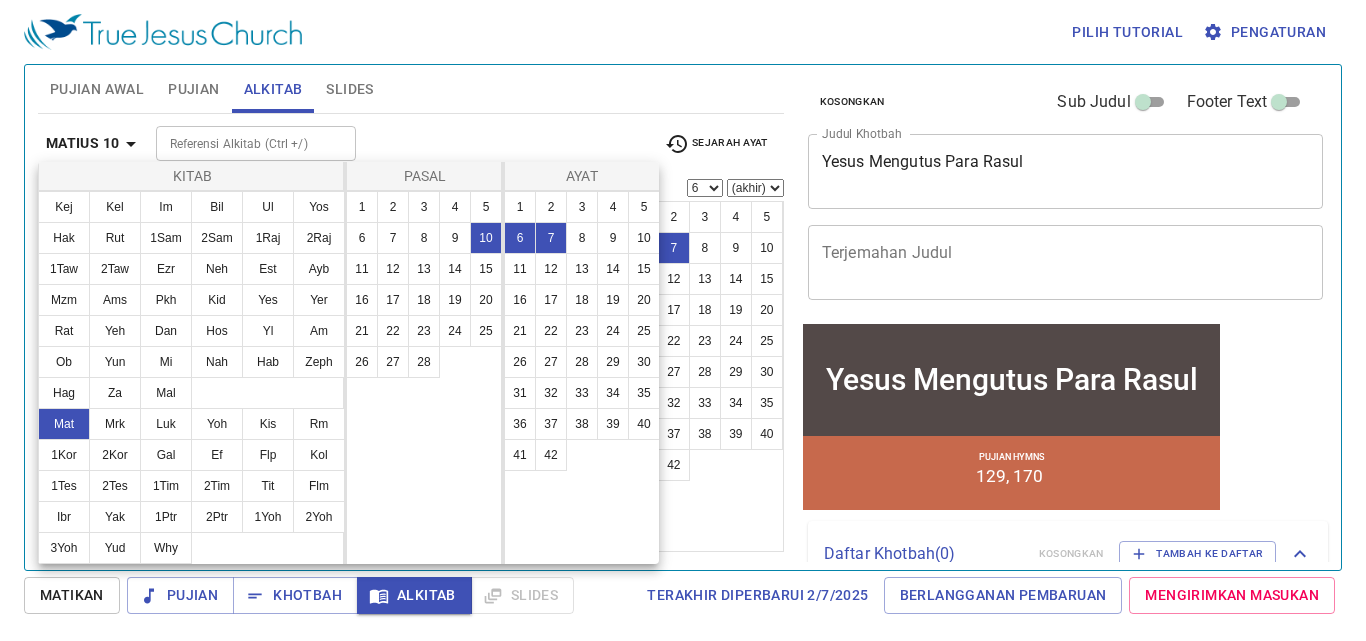 click at bounding box center (683, 320) 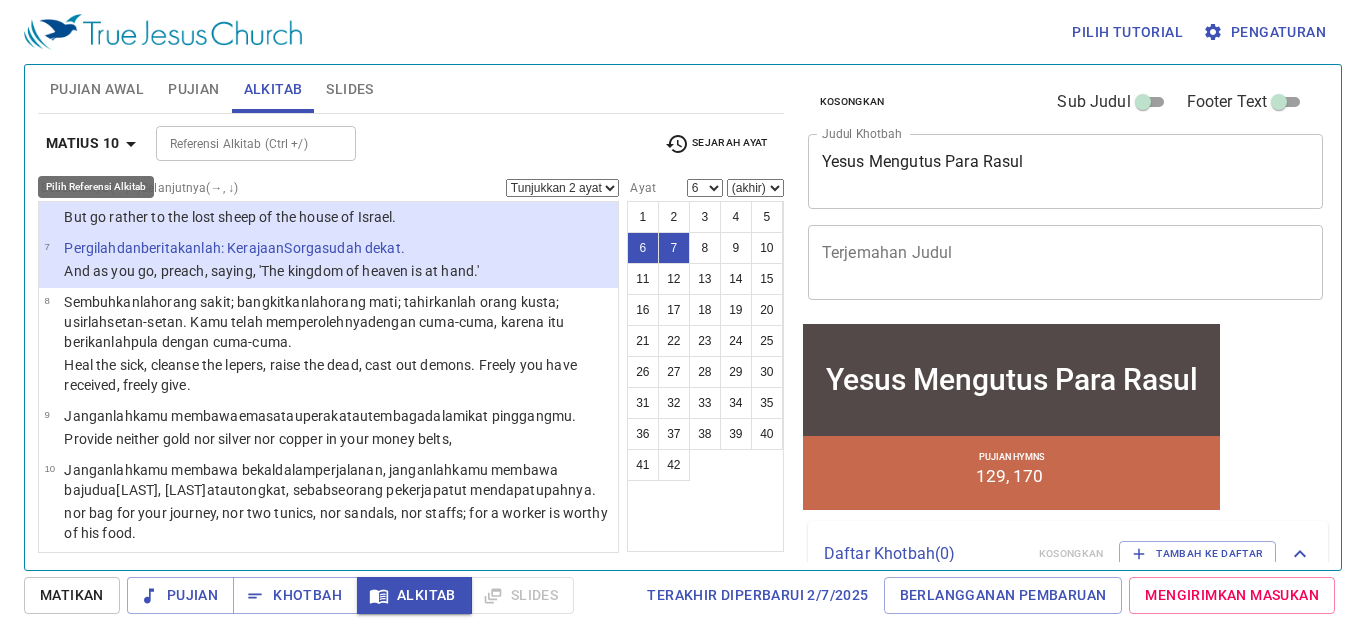 click on "Matius 10" at bounding box center (83, 143) 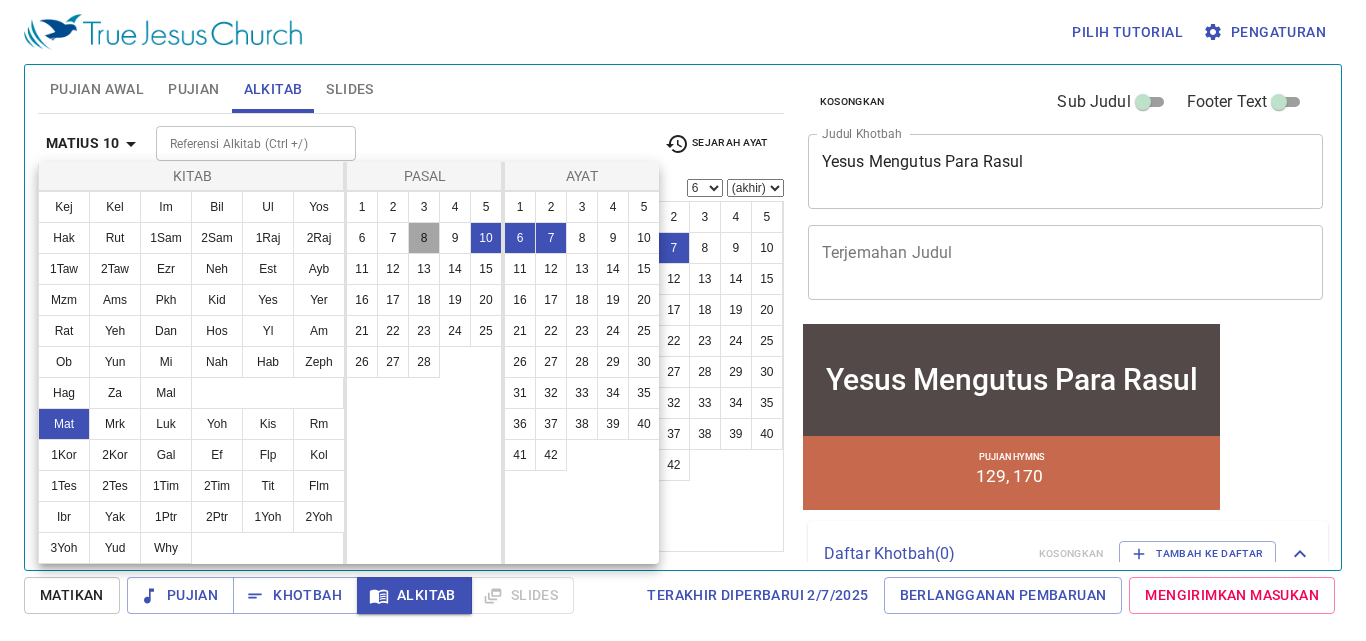 click on "8" at bounding box center [424, 238] 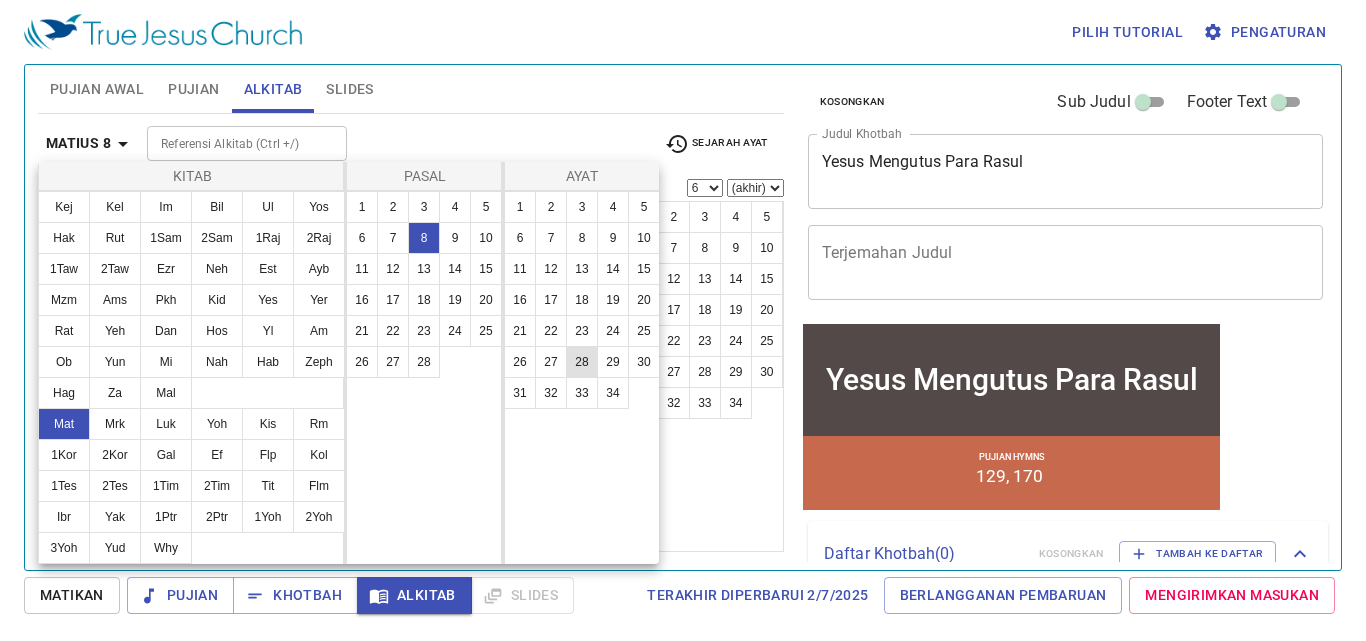 click on "28" at bounding box center [582, 362] 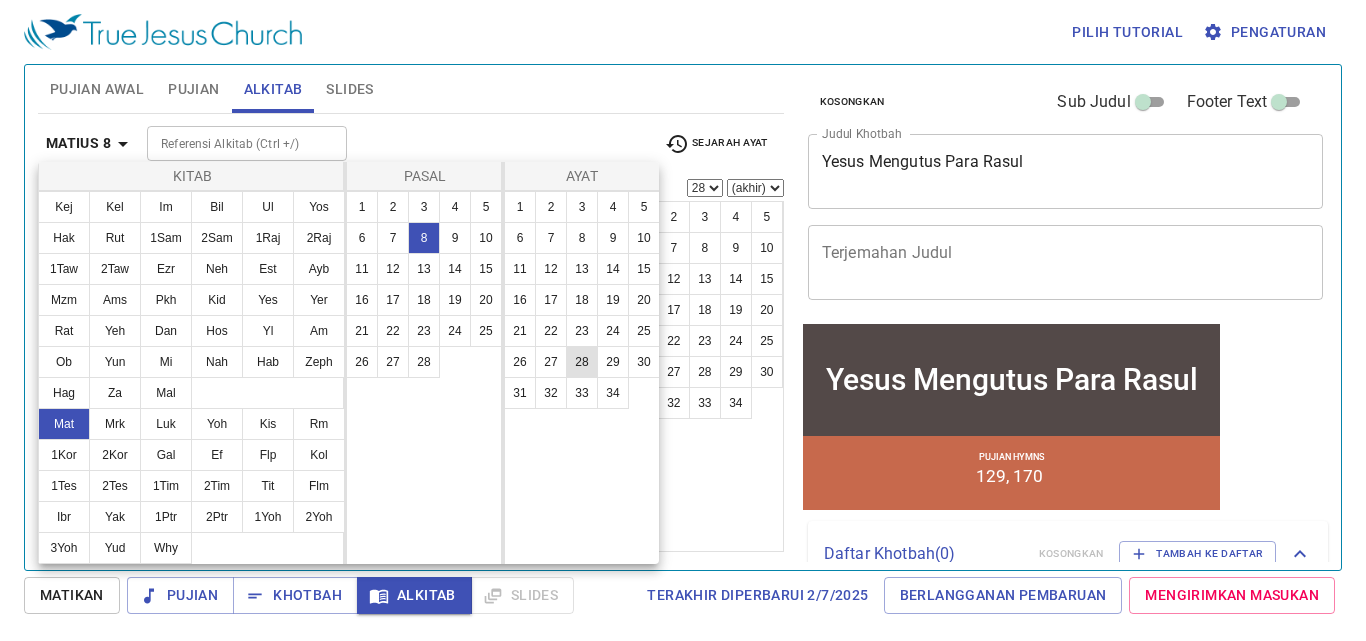 click on "28" at bounding box center (582, 362) 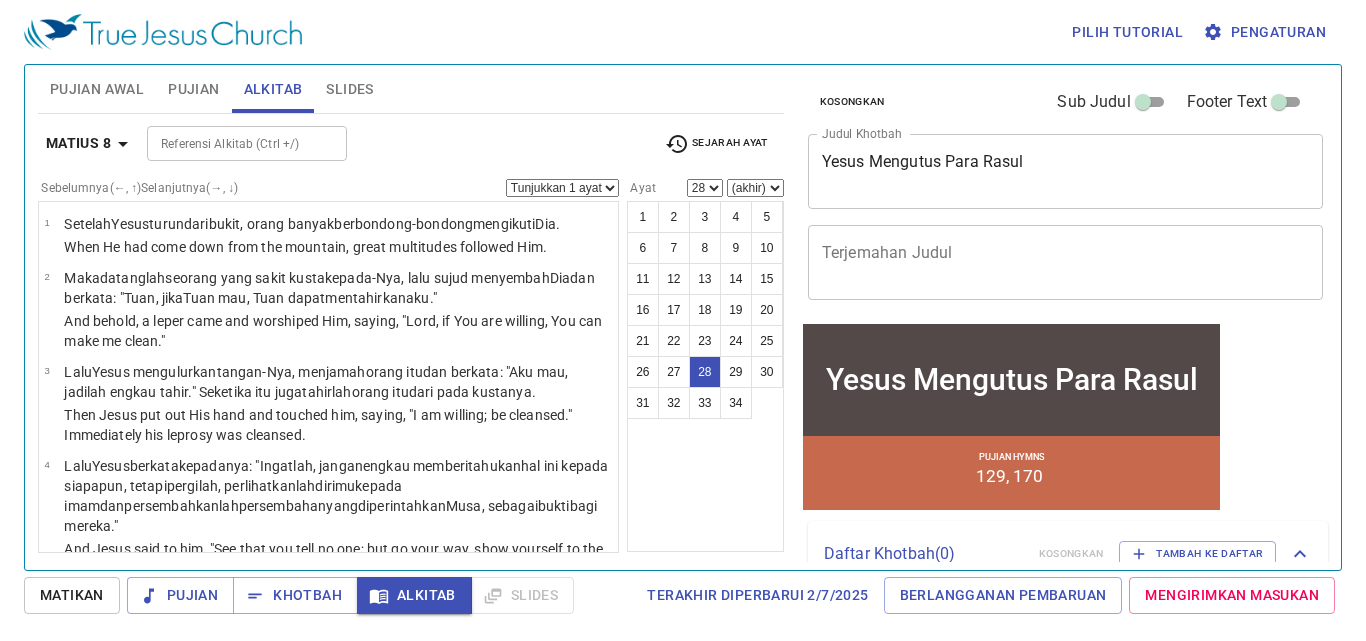 scroll, scrollTop: 2399, scrollLeft: 0, axis: vertical 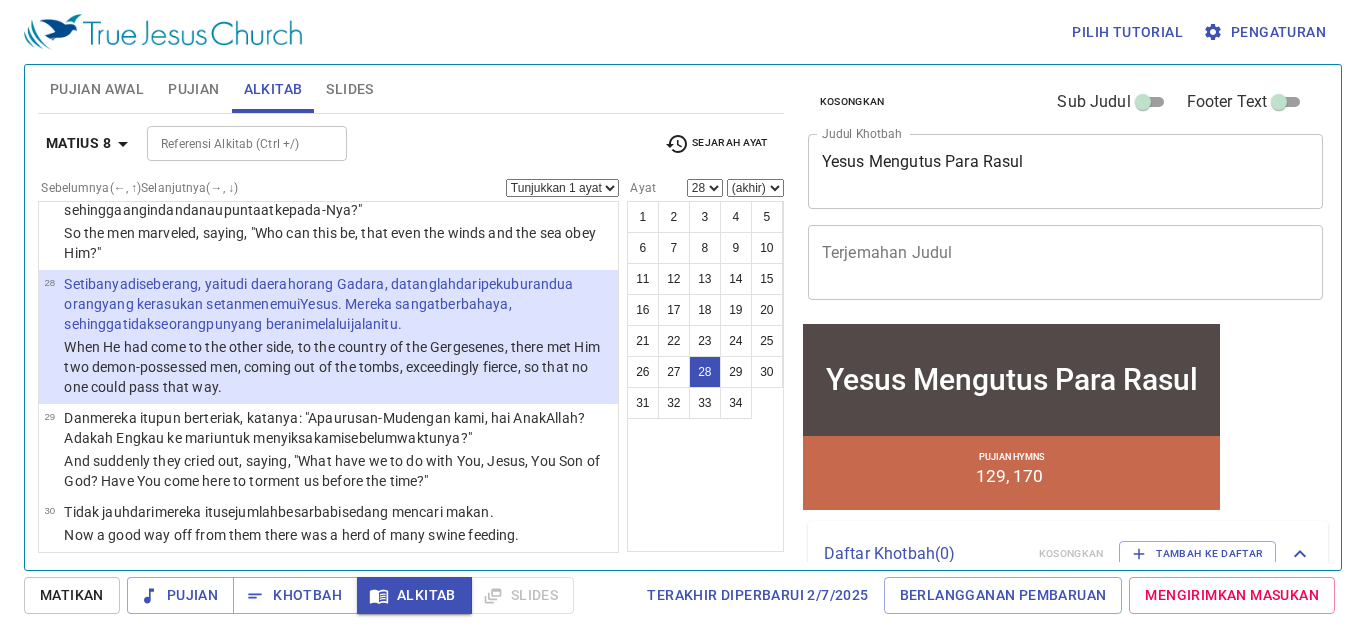 click on "Tunjukkan 1 ayat Tunjukkan 2 ayat Tunjukkan 3 ayat Tunjukkan 4 ayat Tunjukkan 5 ayat" at bounding box center (562, 188) 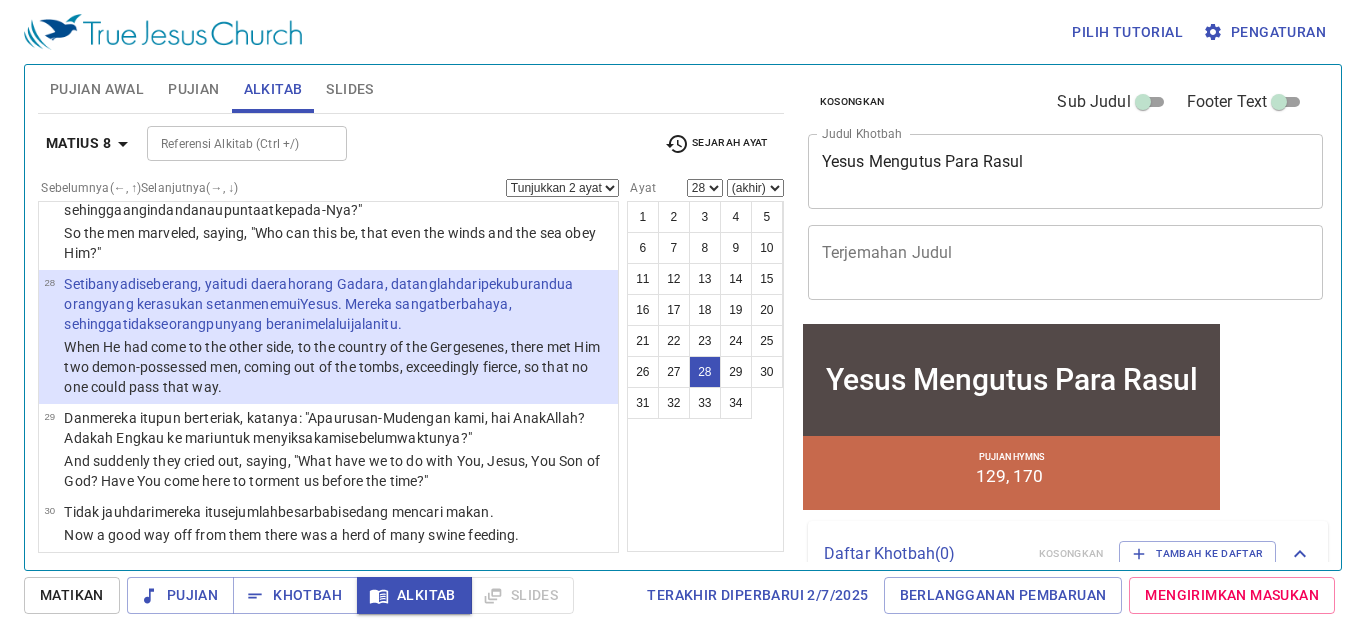 click on "Tunjukkan 1 ayat Tunjukkan 2 ayat Tunjukkan 3 ayat Tunjukkan 4 ayat Tunjukkan 5 ayat" at bounding box center [562, 188] 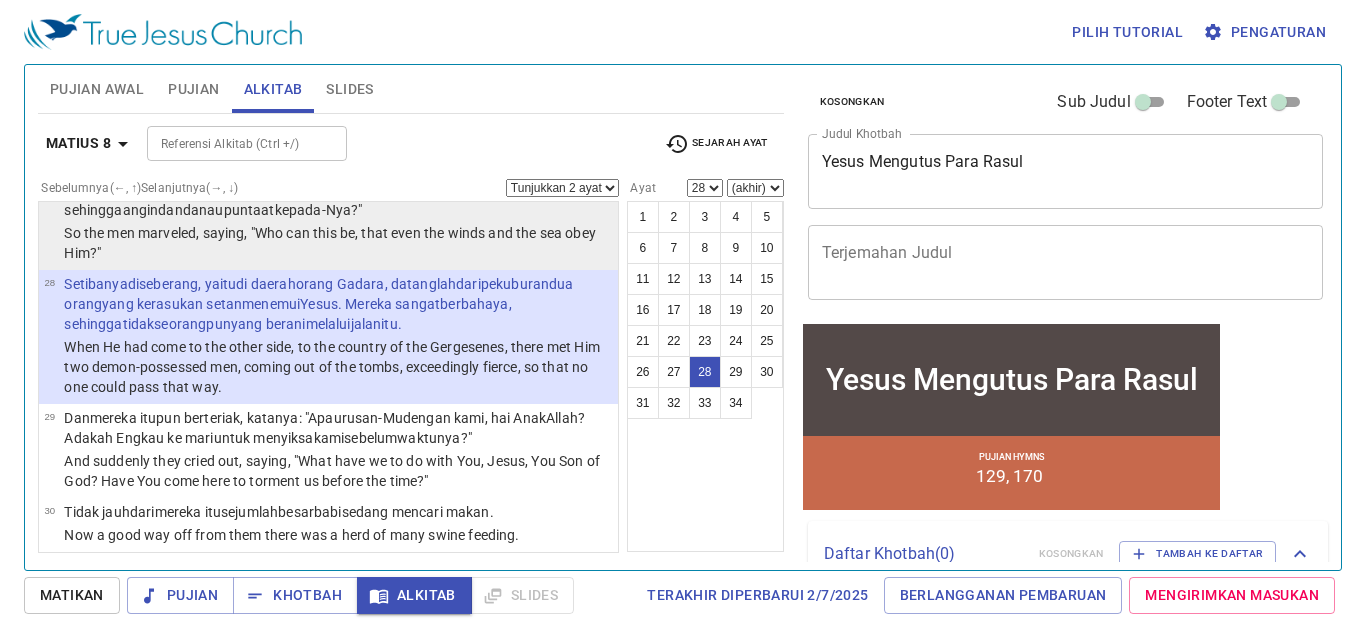 click on "dan  danaupun  taat  kepada-Nya  ?"" at bounding box center [260, 210] 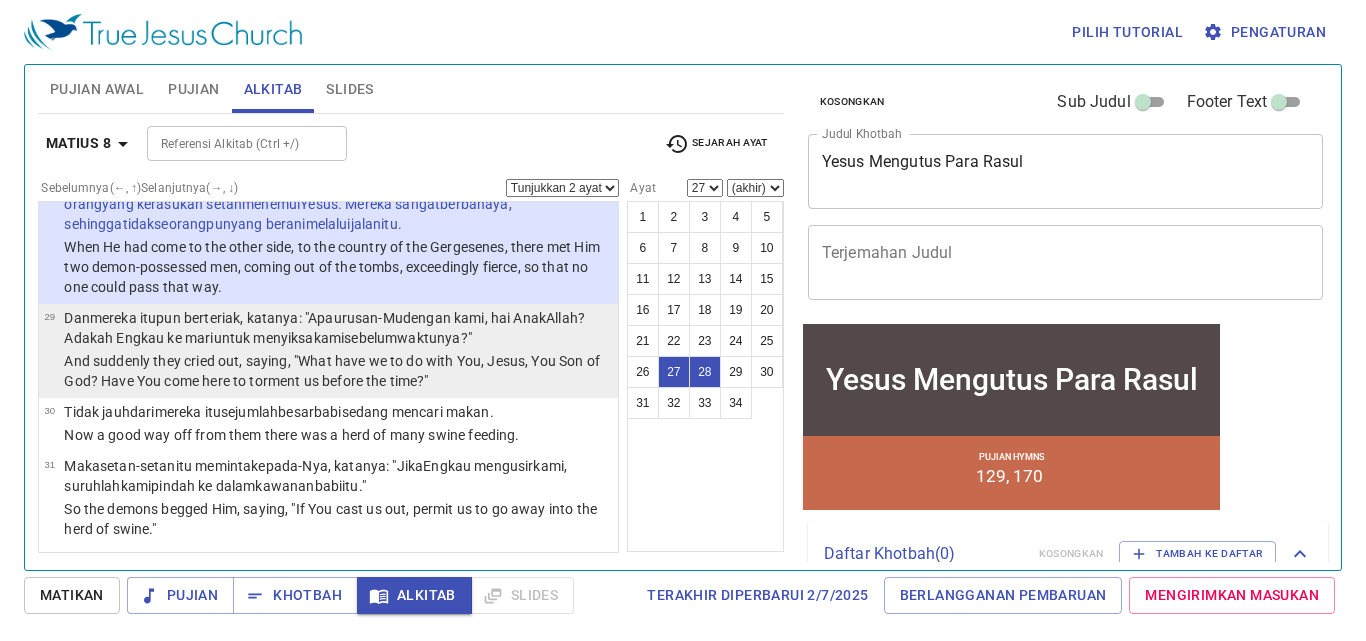 scroll, scrollTop: 2599, scrollLeft: 0, axis: vertical 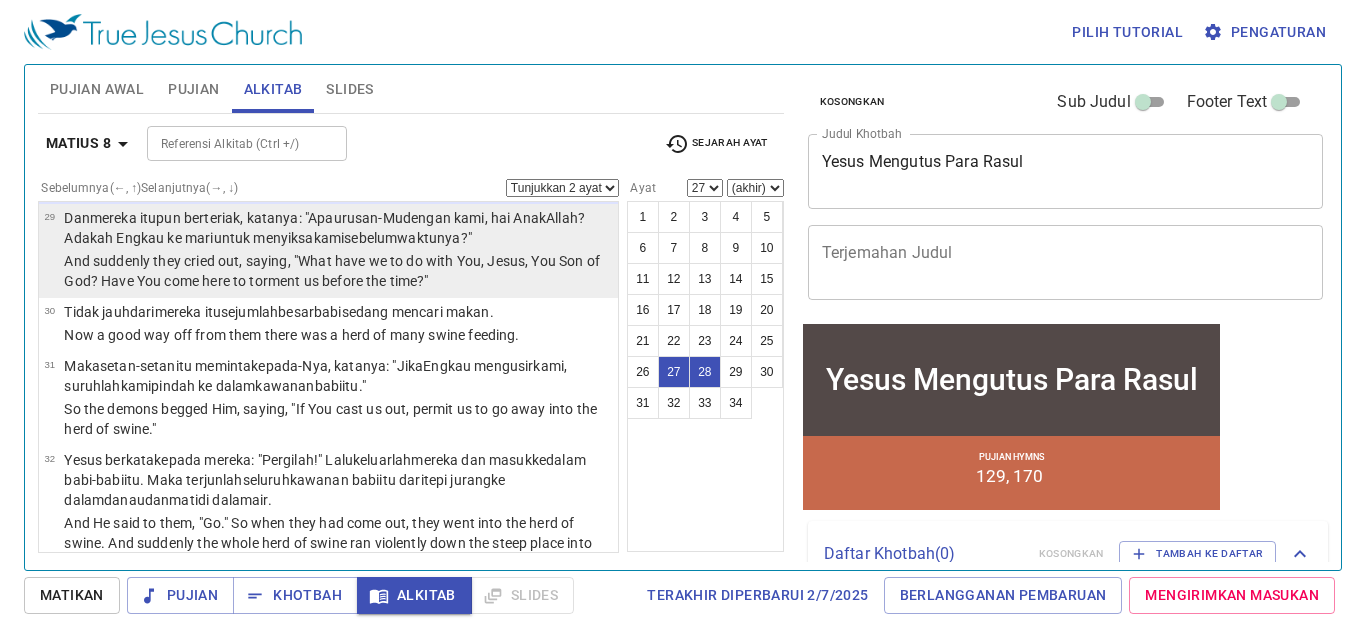 click on "waktunya  ?"" at bounding box center (434, 238) 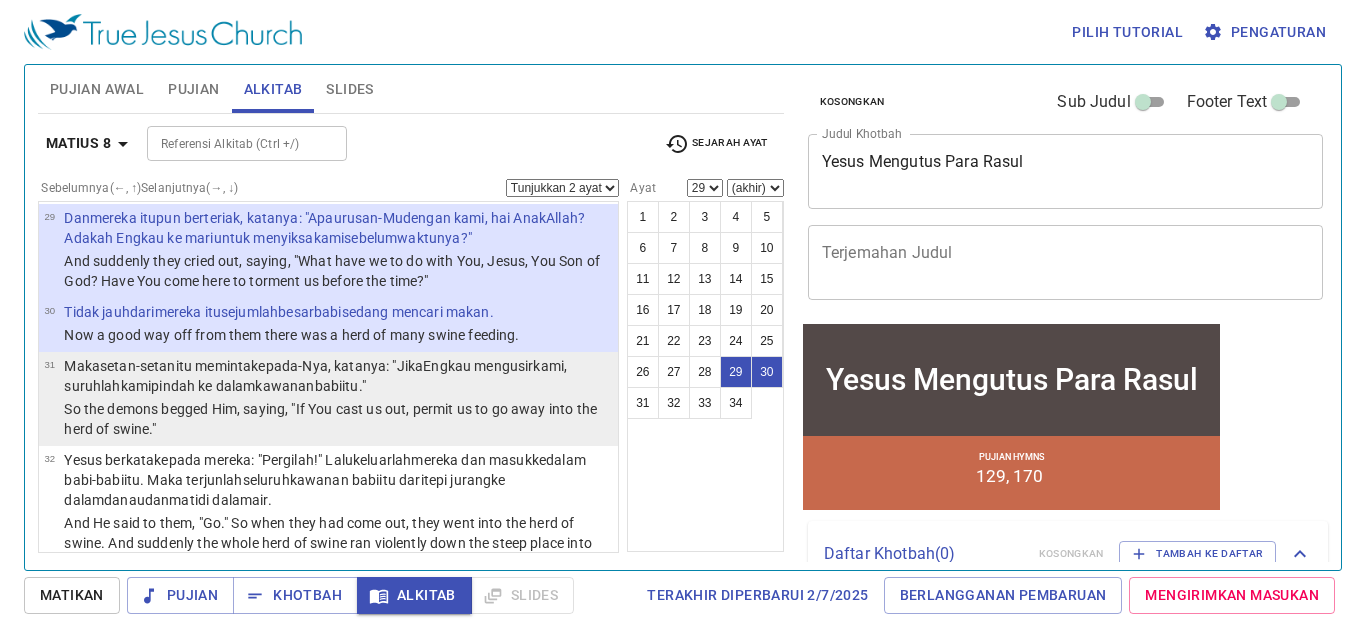 click on "Maka  setan-setan  itu meminta  kepada-Nya , katanya : "Jika  Engkau mengusir  kami , suruhlah  kami  pindah ke dalam  kawanan  babi  itu."" at bounding box center [338, 376] 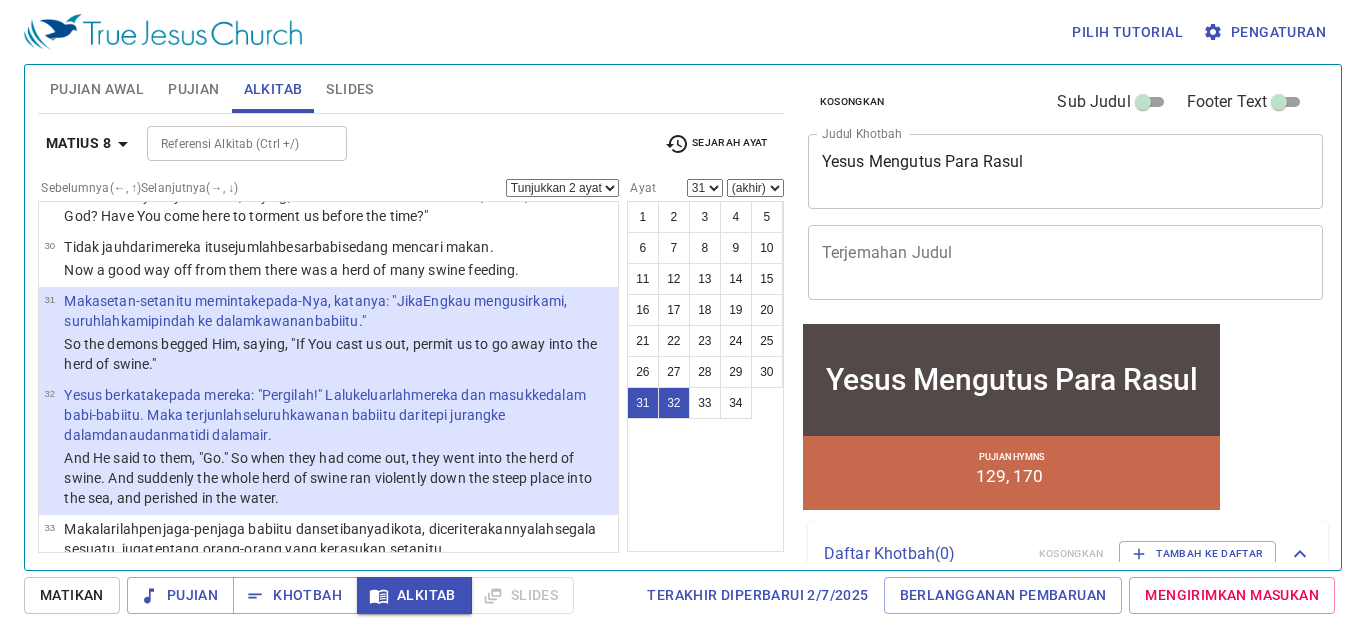 scroll, scrollTop: 2699, scrollLeft: 0, axis: vertical 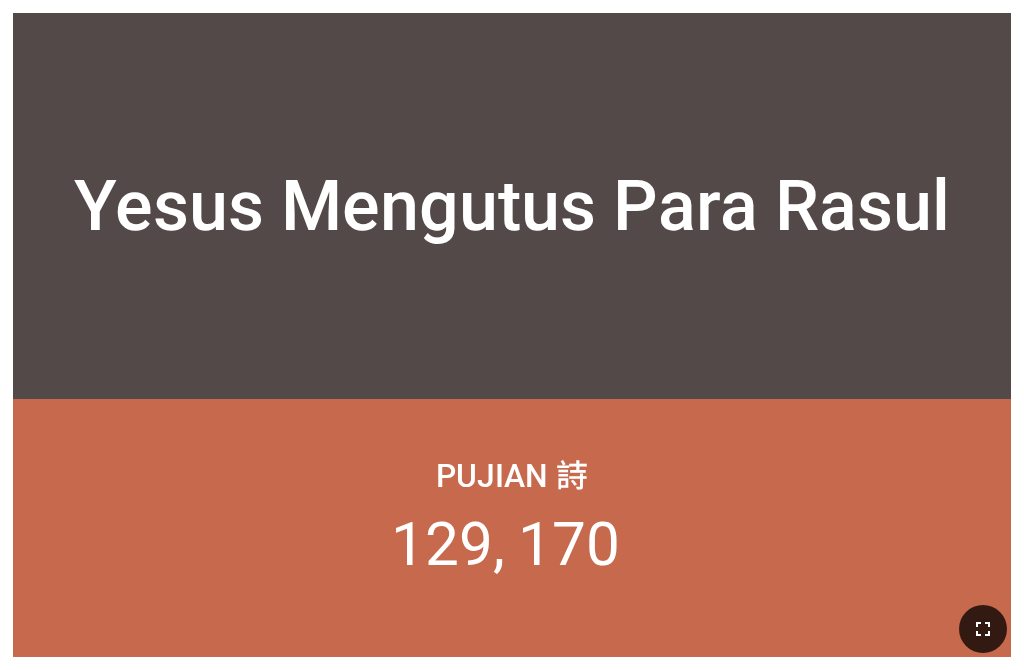 click 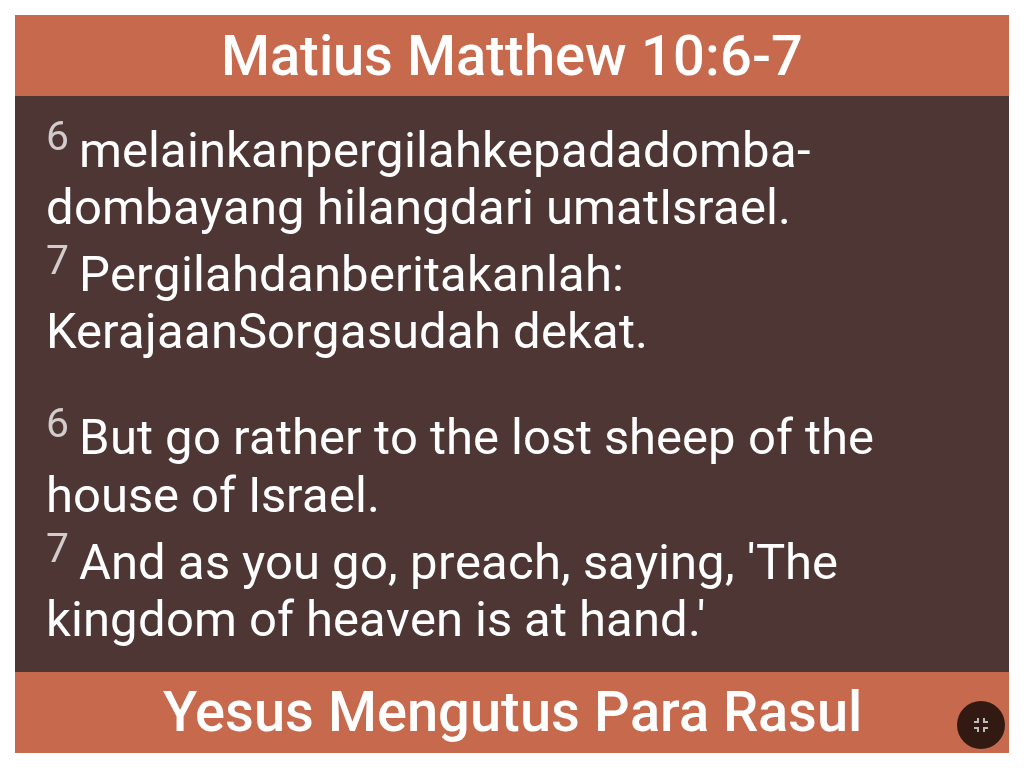 scroll, scrollTop: 0, scrollLeft: 0, axis: both 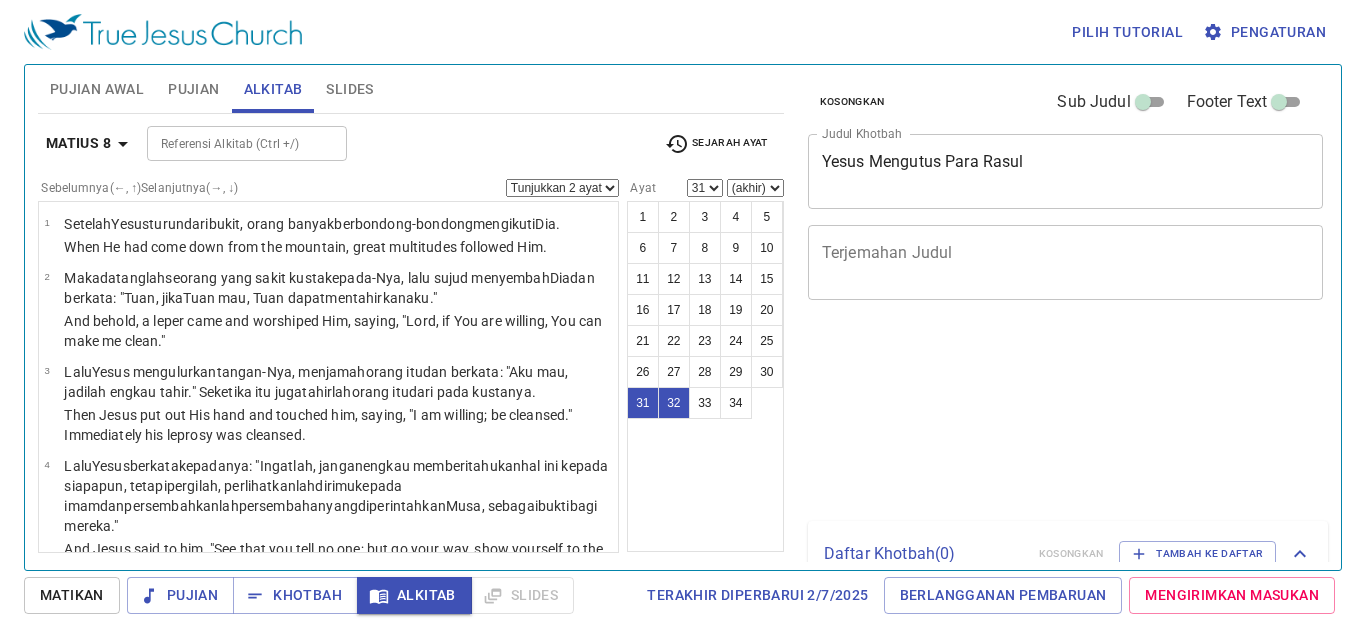 select on "2" 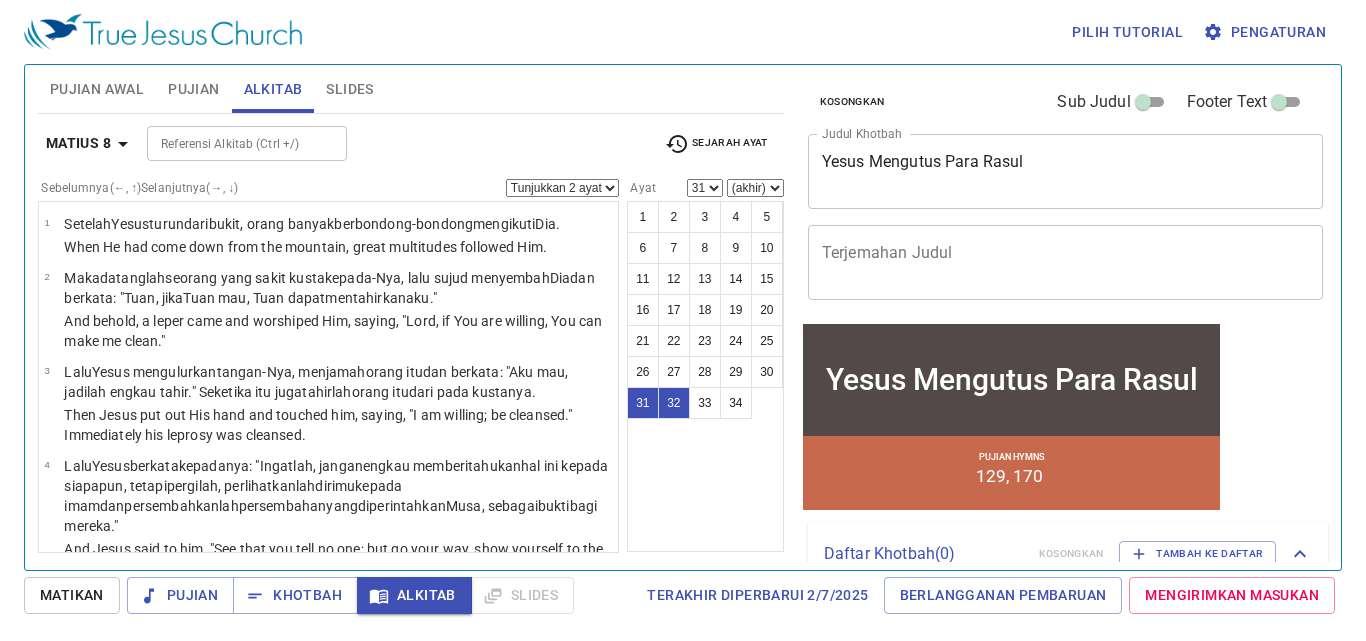 scroll, scrollTop: 0, scrollLeft: 0, axis: both 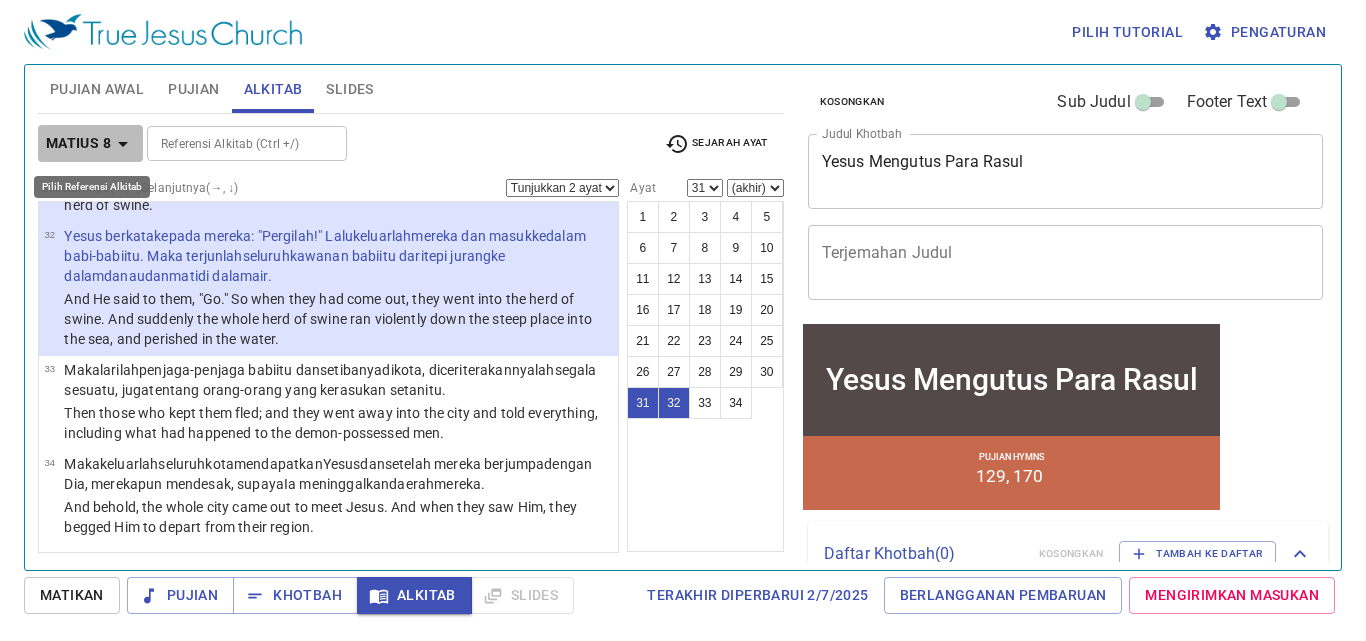 click on "Matius 8" at bounding box center (78, 143) 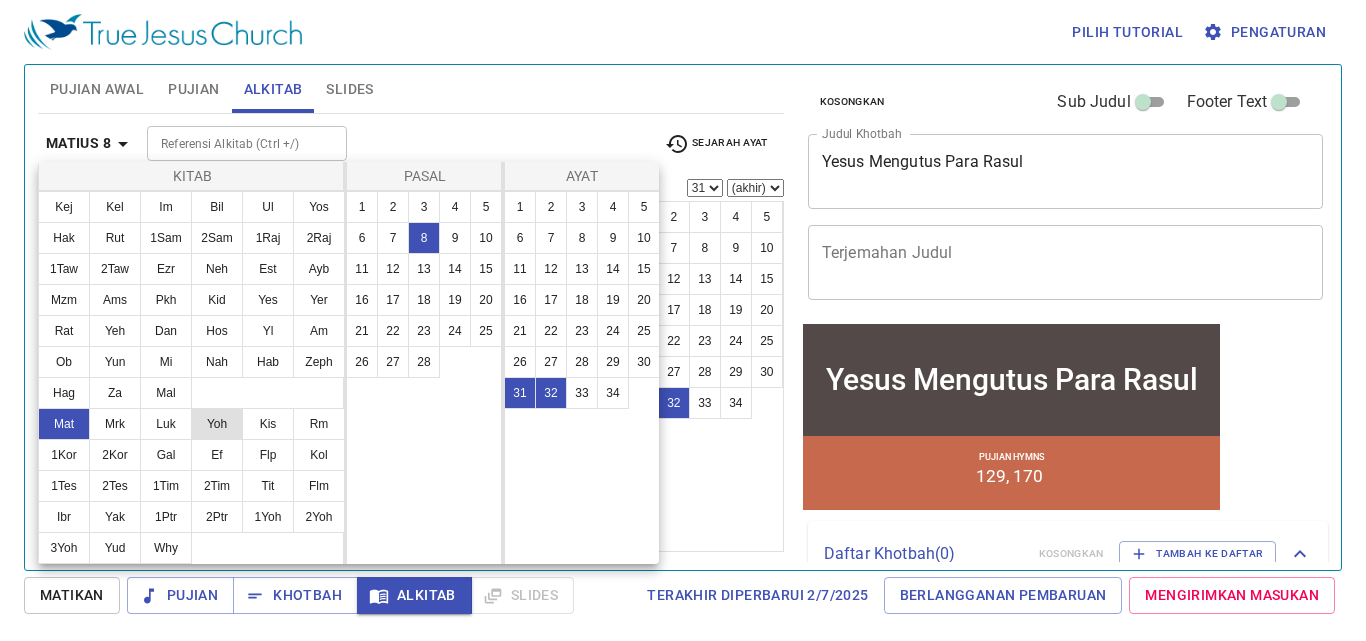 click on "Yoh" at bounding box center [217, 424] 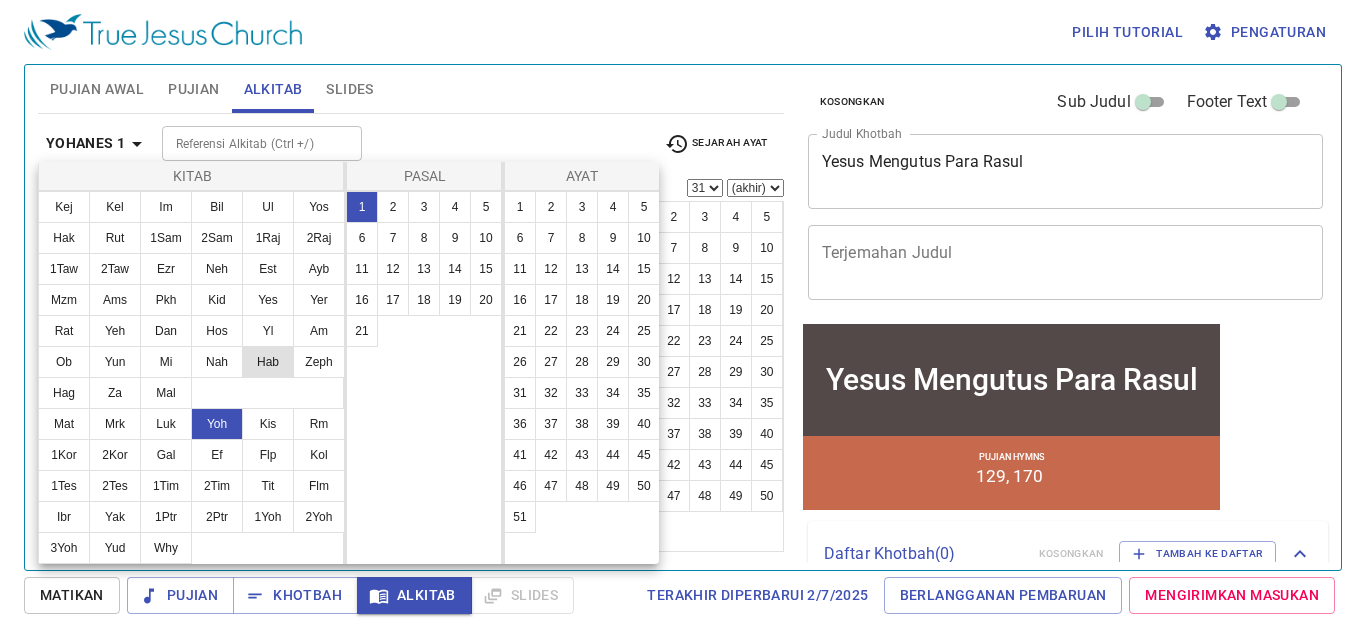 scroll, scrollTop: 0, scrollLeft: 0, axis: both 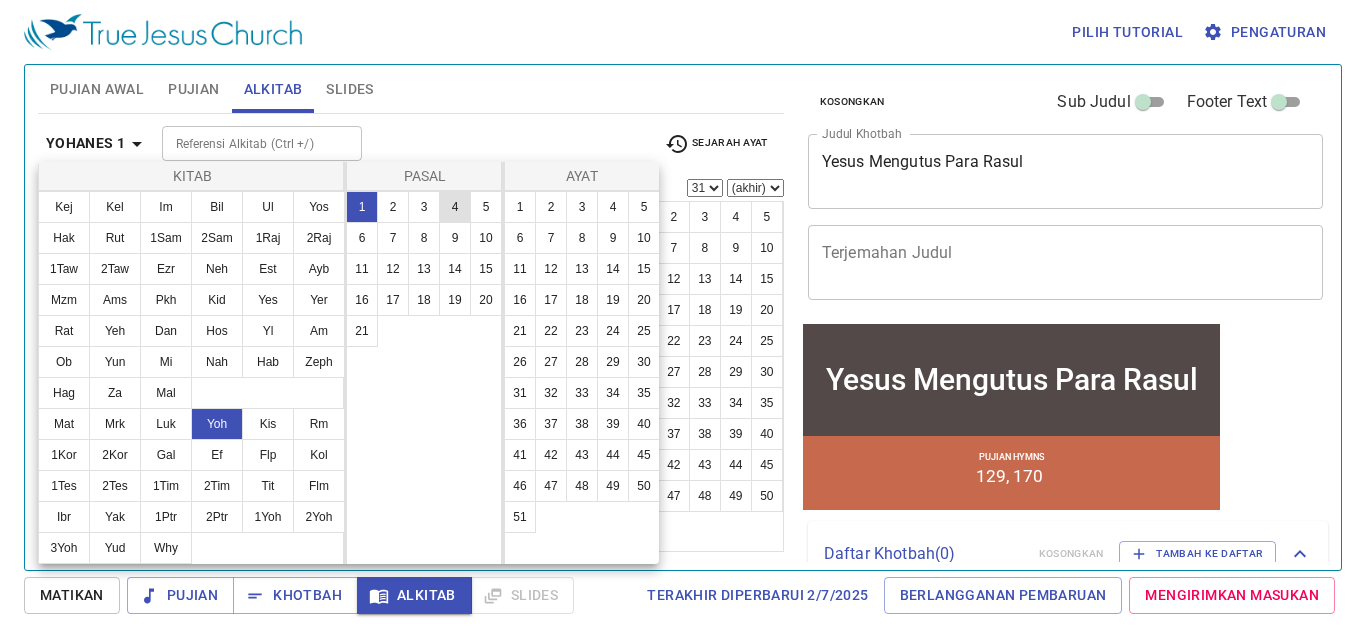click on "4" at bounding box center [455, 207] 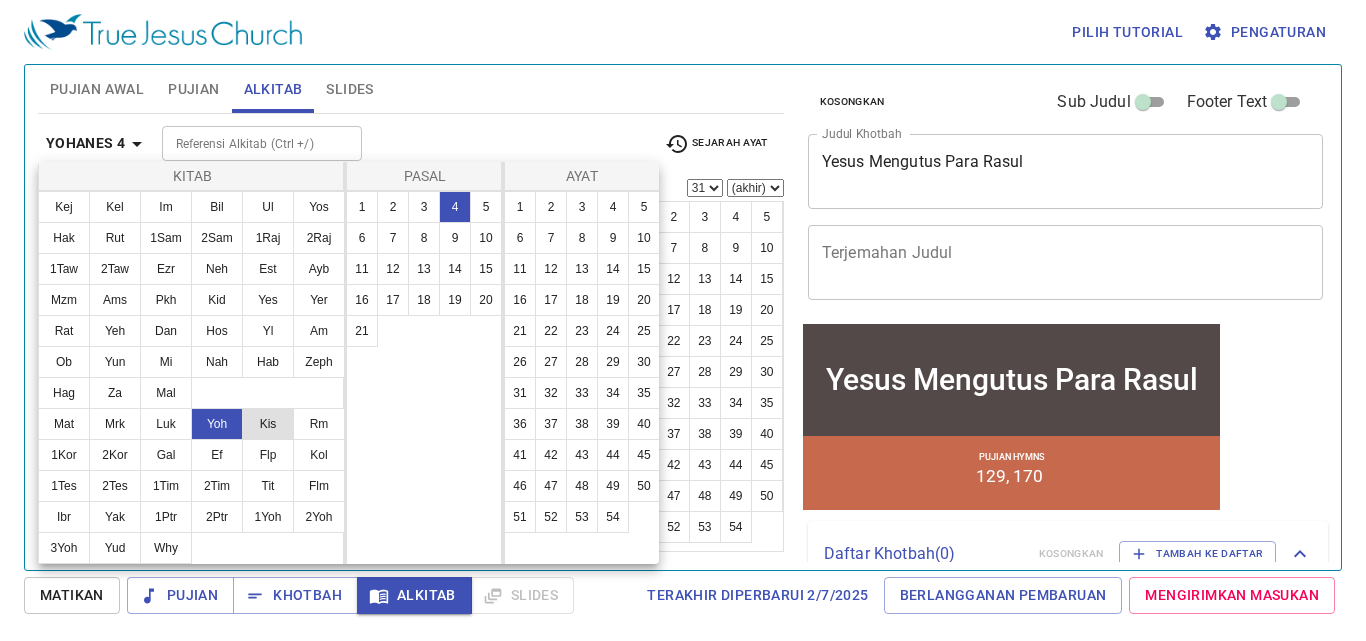 click on "Kis" at bounding box center (268, 424) 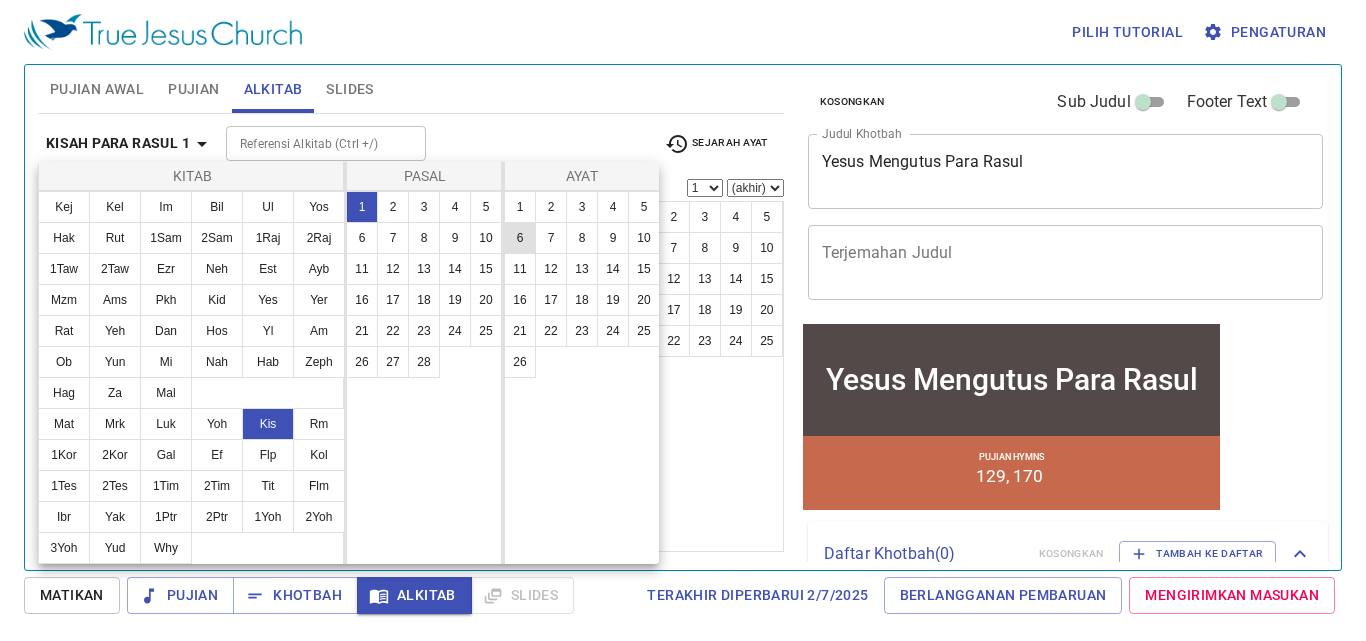 click on "6" at bounding box center (520, 238) 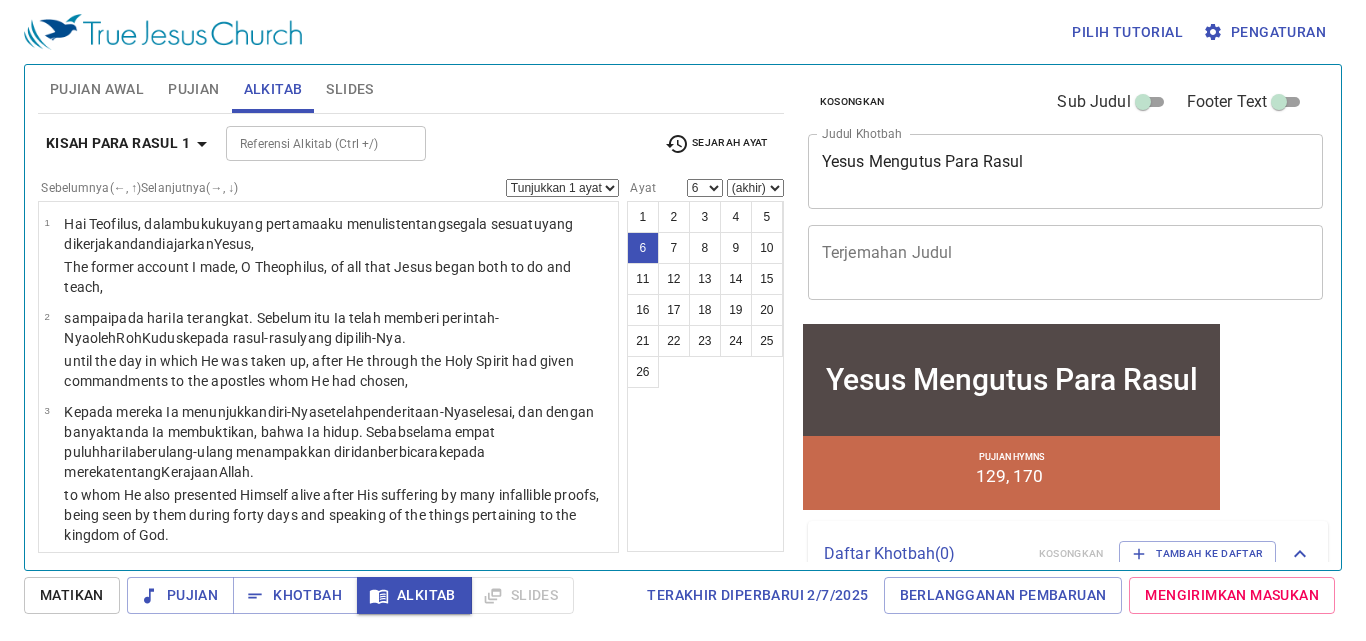 scroll, scrollTop: 450, scrollLeft: 0, axis: vertical 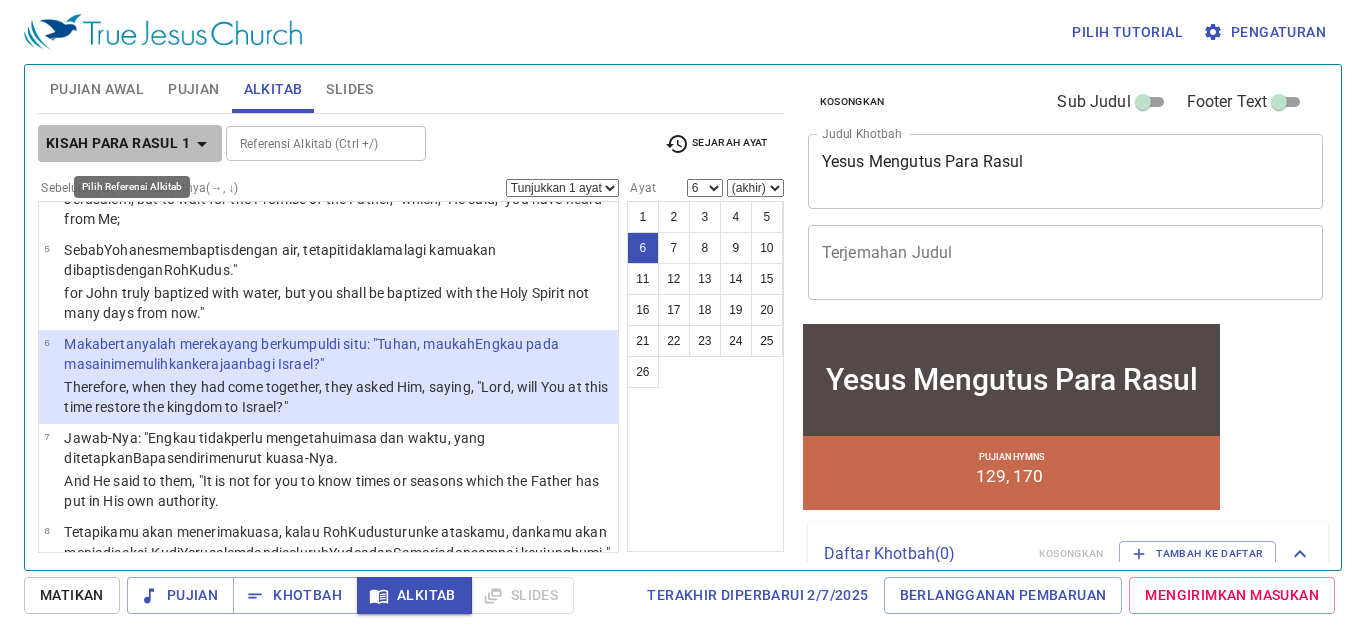 click on "Kisah Para Rasul 1" at bounding box center [118, 143] 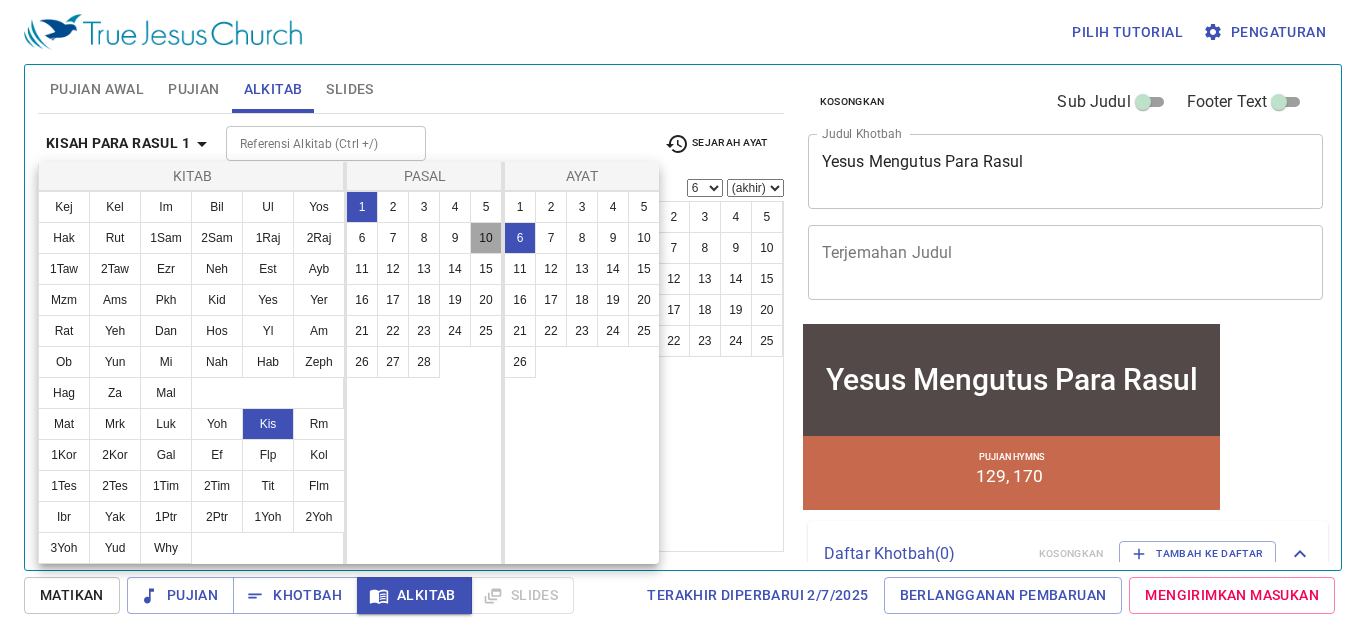 click on "10" at bounding box center [486, 238] 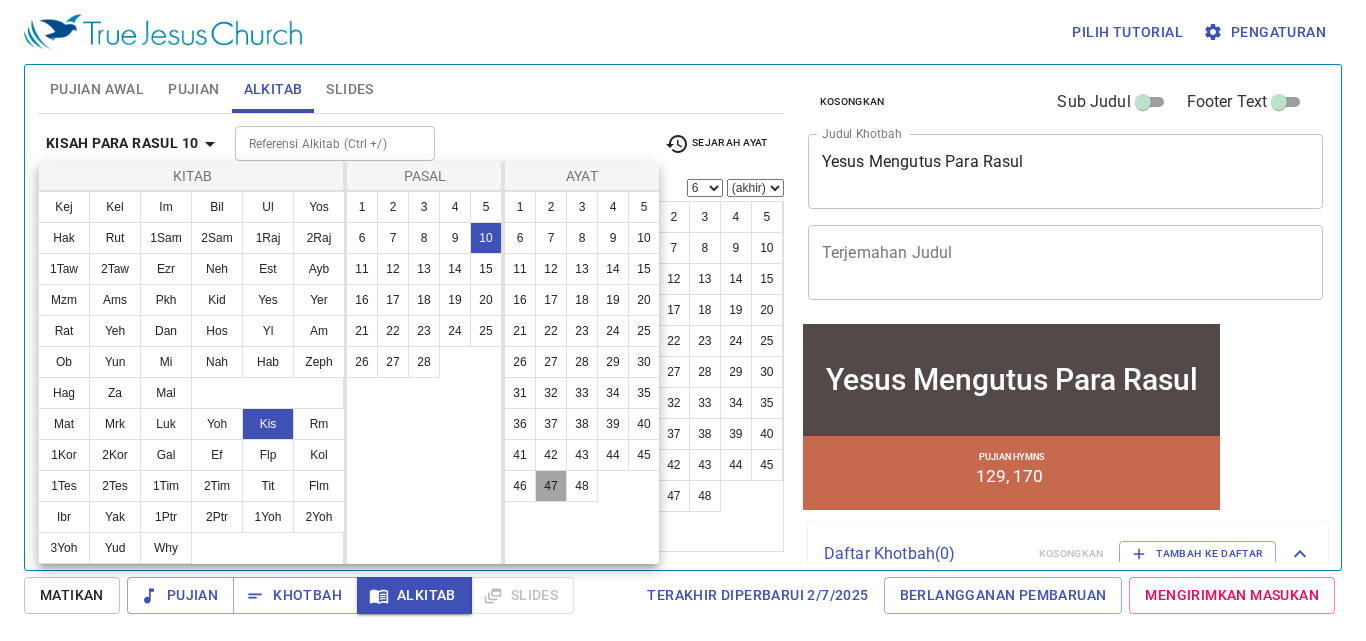 click on "47" at bounding box center (551, 486) 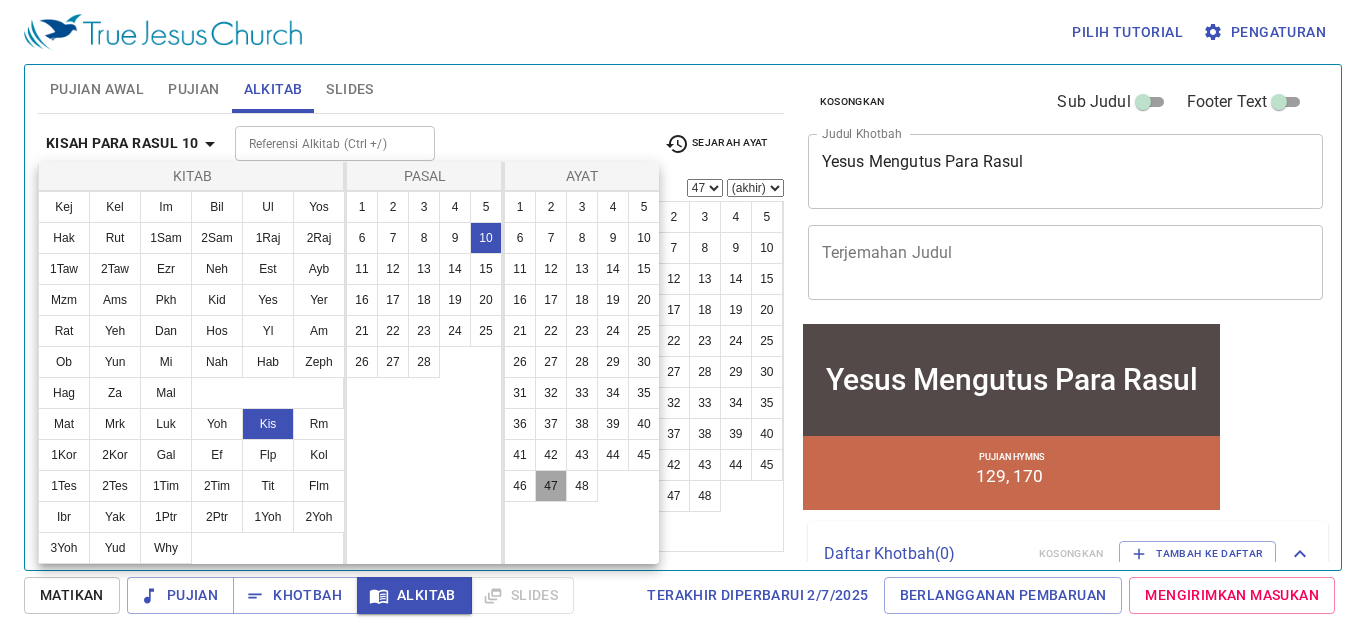 scroll, scrollTop: 4440, scrollLeft: 0, axis: vertical 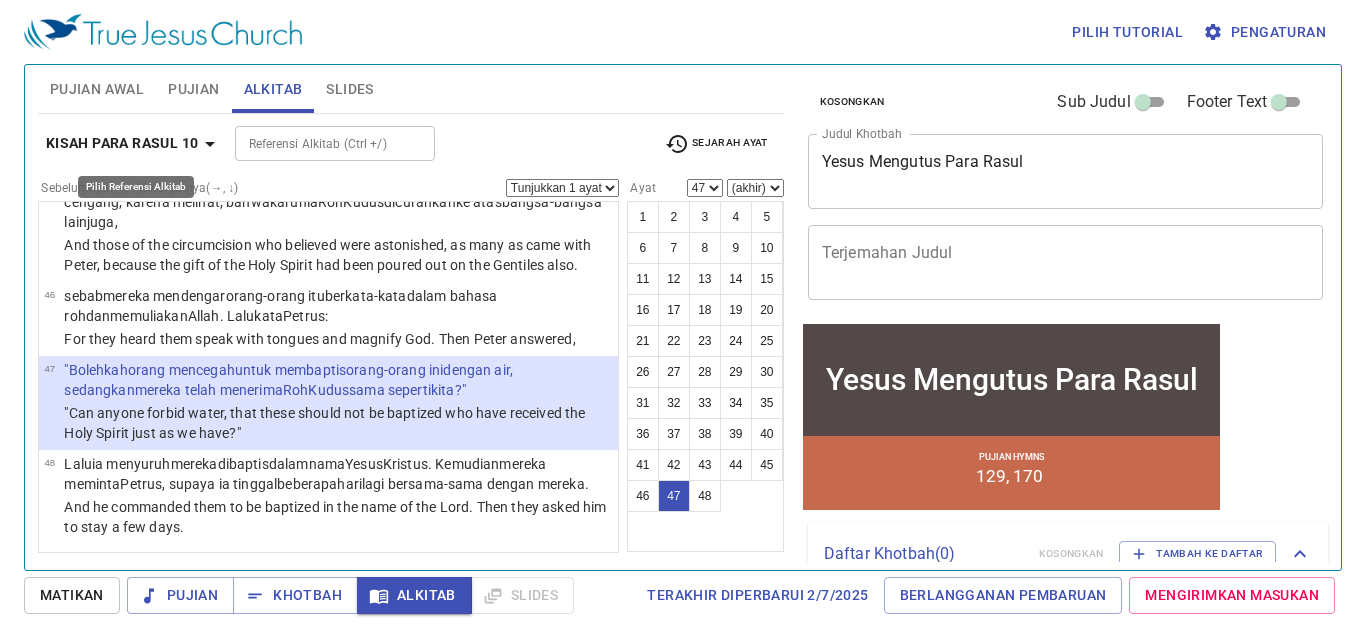 click on "Kisah Para Rasul 10" at bounding box center [122, 143] 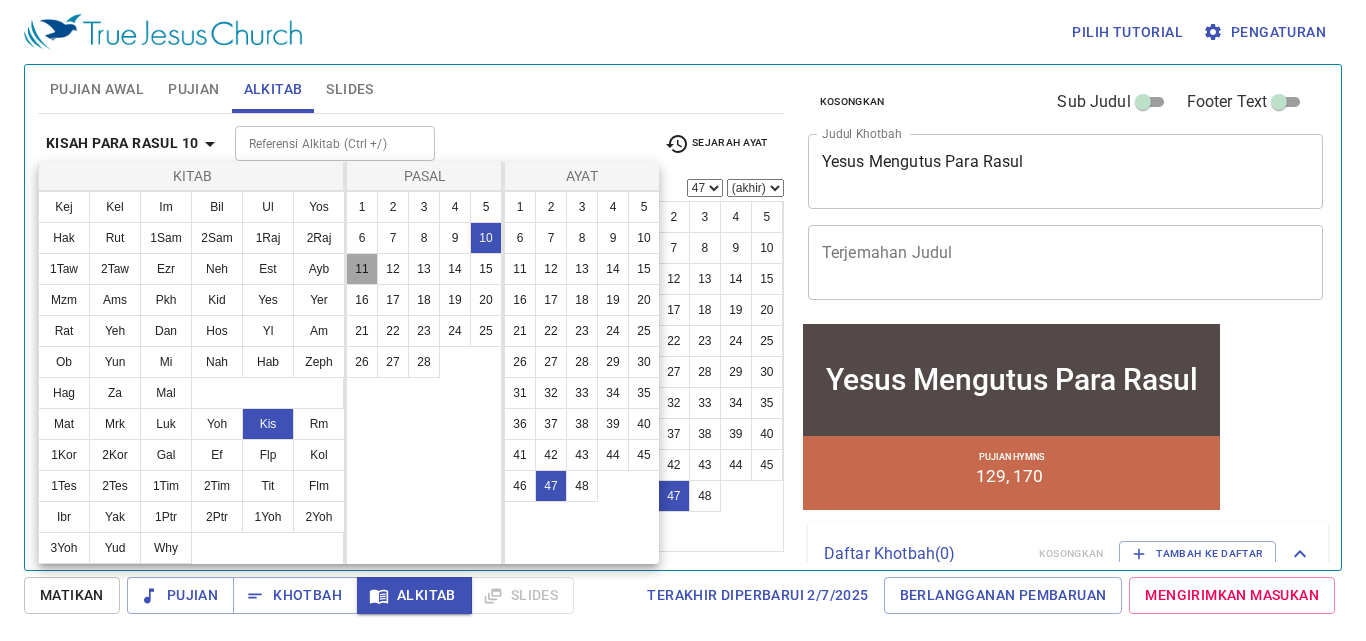 click on "11" at bounding box center (362, 269) 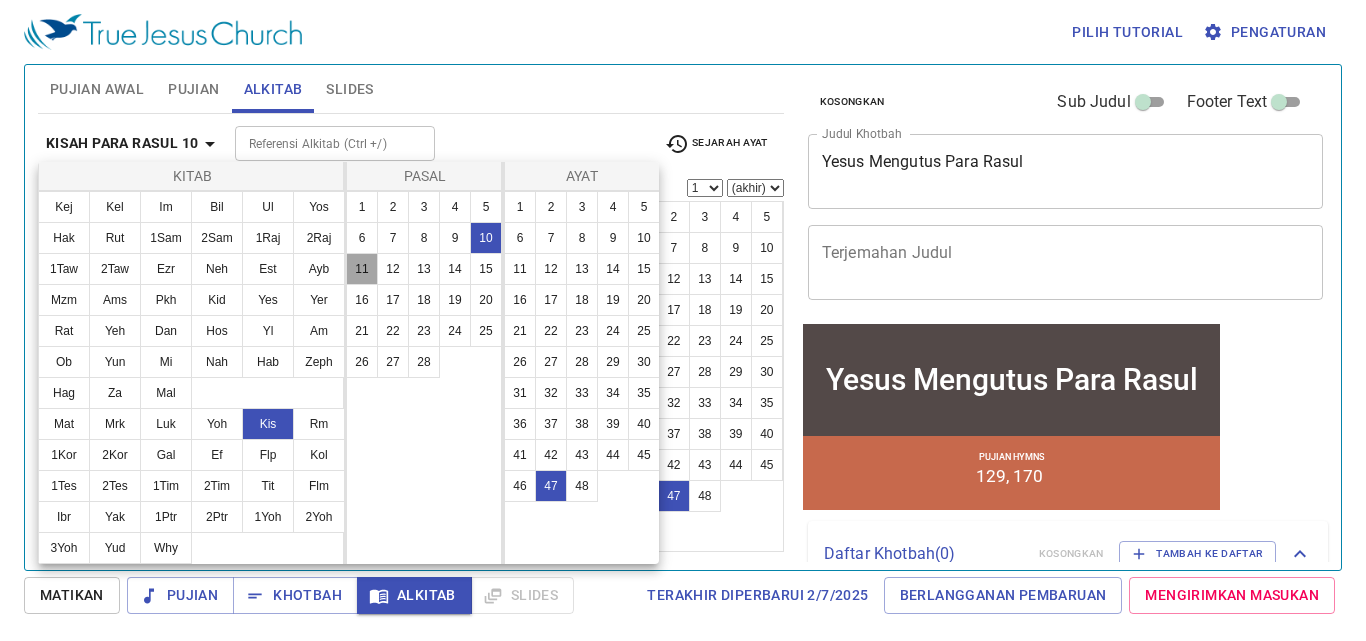 scroll, scrollTop: 0, scrollLeft: 0, axis: both 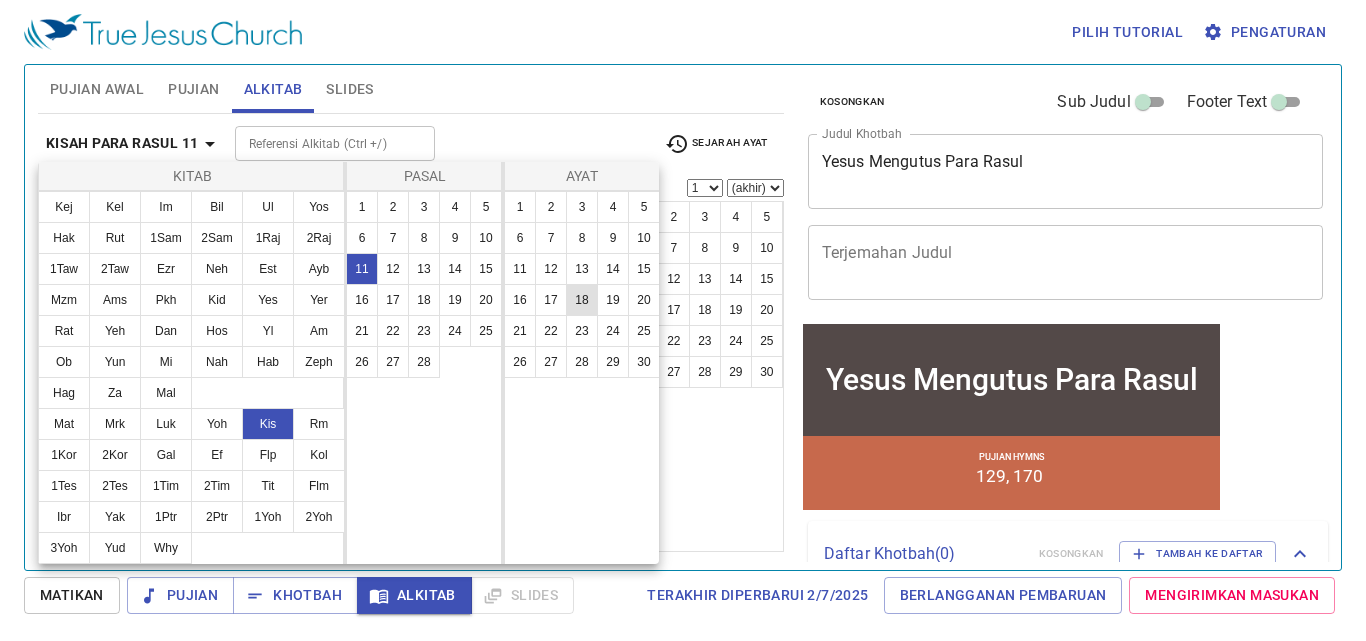 click on "18" at bounding box center (582, 300) 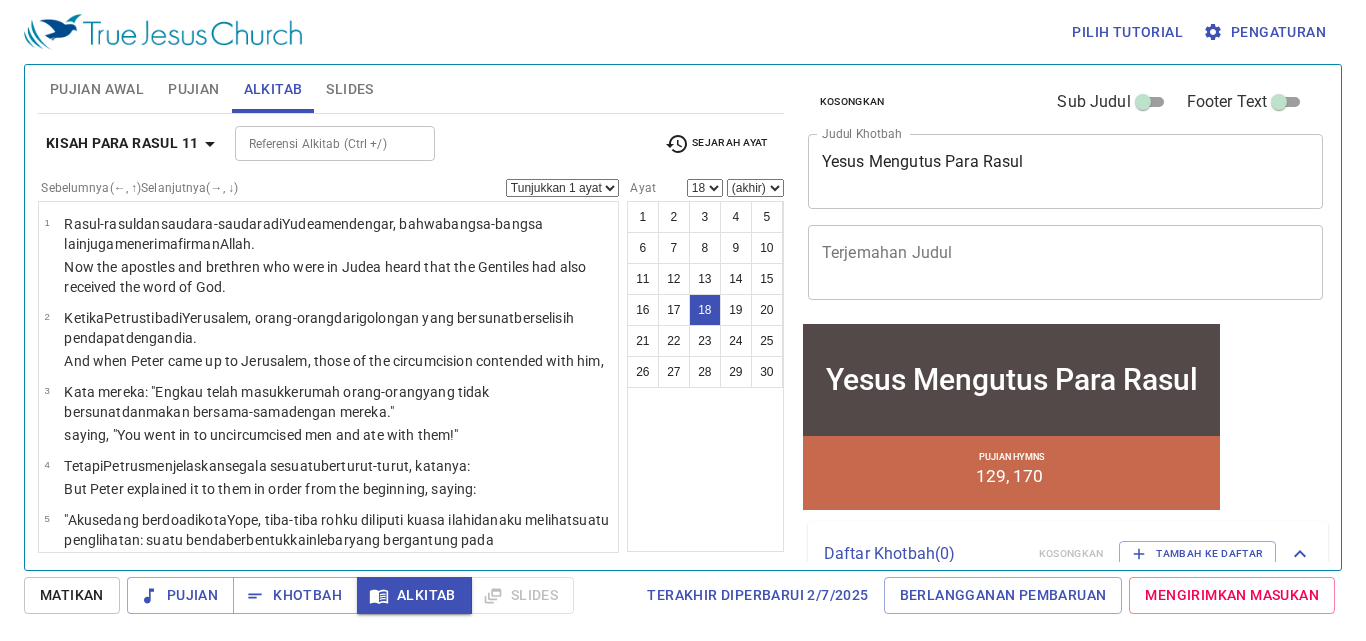 scroll, scrollTop: 1408, scrollLeft: 0, axis: vertical 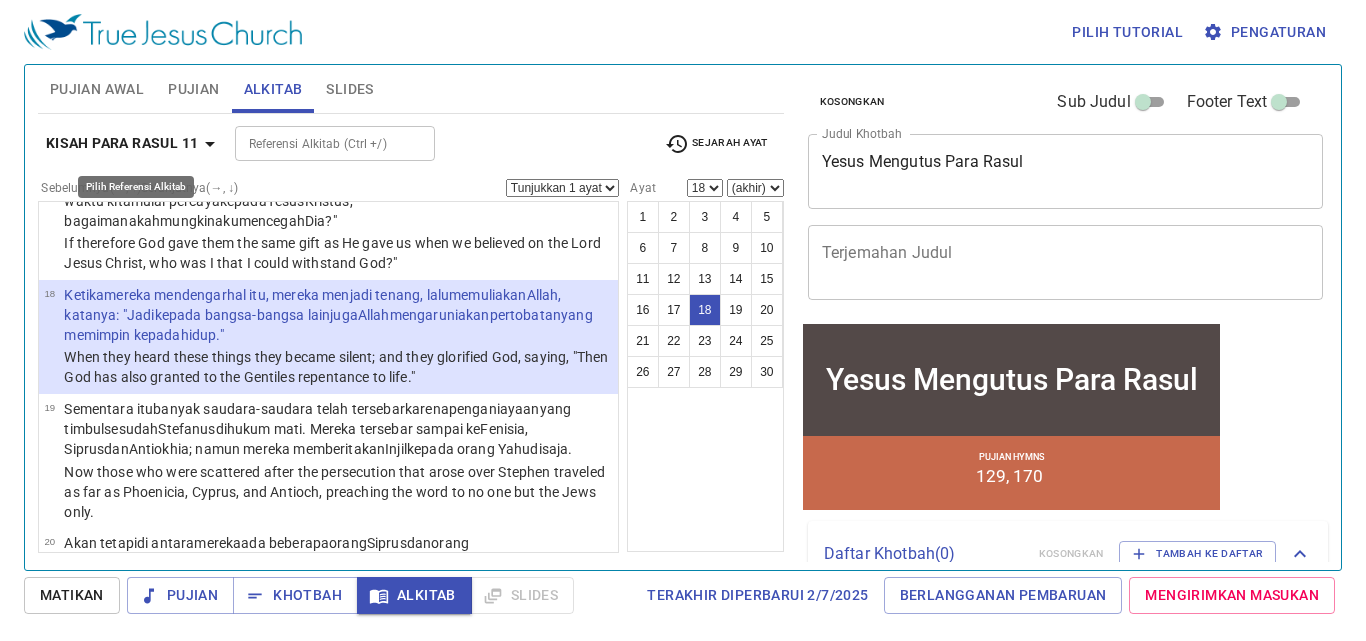 click on "Kisah Para Rasul 11" at bounding box center [122, 143] 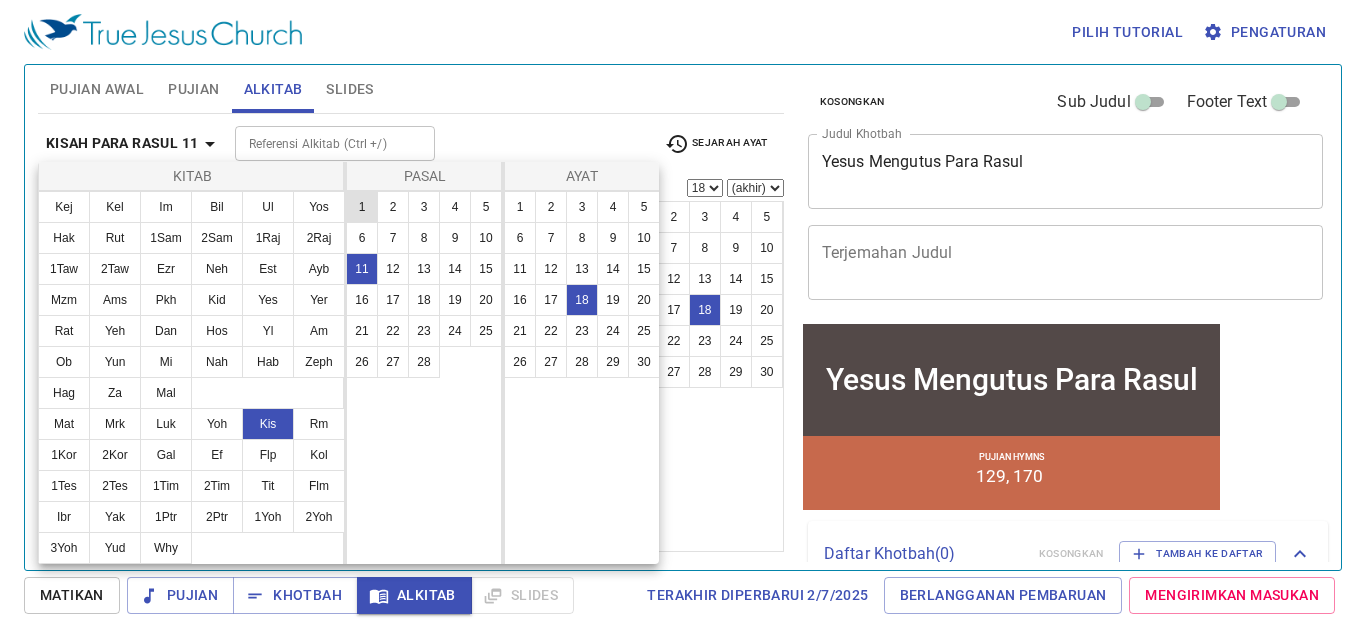 click on "1" at bounding box center (362, 207) 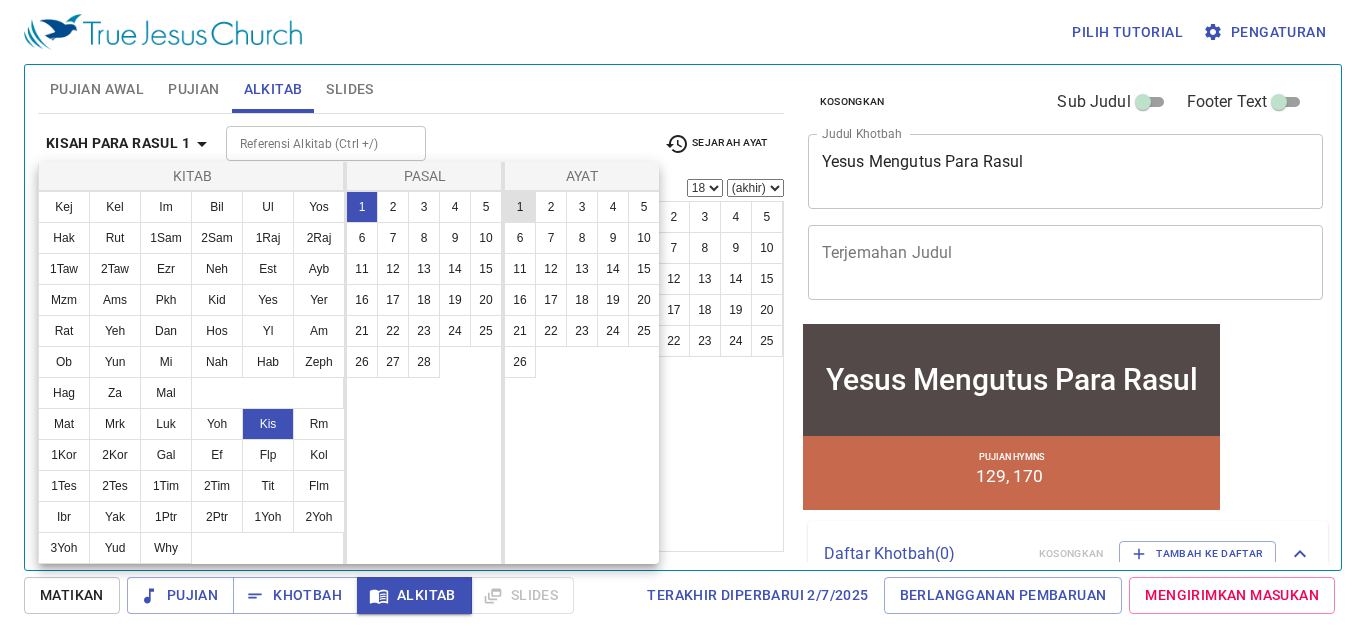 scroll, scrollTop: 0, scrollLeft: 0, axis: both 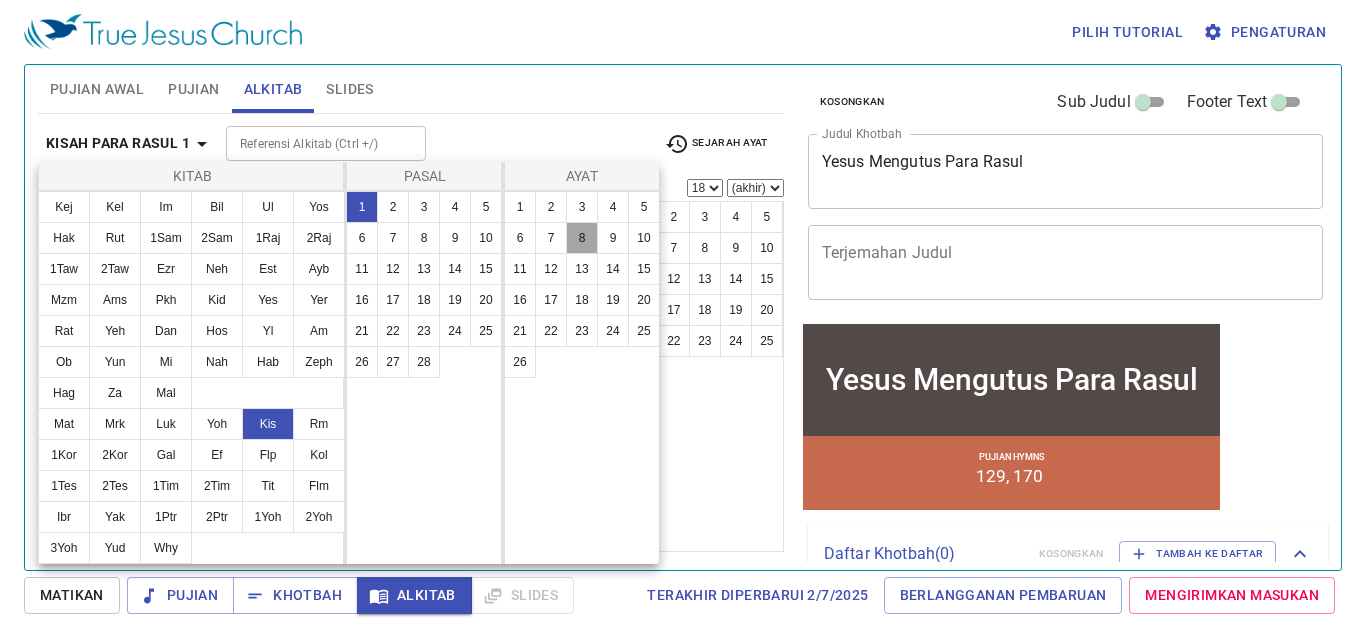 click on "8" at bounding box center [582, 238] 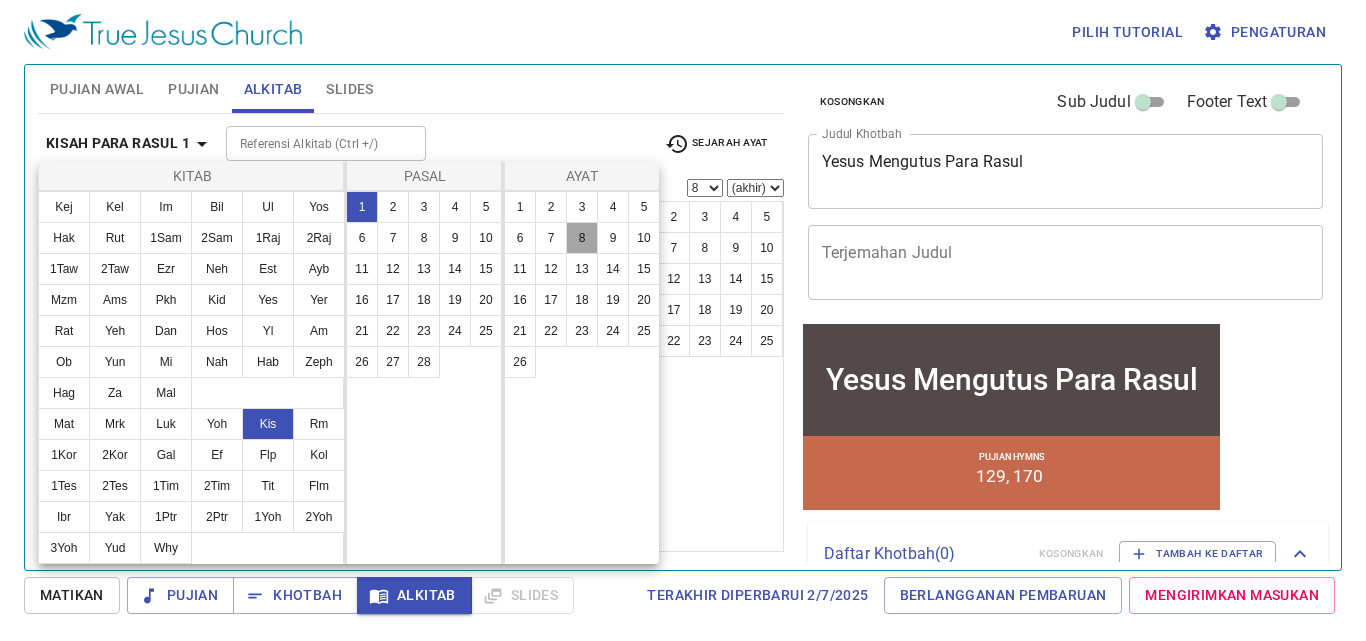 scroll, scrollTop: 658, scrollLeft: 0, axis: vertical 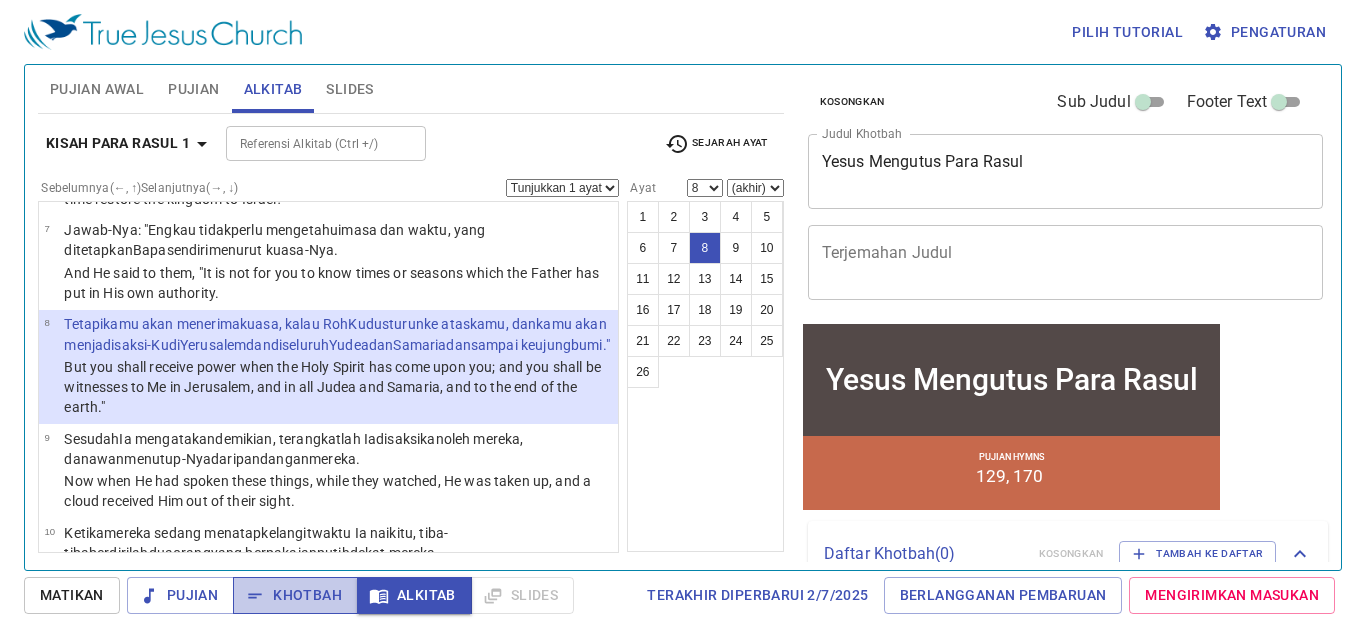 click on "Khotbah" at bounding box center (295, 595) 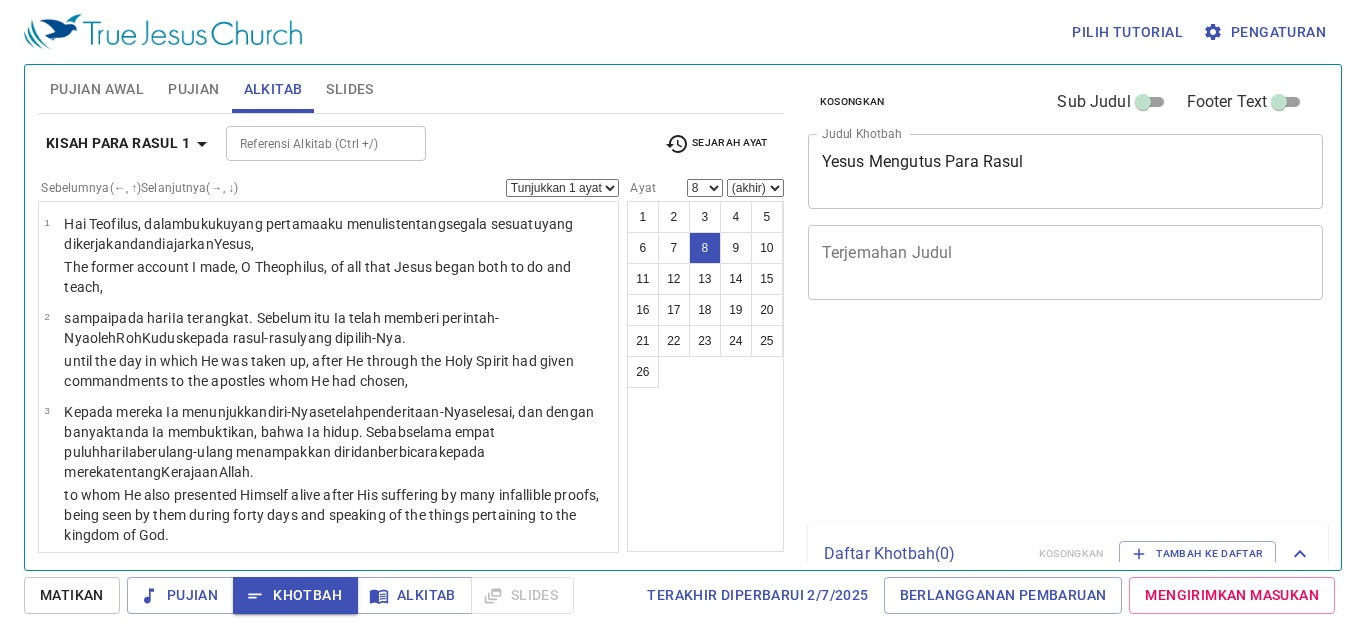 select on "8" 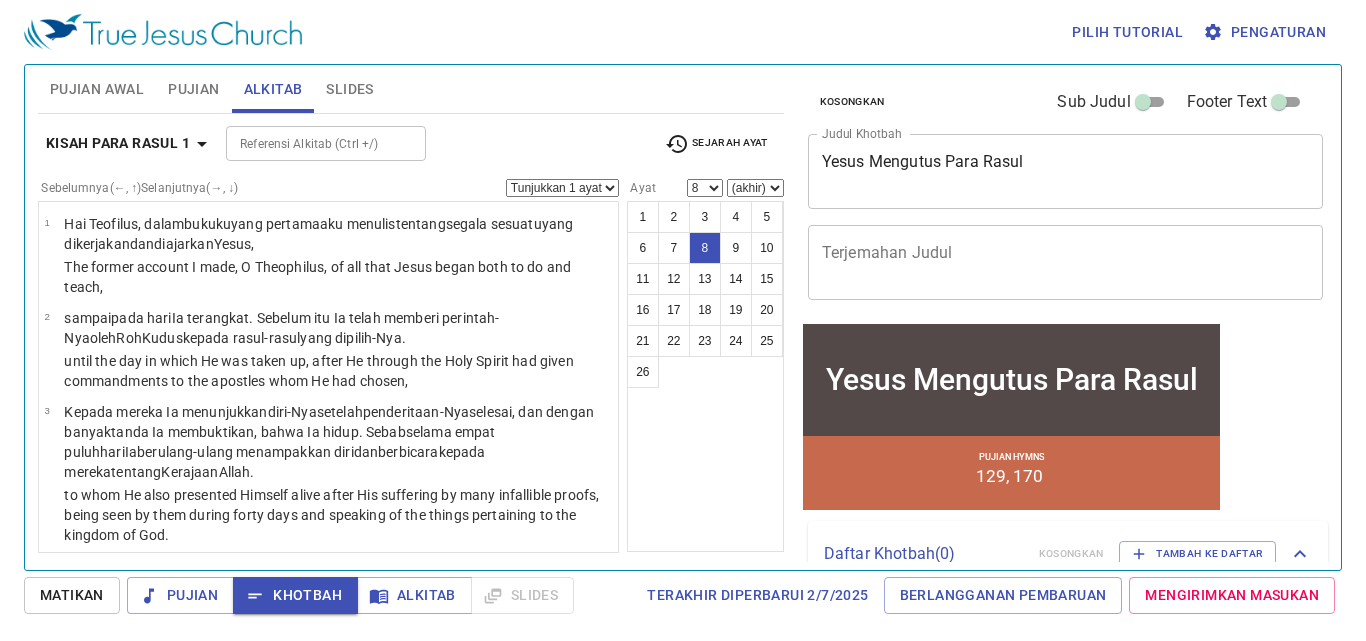 scroll, scrollTop: 0, scrollLeft: 0, axis: both 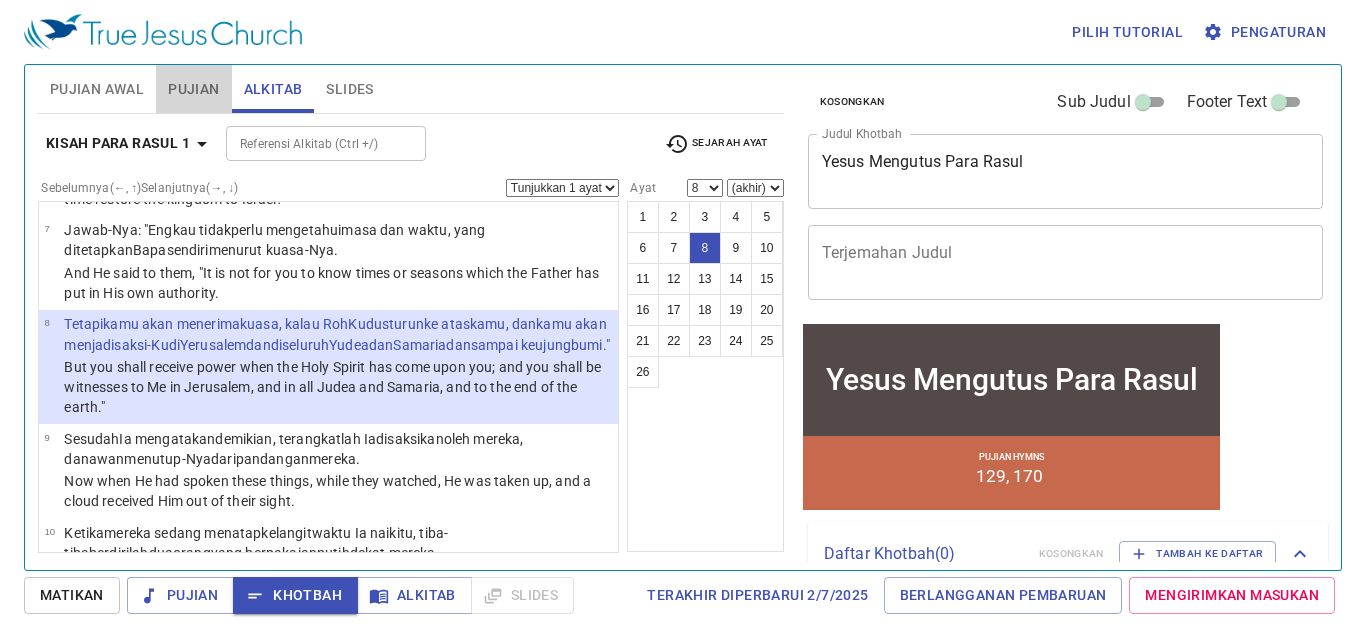 click on "Pujian" at bounding box center [193, 89] 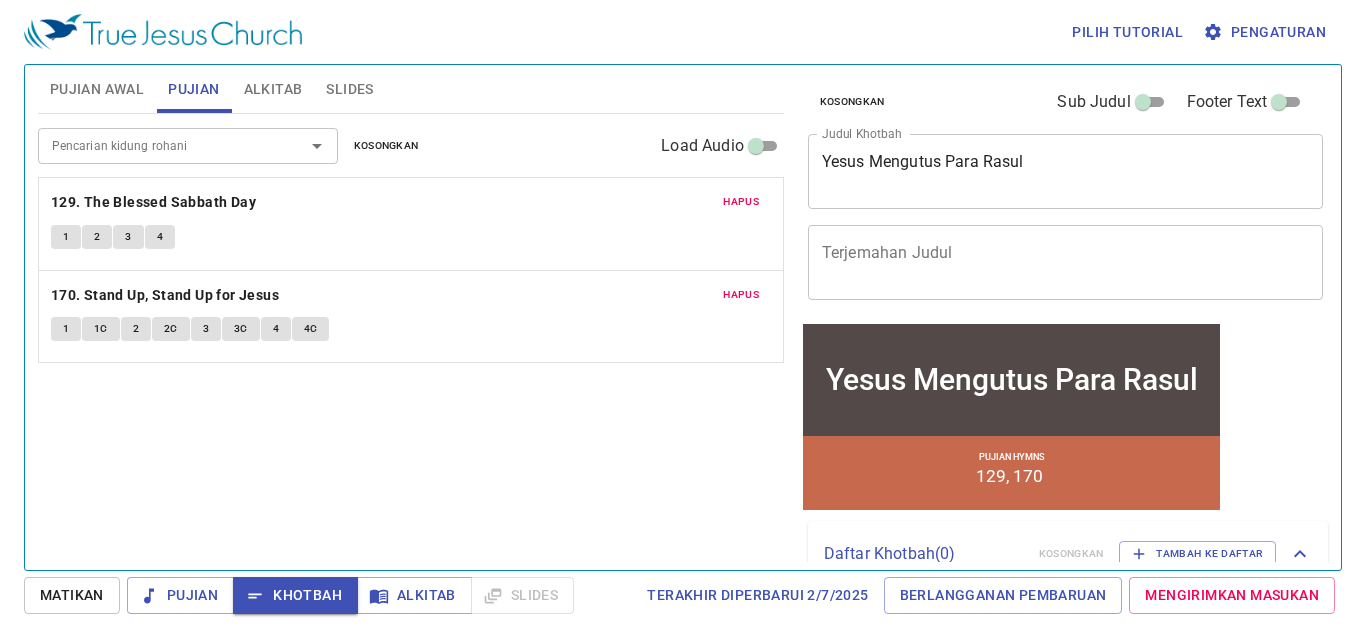 click on "1" at bounding box center [66, 329] 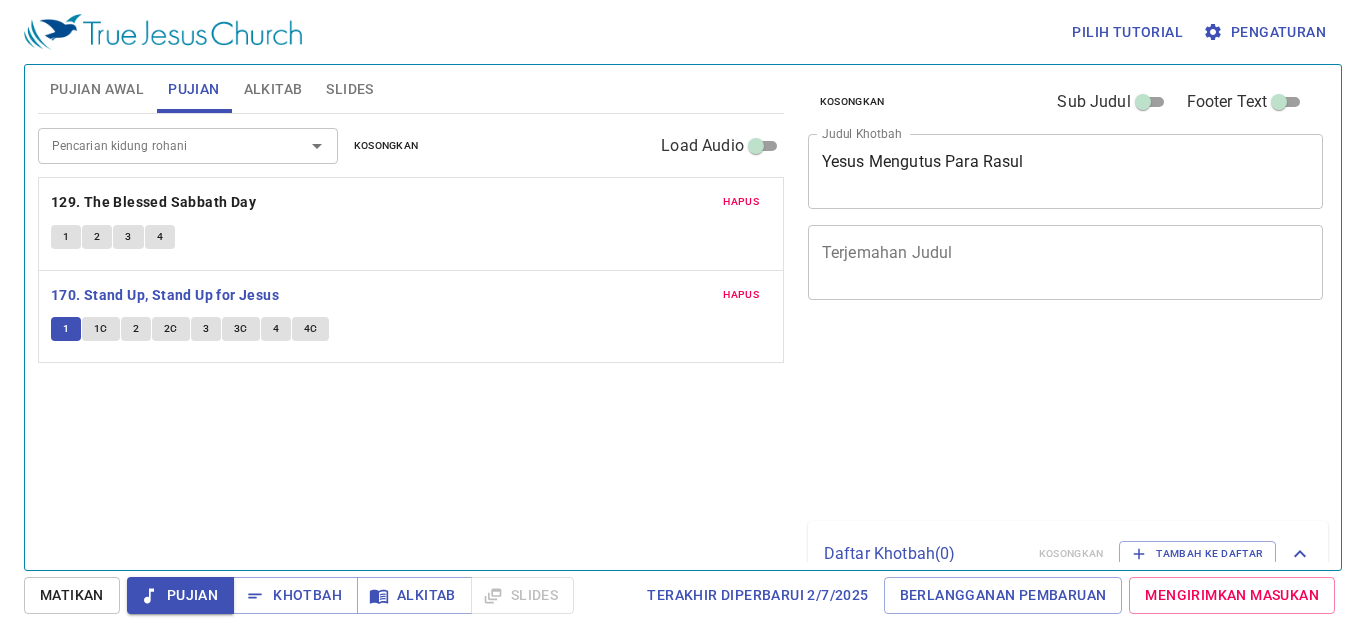 scroll, scrollTop: 0, scrollLeft: 0, axis: both 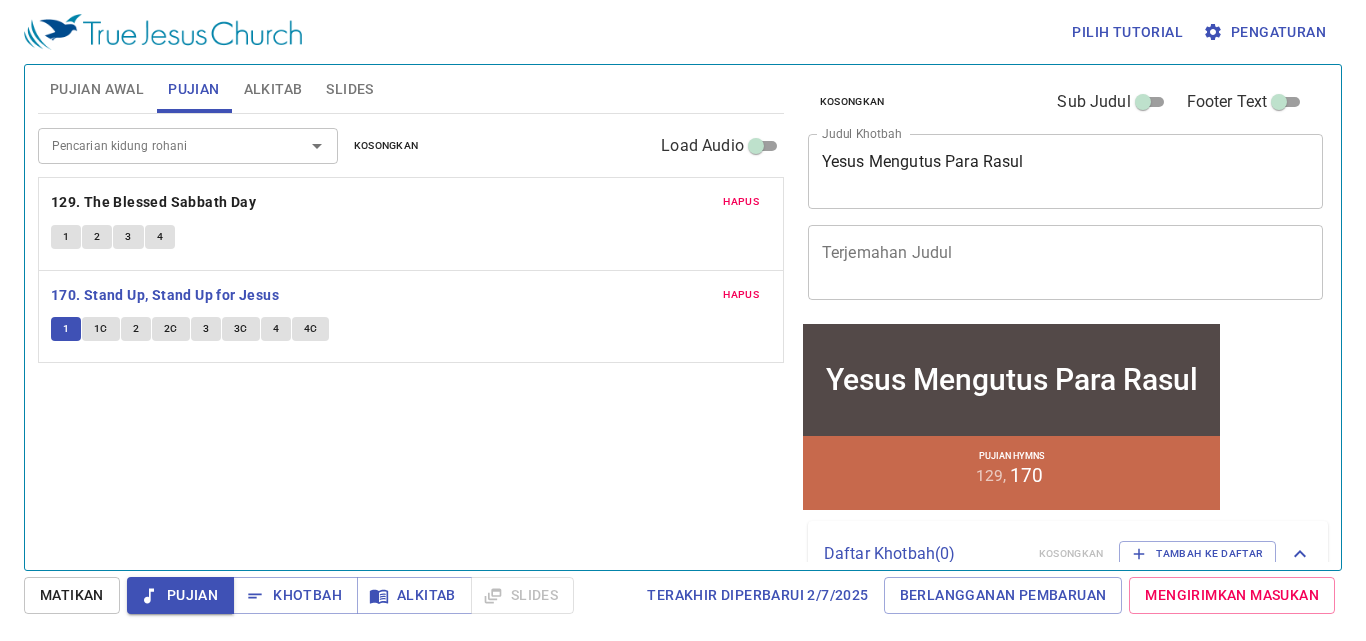 click on "1C" at bounding box center [101, 329] 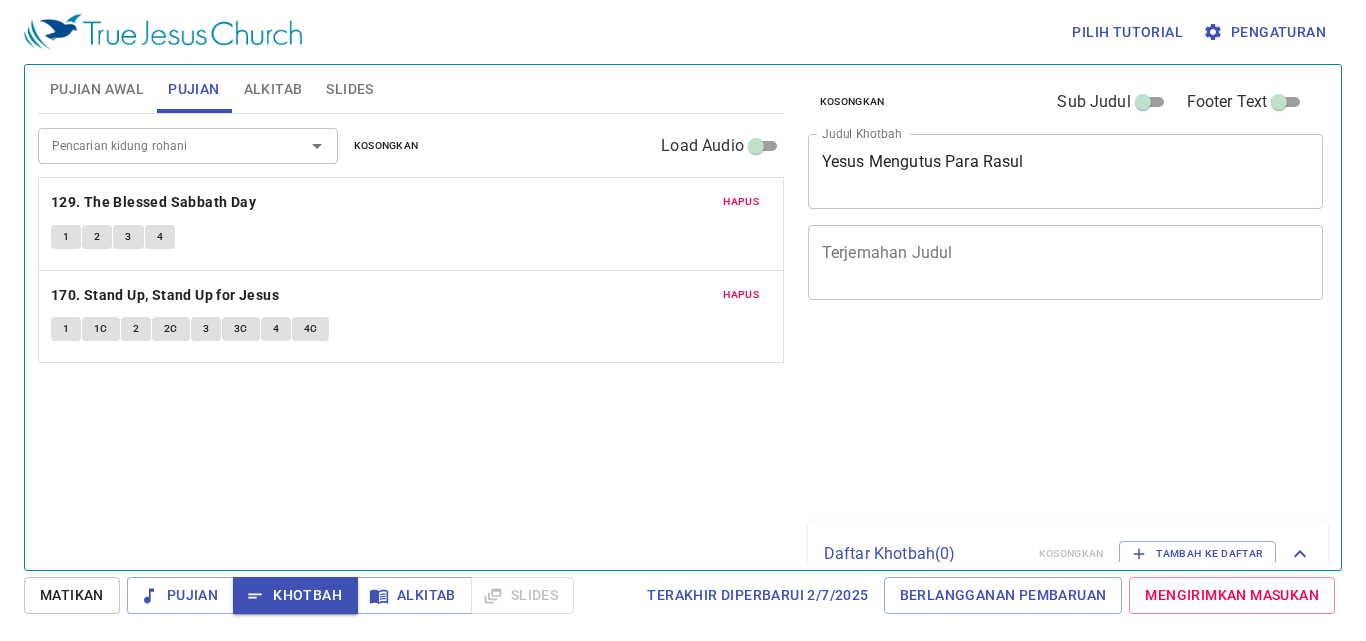scroll, scrollTop: 0, scrollLeft: 0, axis: both 